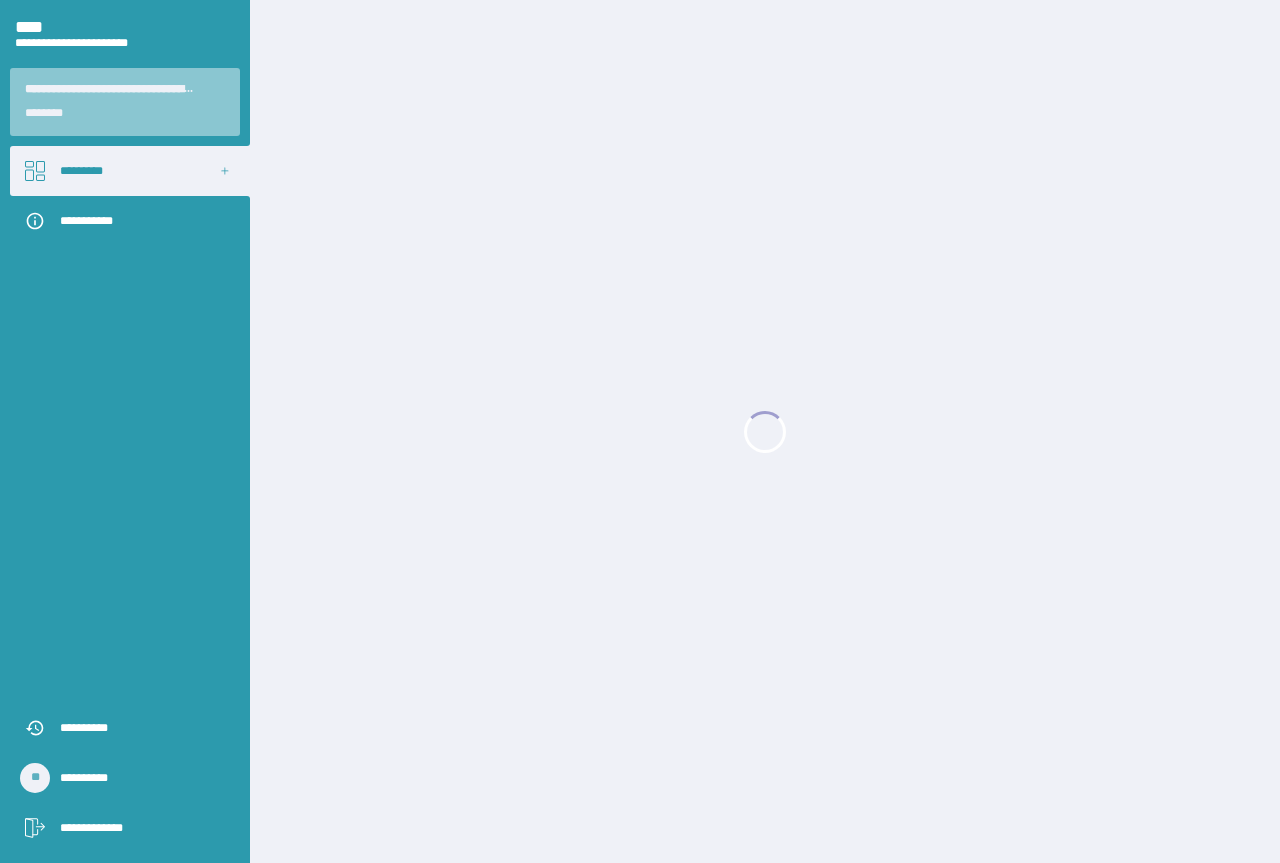 scroll, scrollTop: 0, scrollLeft: 0, axis: both 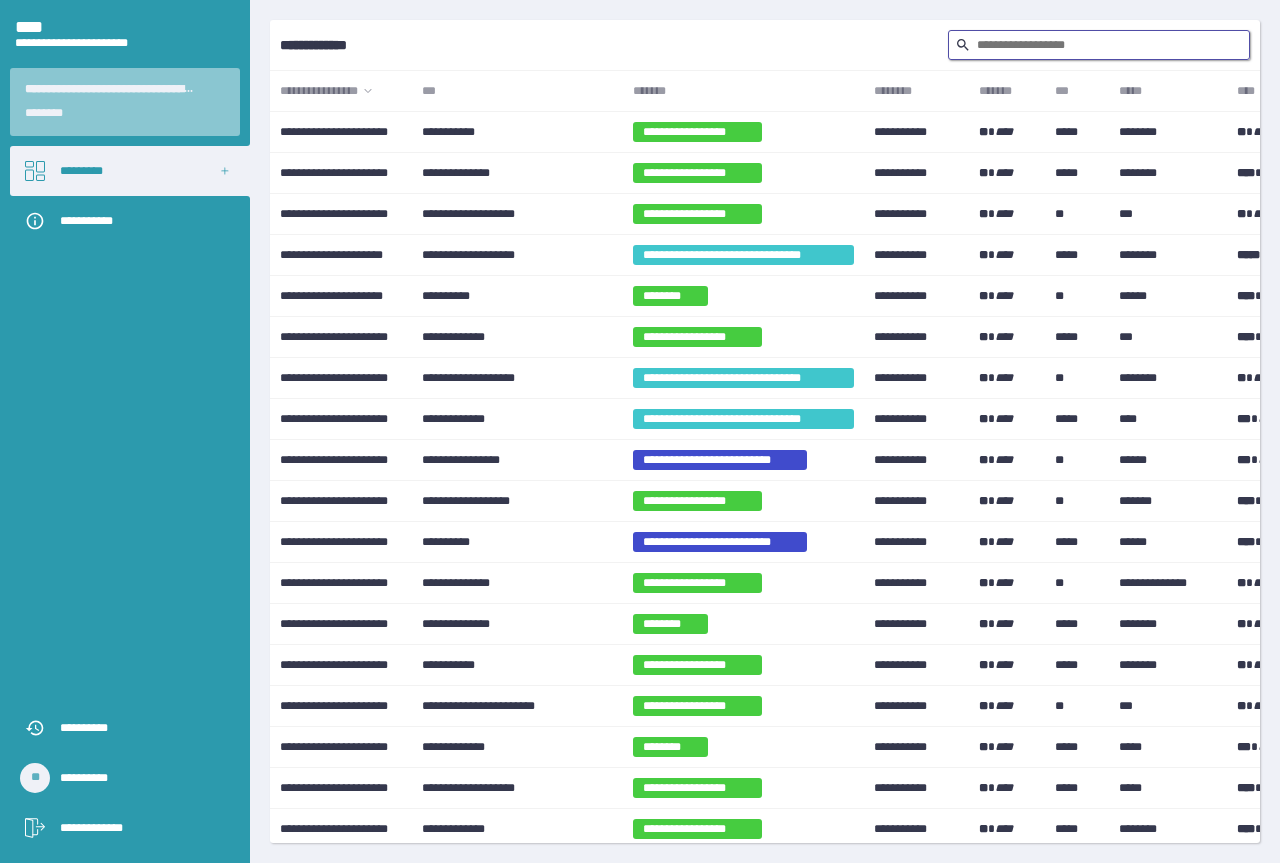 click at bounding box center [1099, 45] 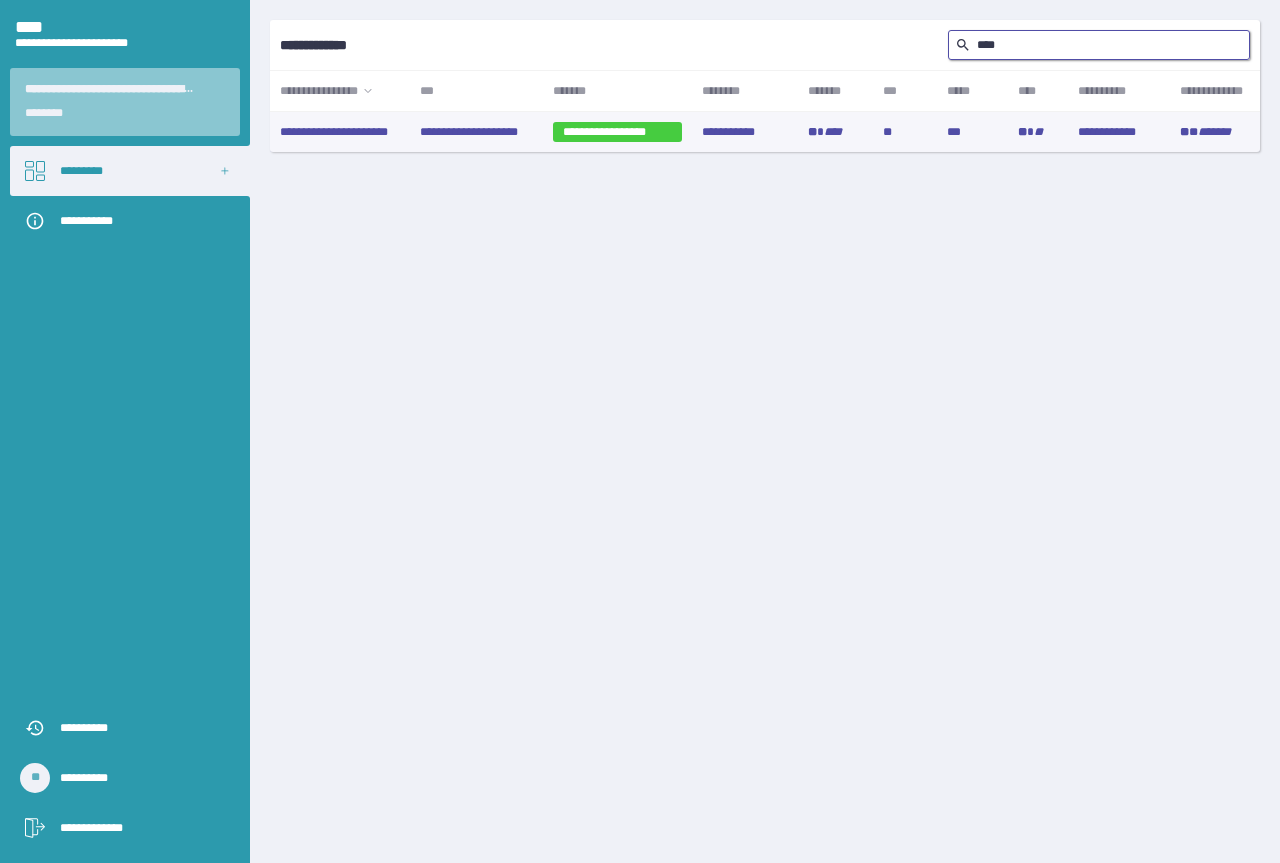 type on "****" 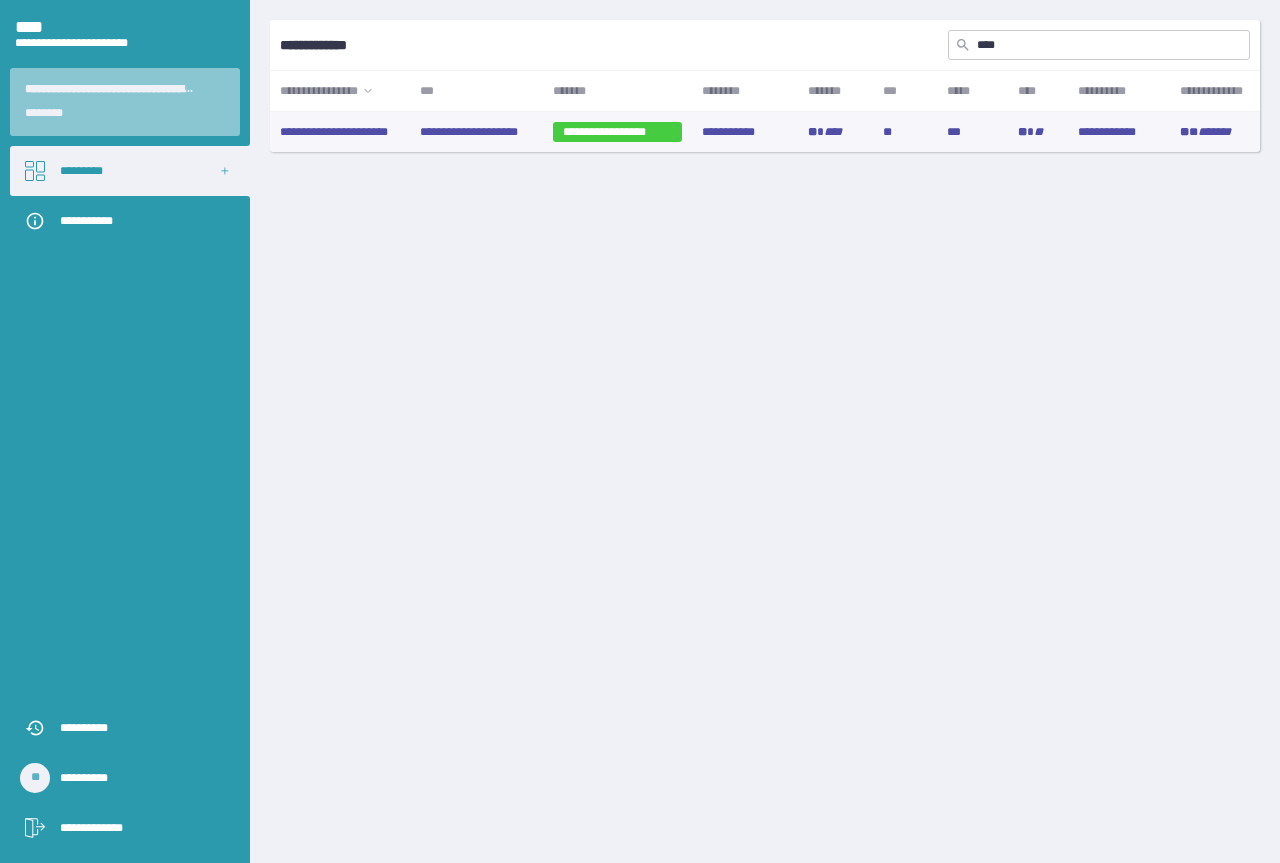click on "**********" at bounding box center [476, 132] 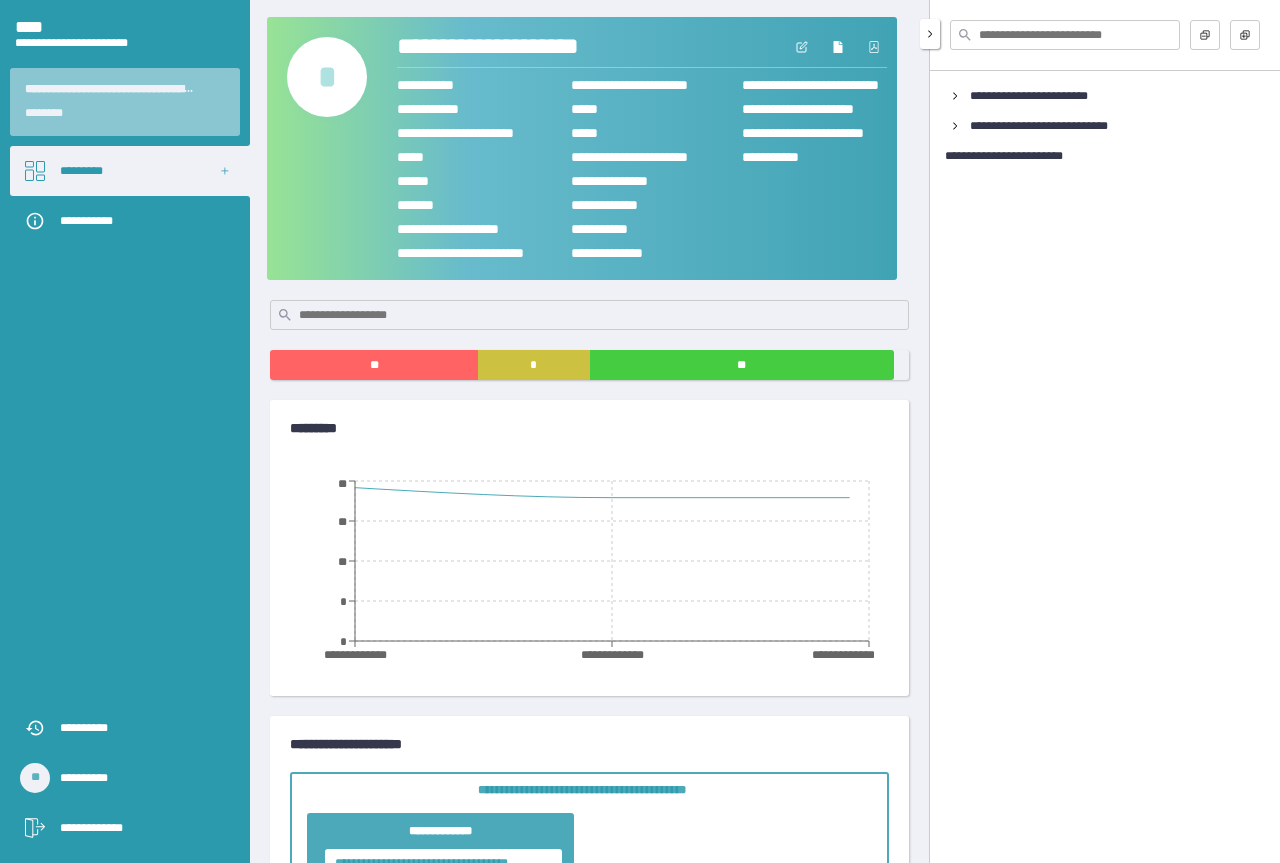 click 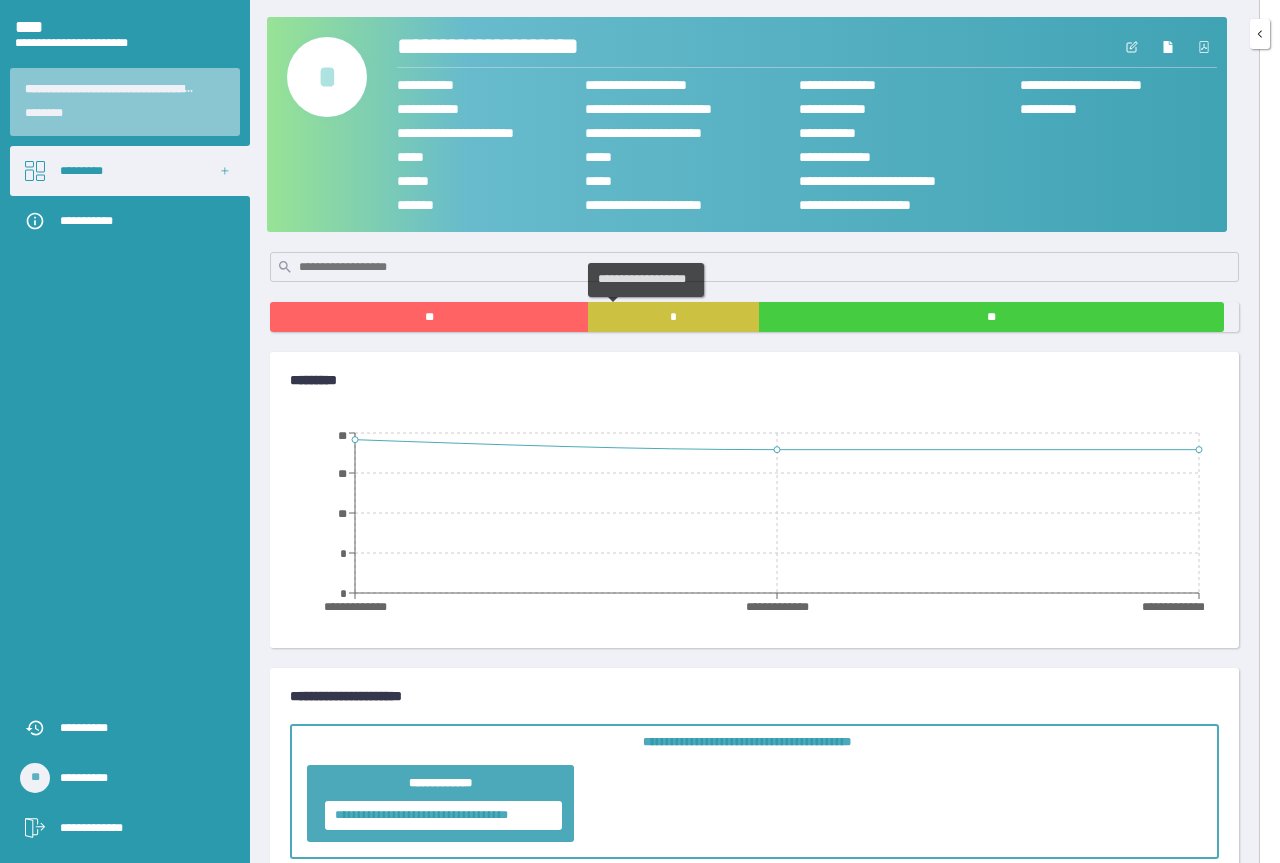click on "*" at bounding box center [673, 317] 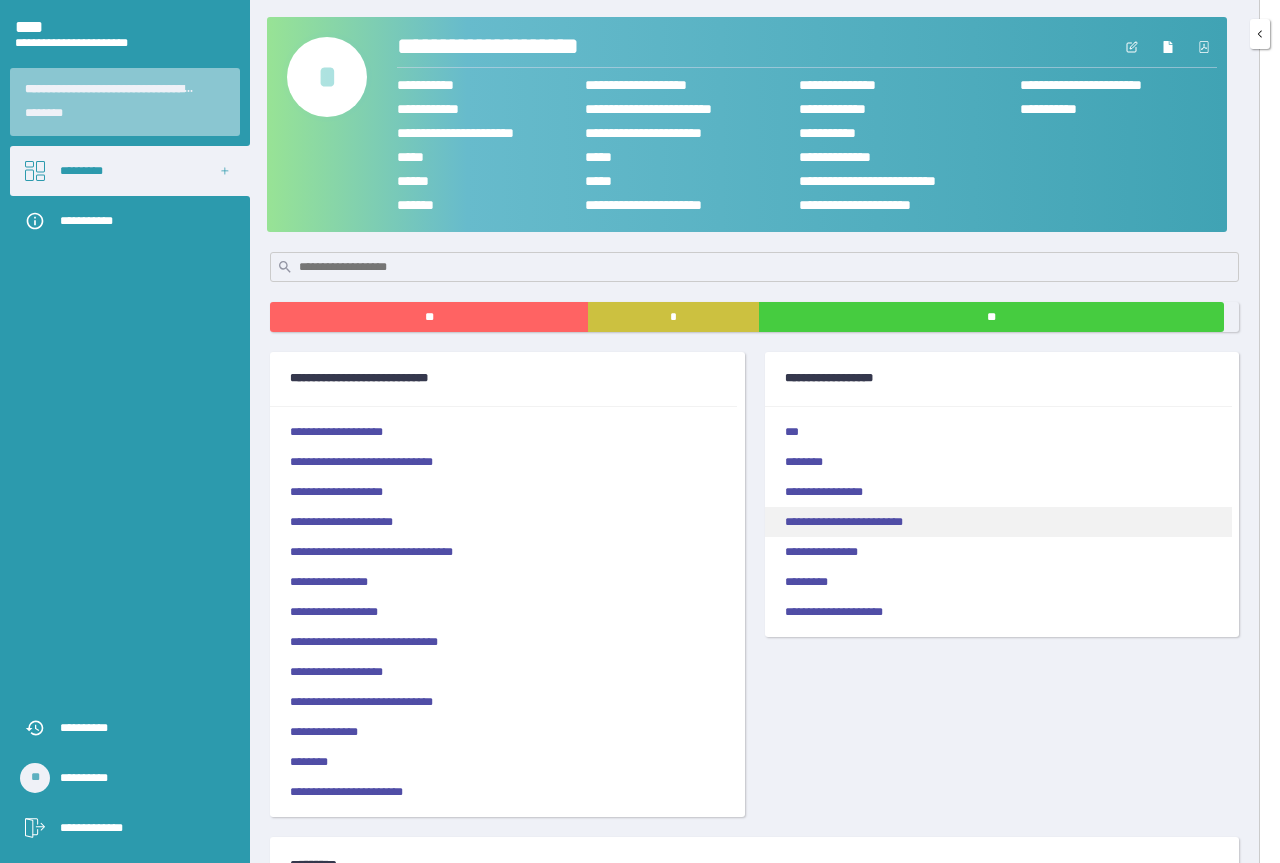 click on "**********" at bounding box center [998, 522] 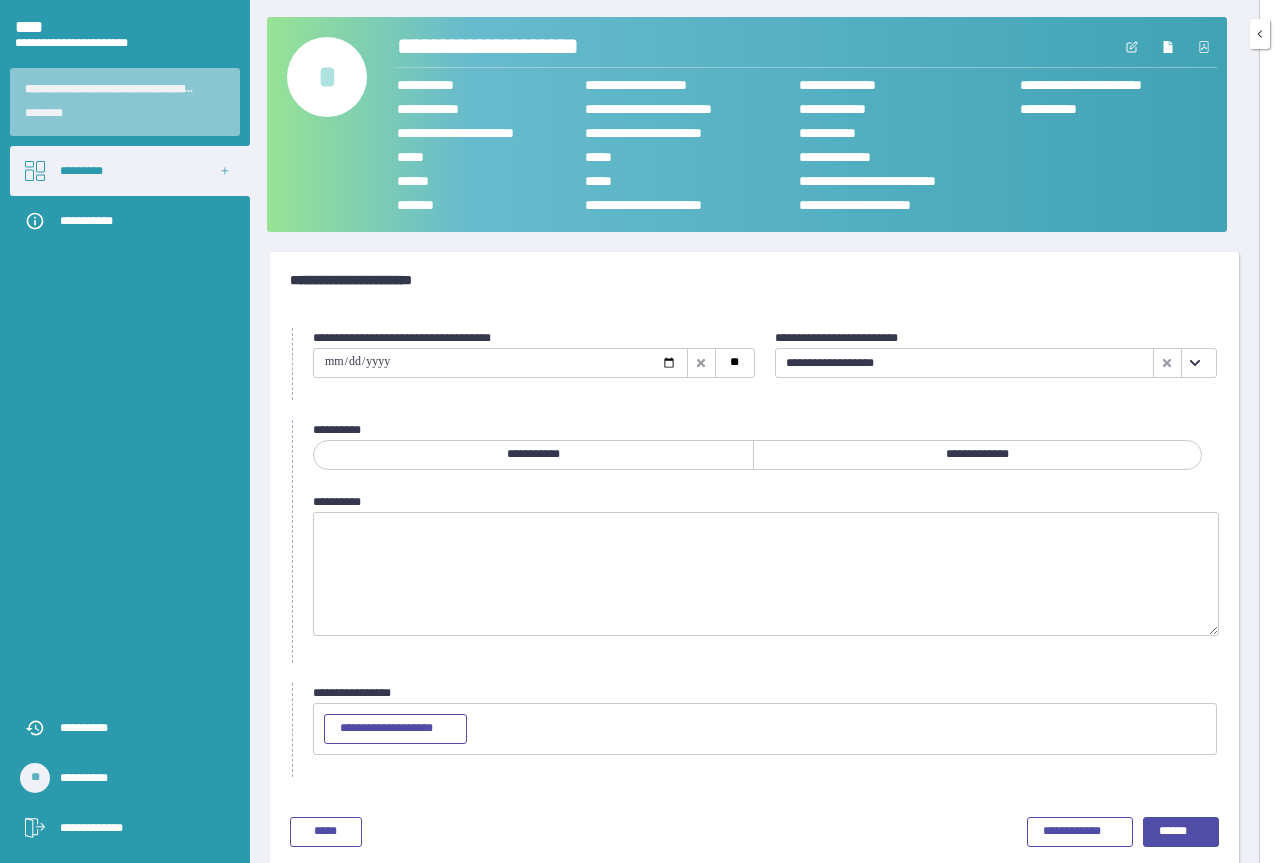 click at bounding box center [500, 363] 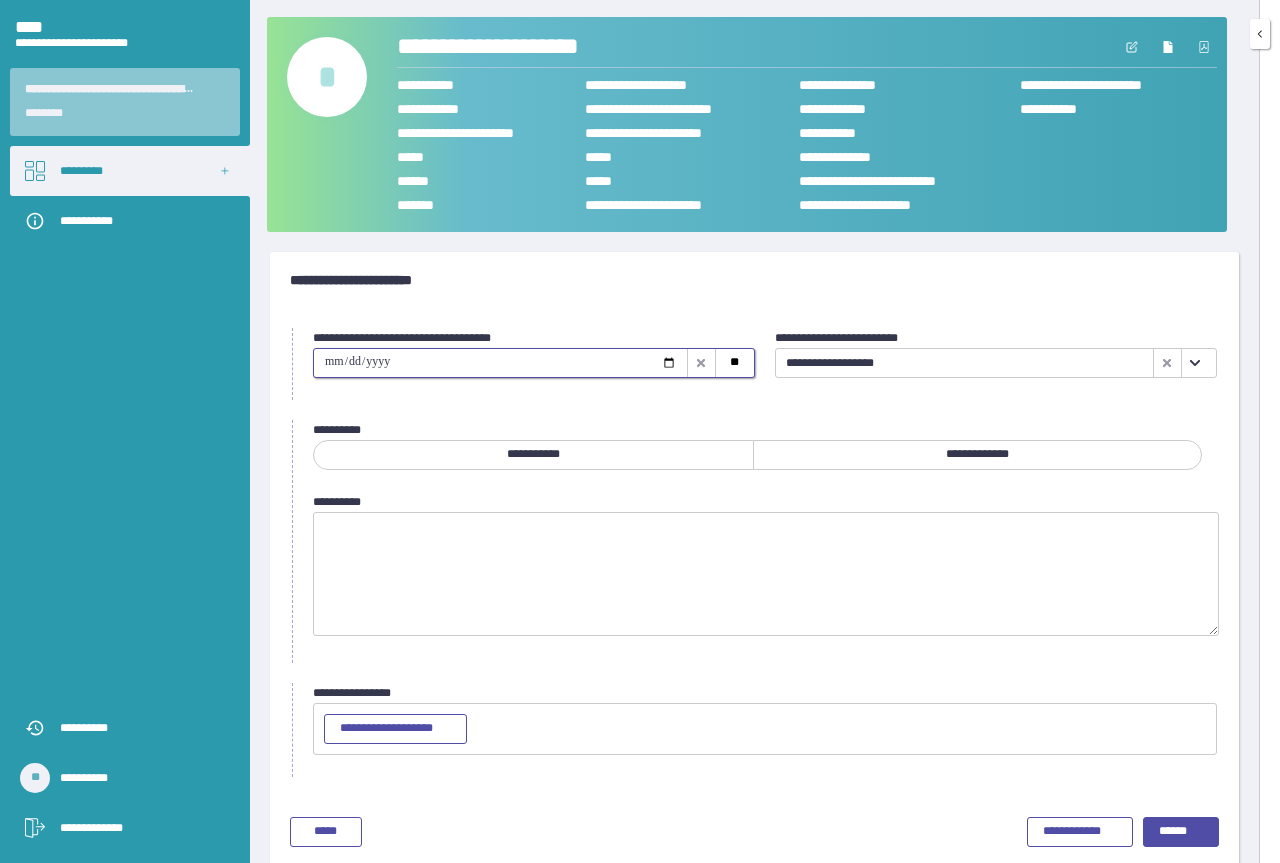type on "**********" 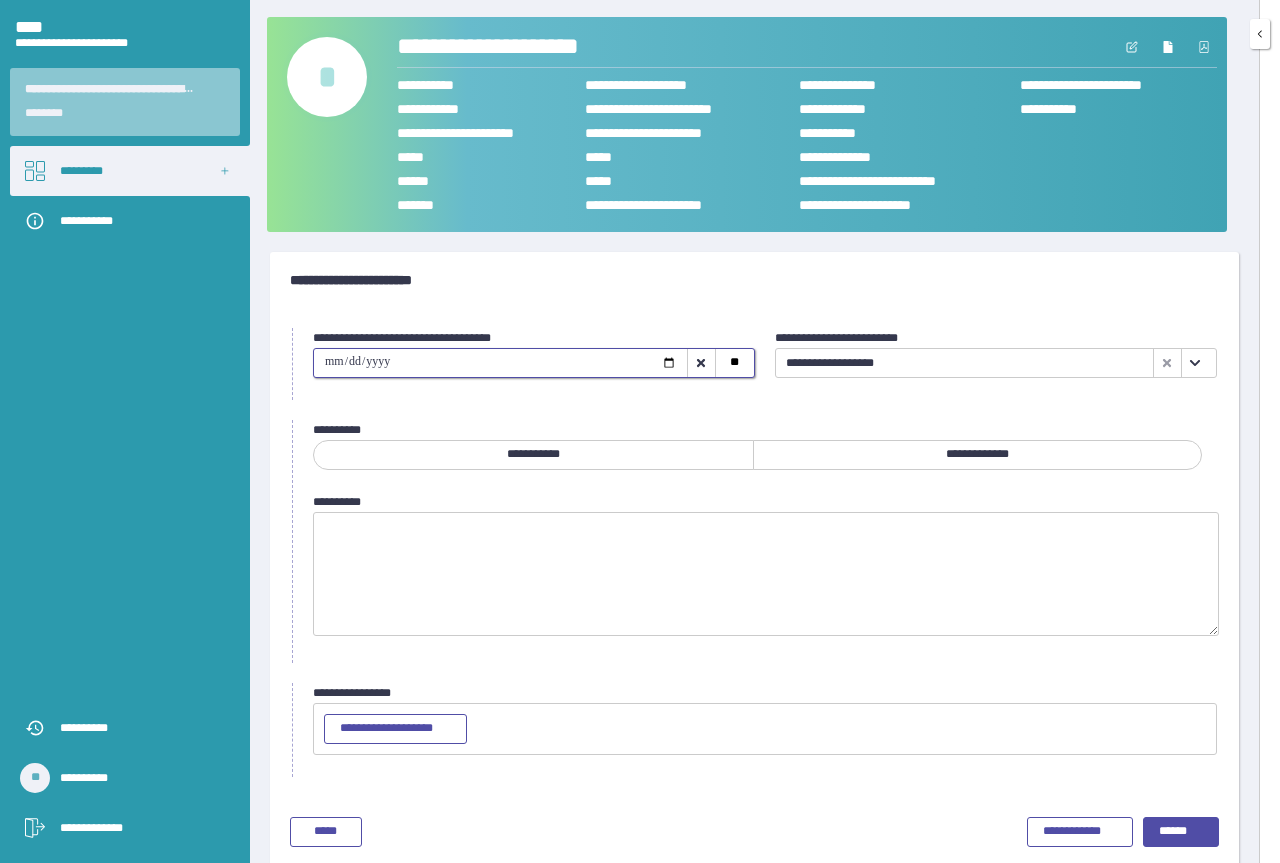 click on "**********" at bounding box center (977, 455) 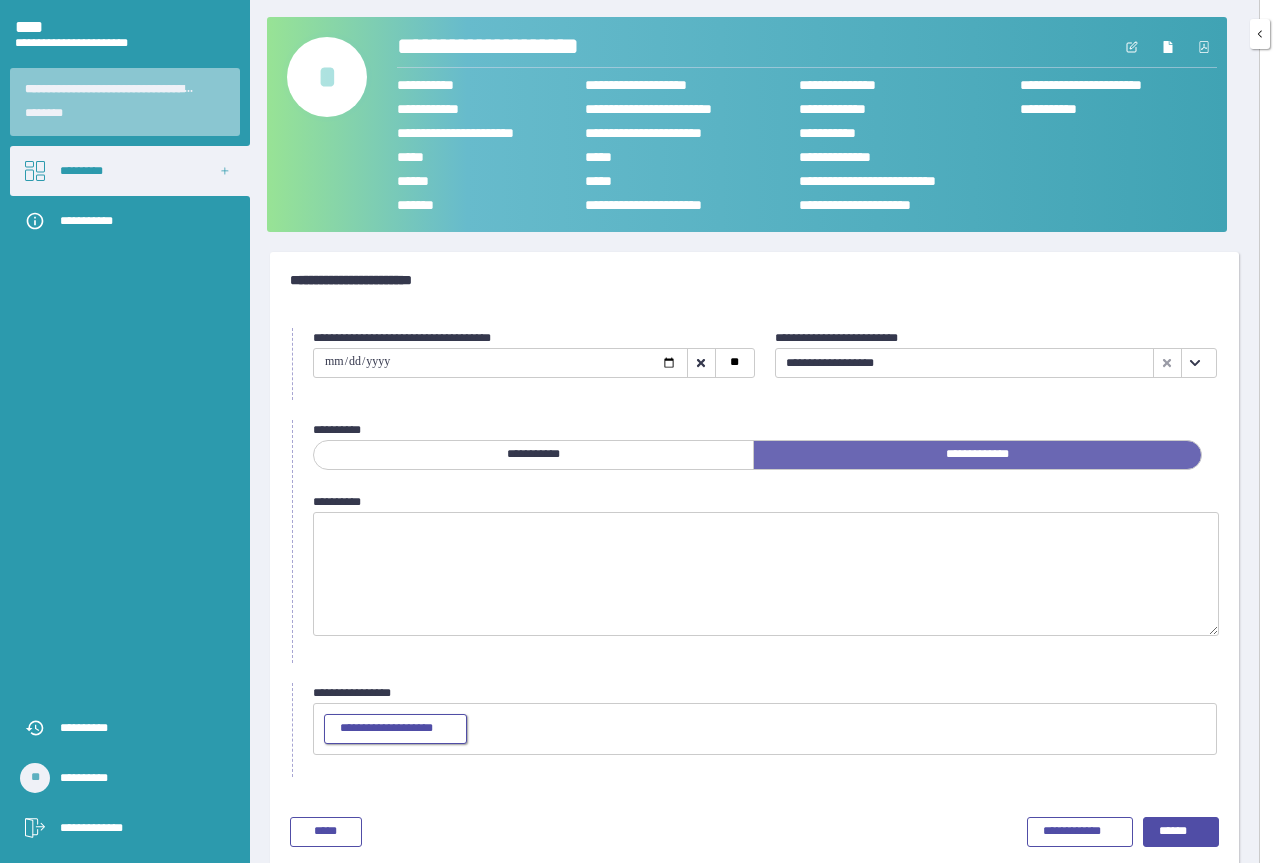 click on "**********" at bounding box center (395, 729) 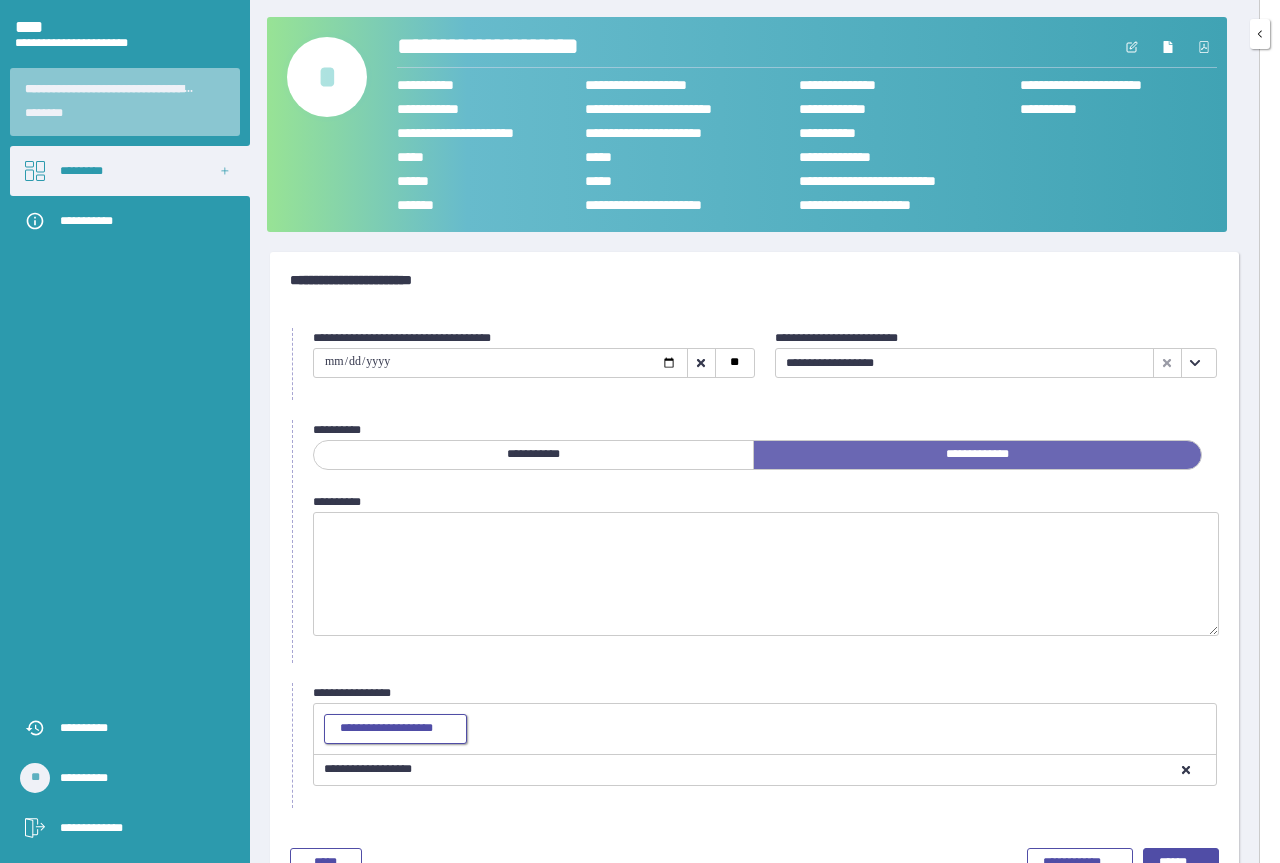 scroll, scrollTop: 53, scrollLeft: 0, axis: vertical 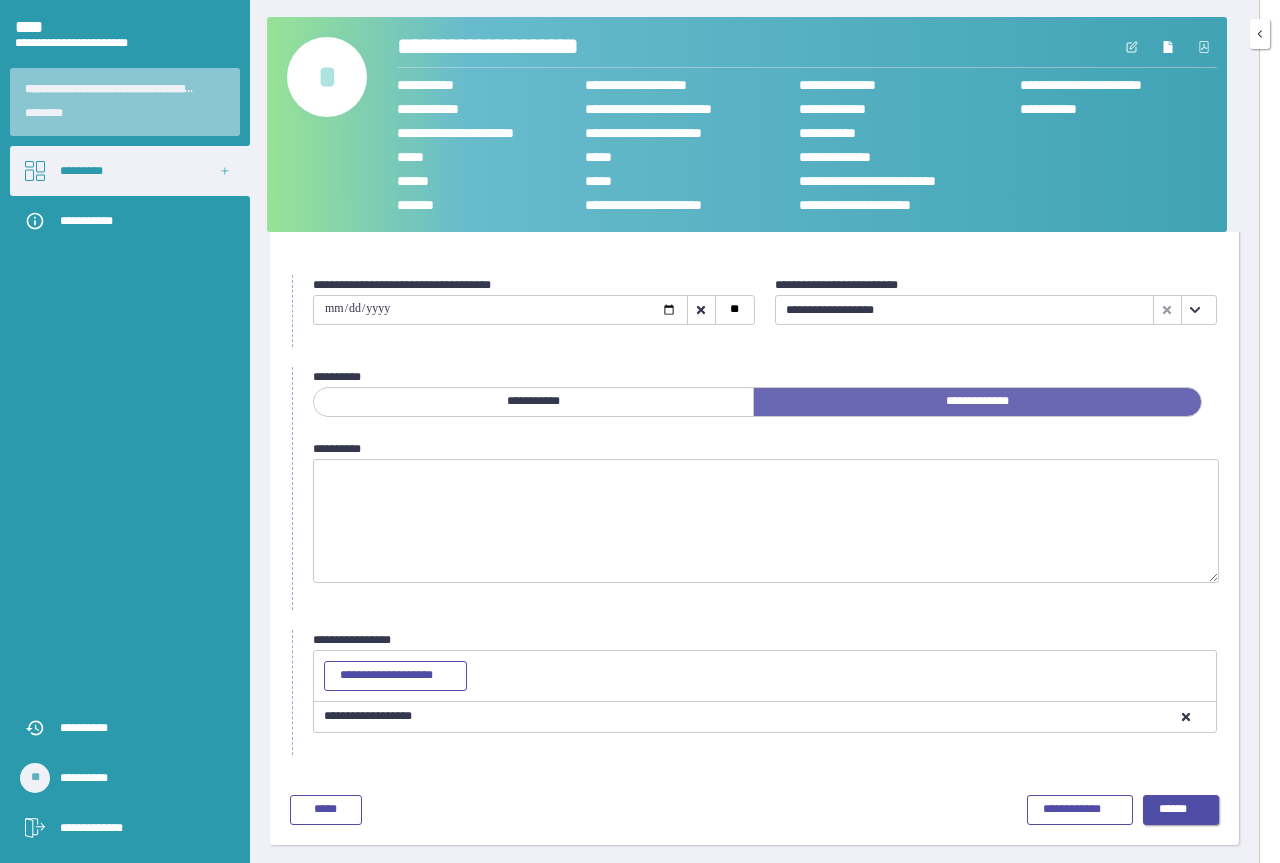 click on "******" at bounding box center [1181, 810] 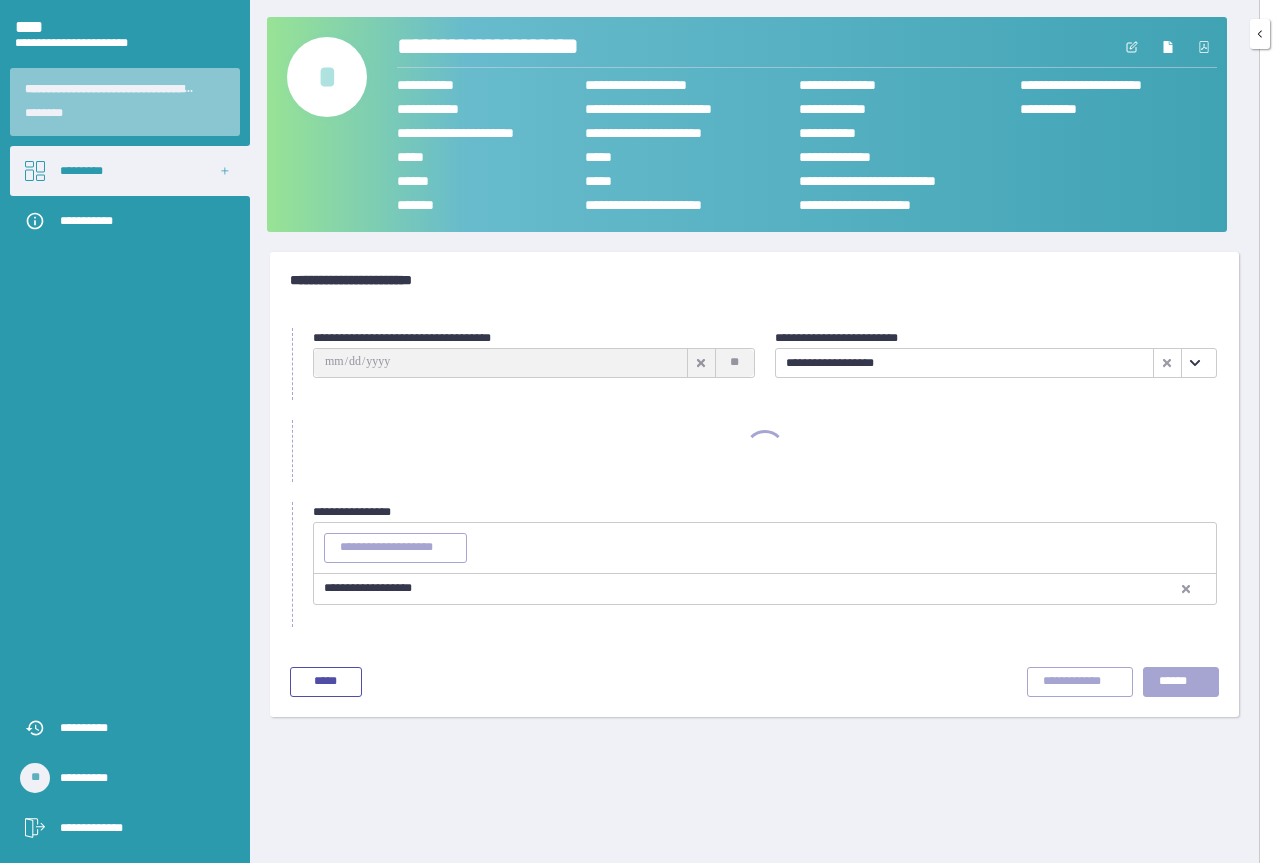 scroll, scrollTop: 0, scrollLeft: 0, axis: both 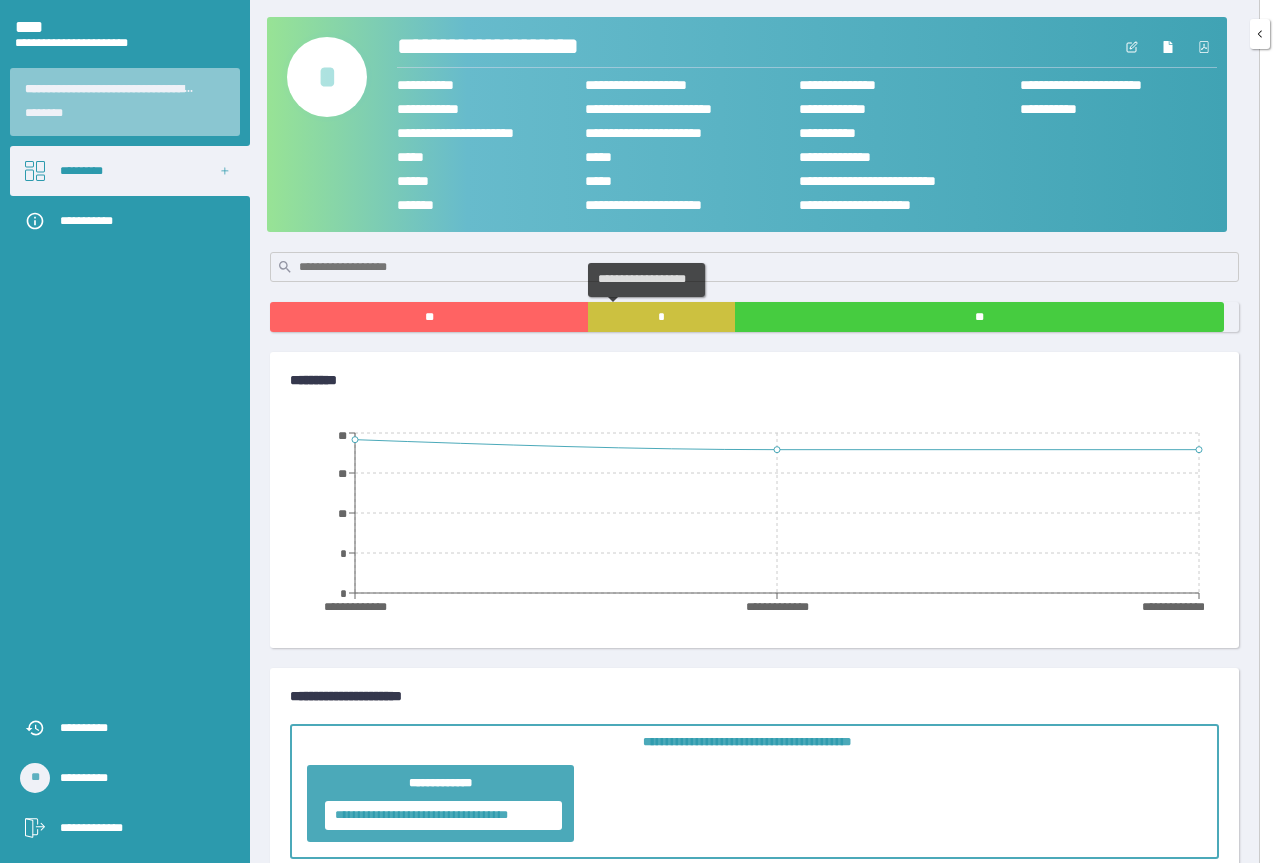 click on "*" at bounding box center [661, 317] 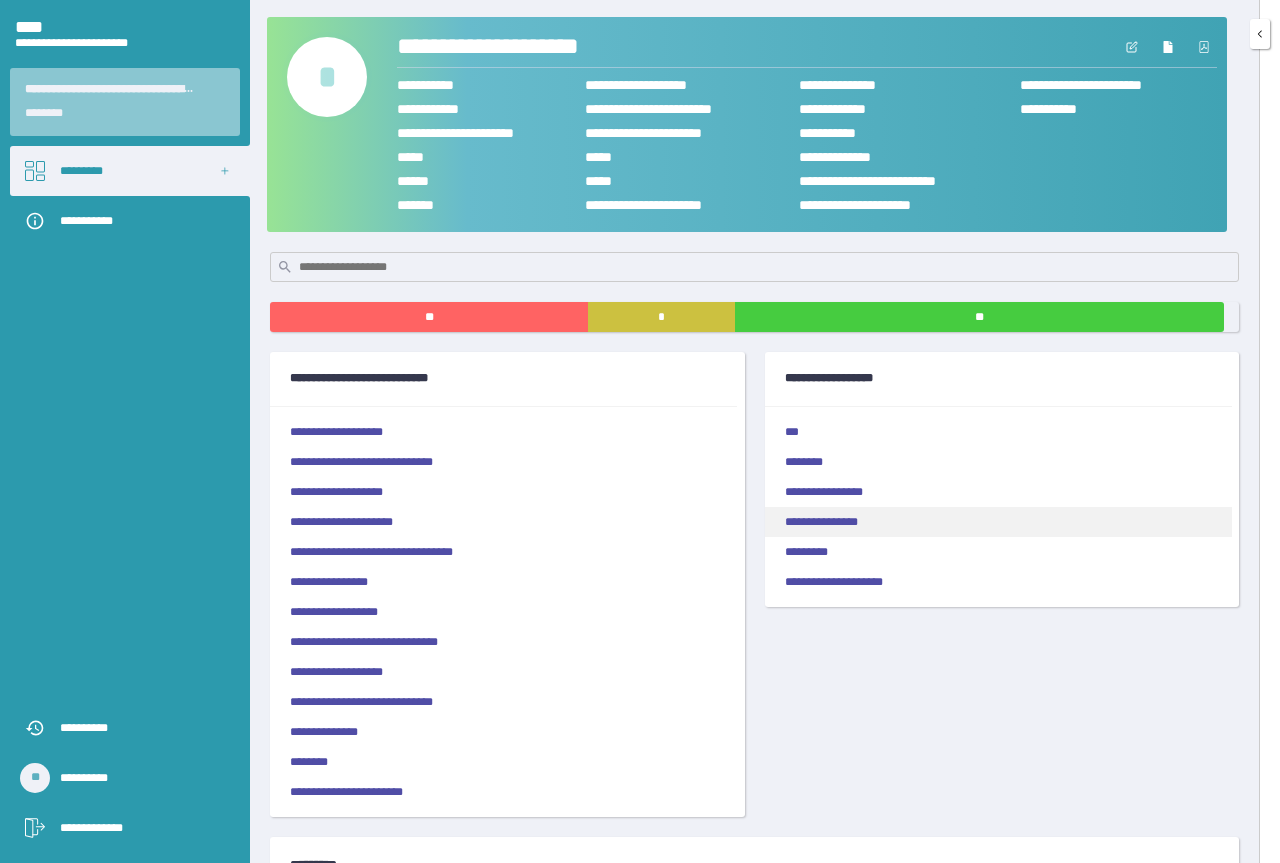 click on "**********" at bounding box center (998, 522) 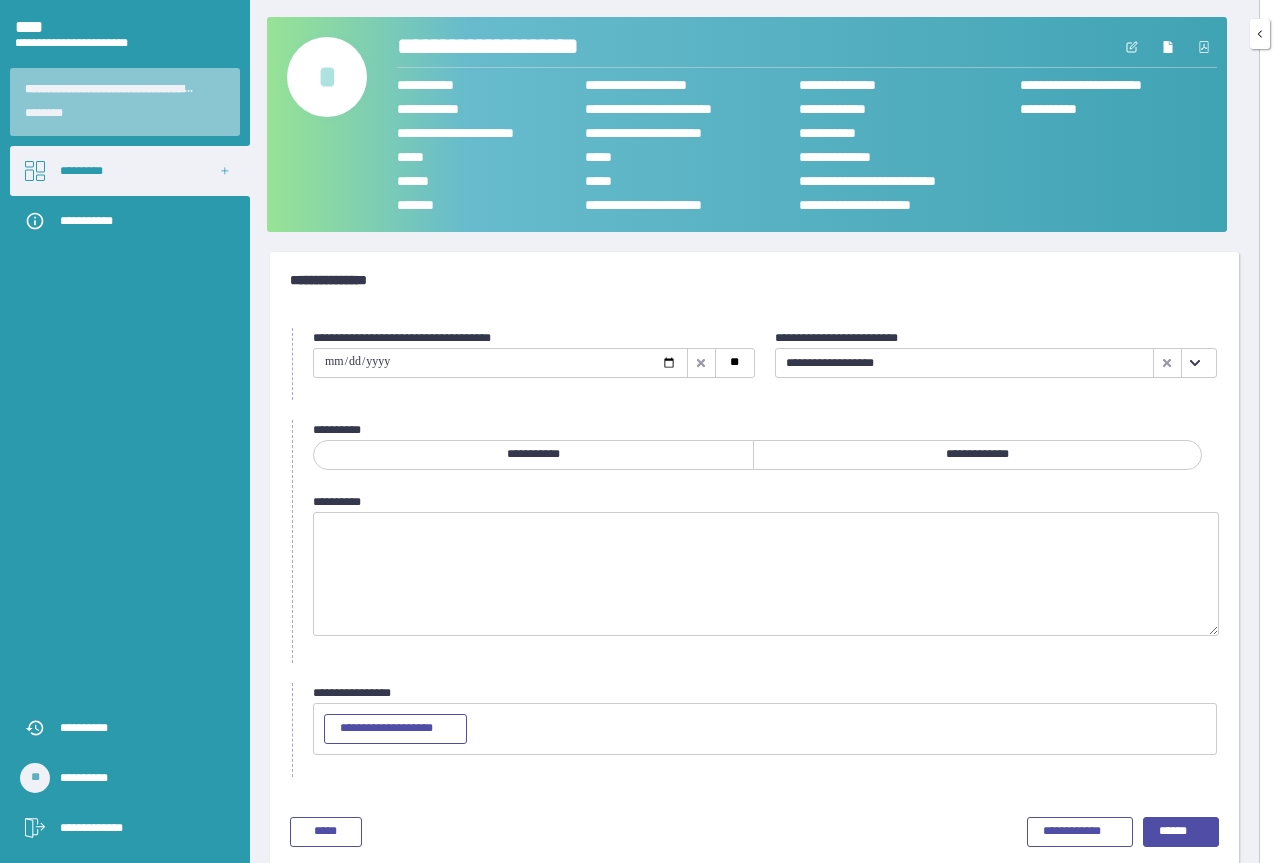 click at bounding box center (500, 363) 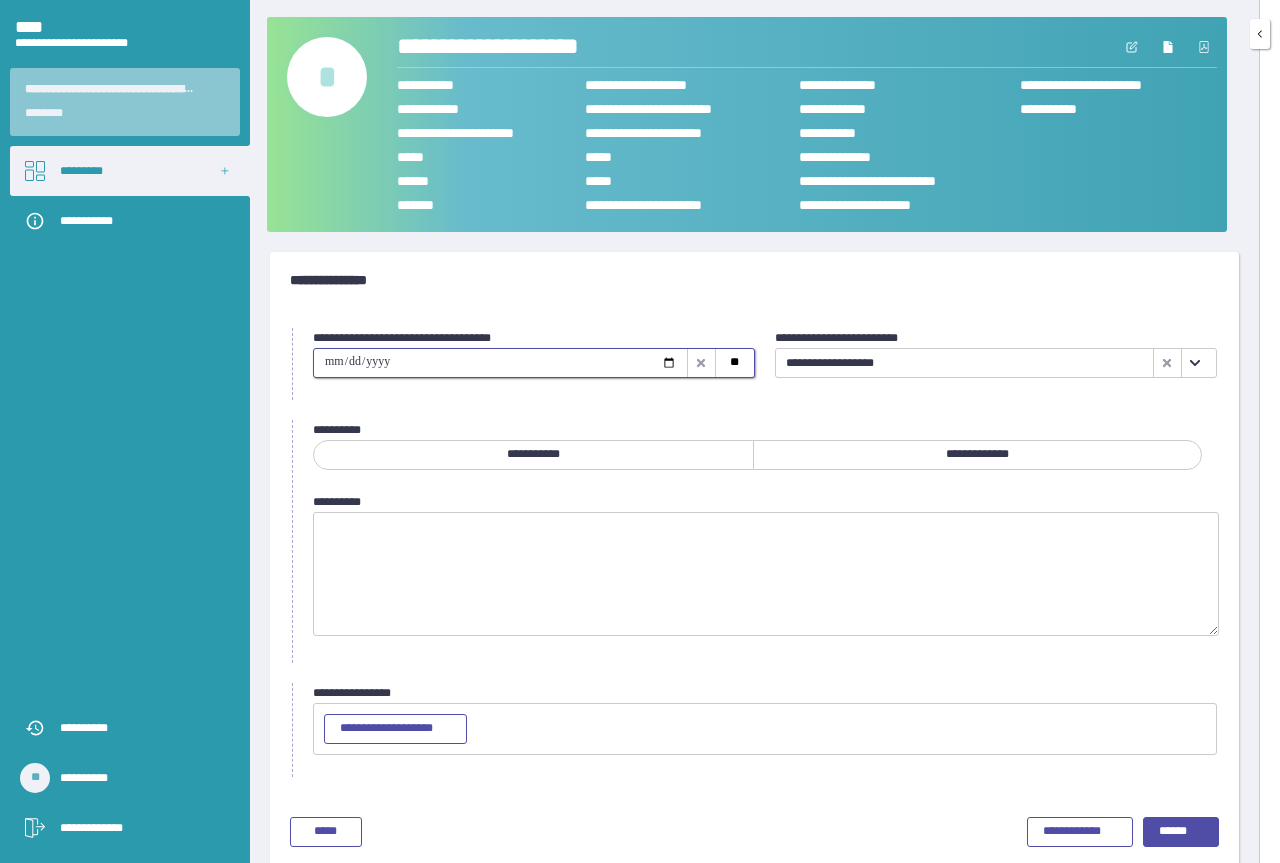 type on "**********" 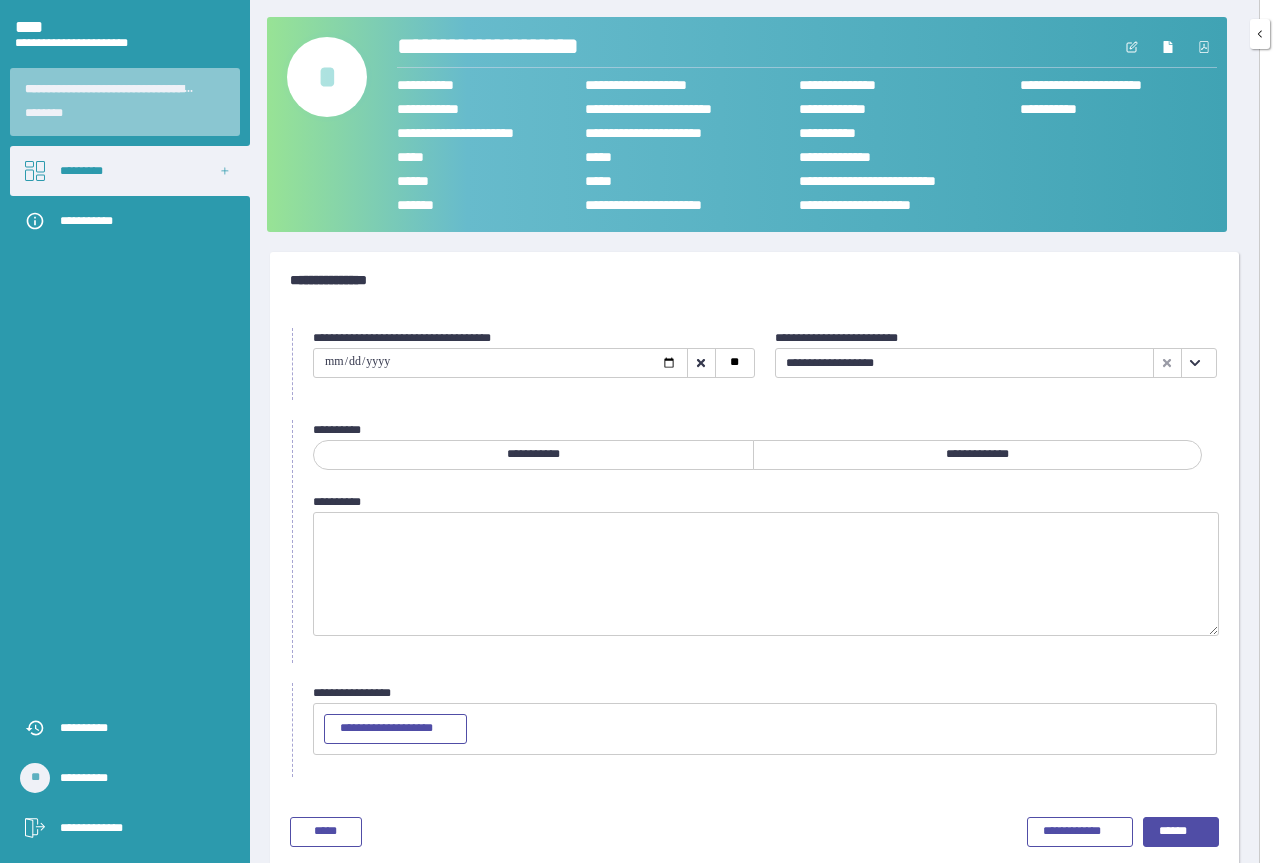 click on "**********" at bounding box center [977, 455] 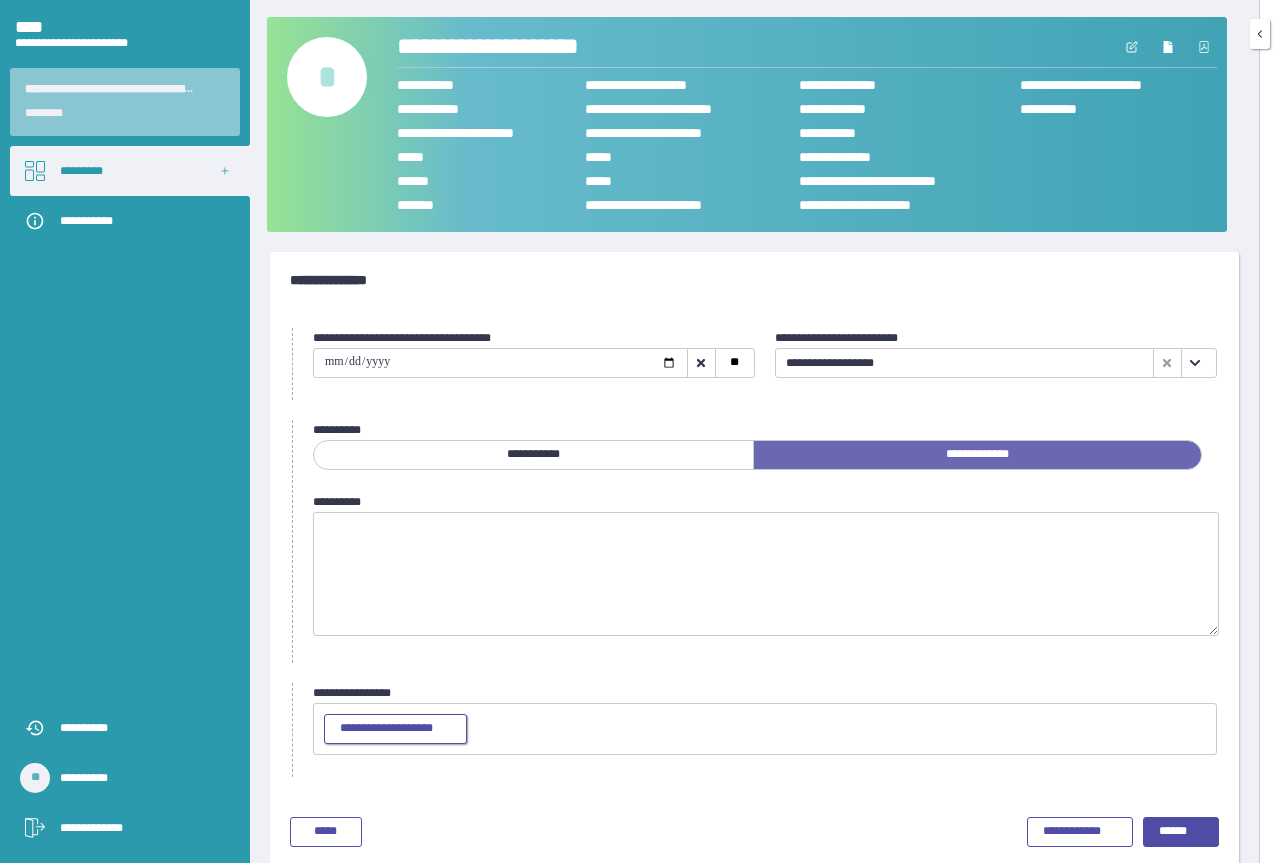 click on "**********" at bounding box center [395, 729] 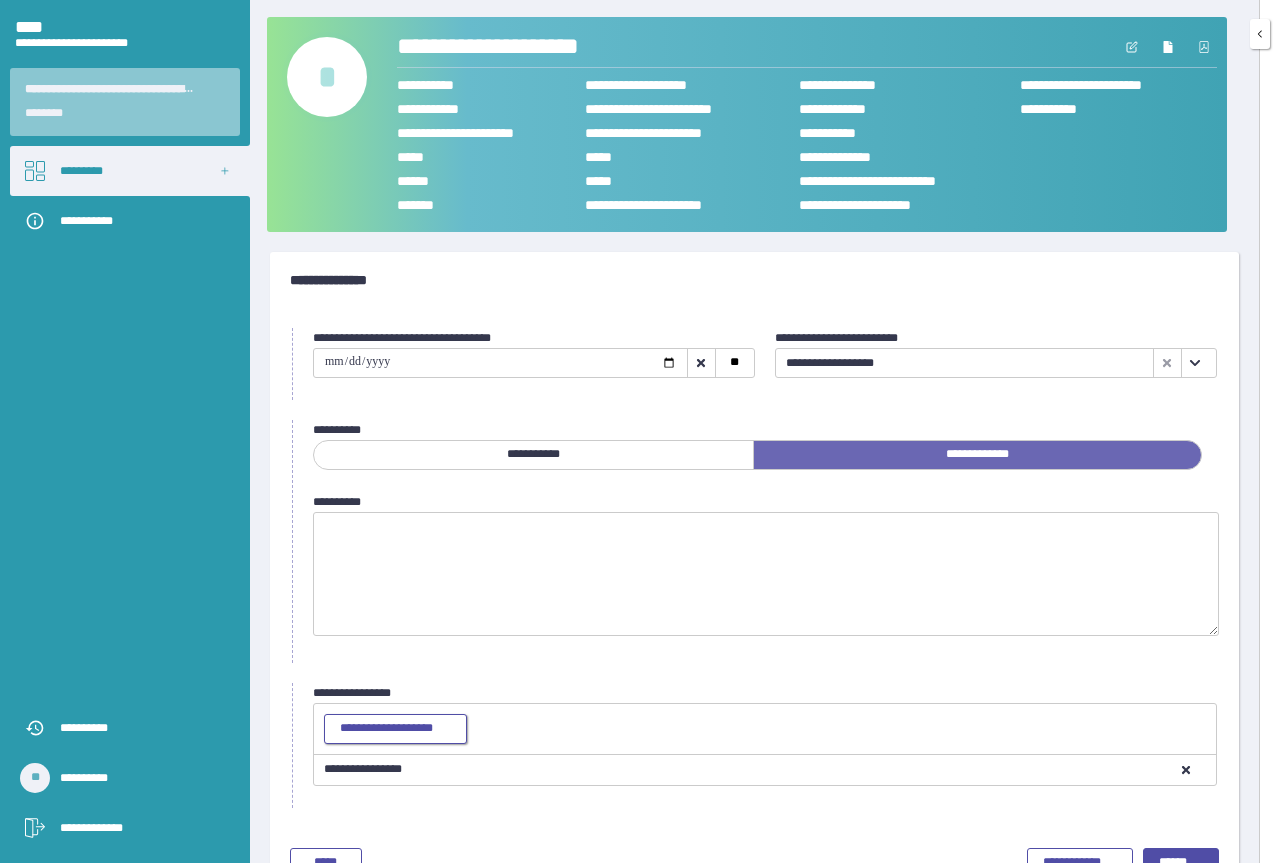 scroll, scrollTop: 53, scrollLeft: 0, axis: vertical 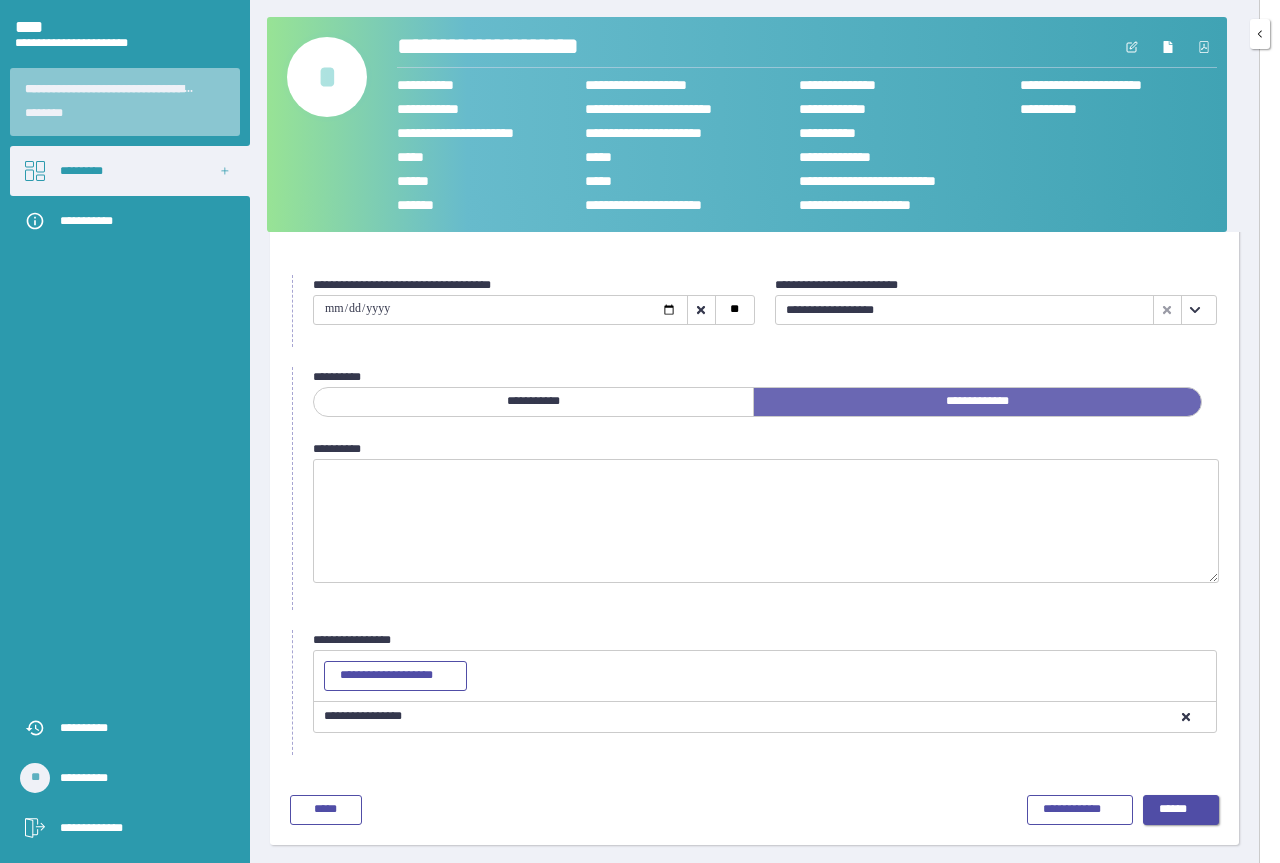click on "******" at bounding box center (1181, 810) 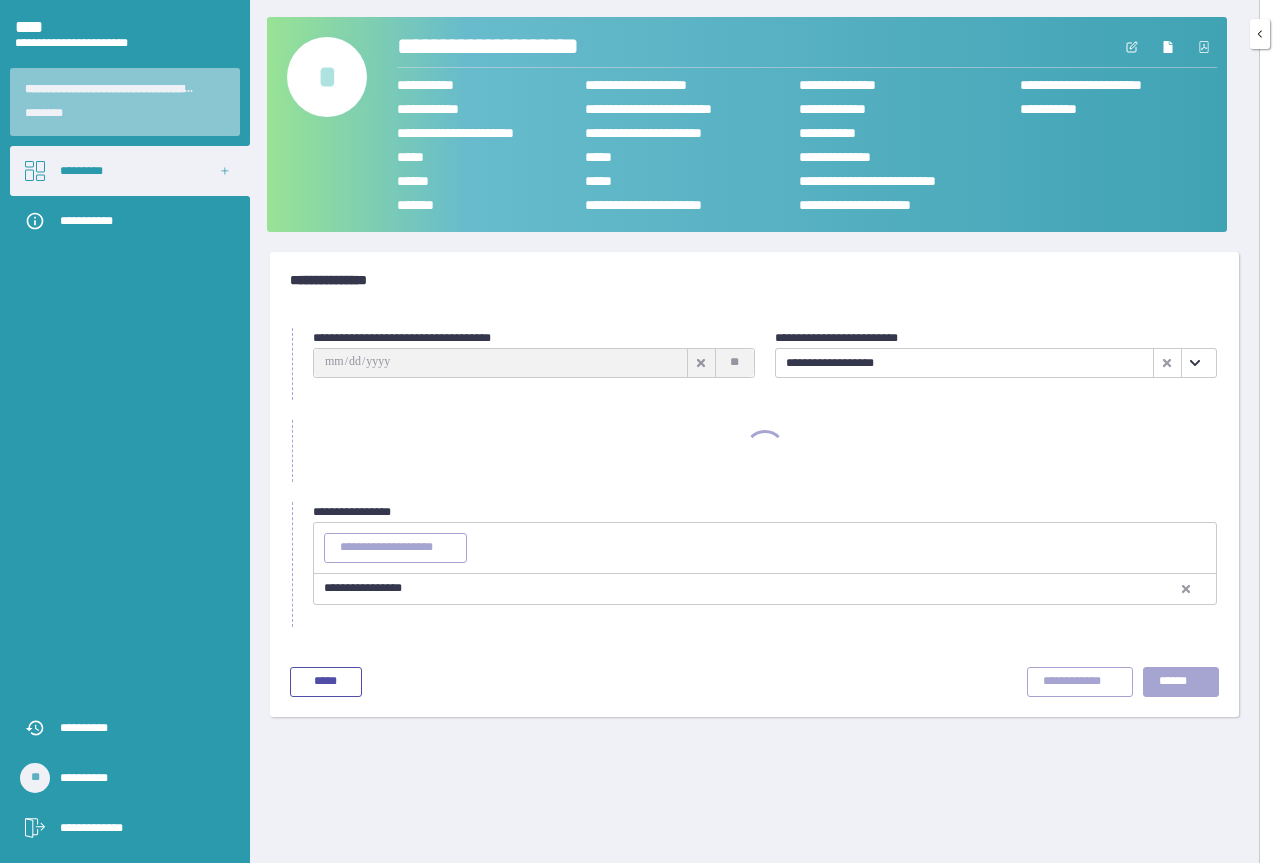 scroll, scrollTop: 0, scrollLeft: 0, axis: both 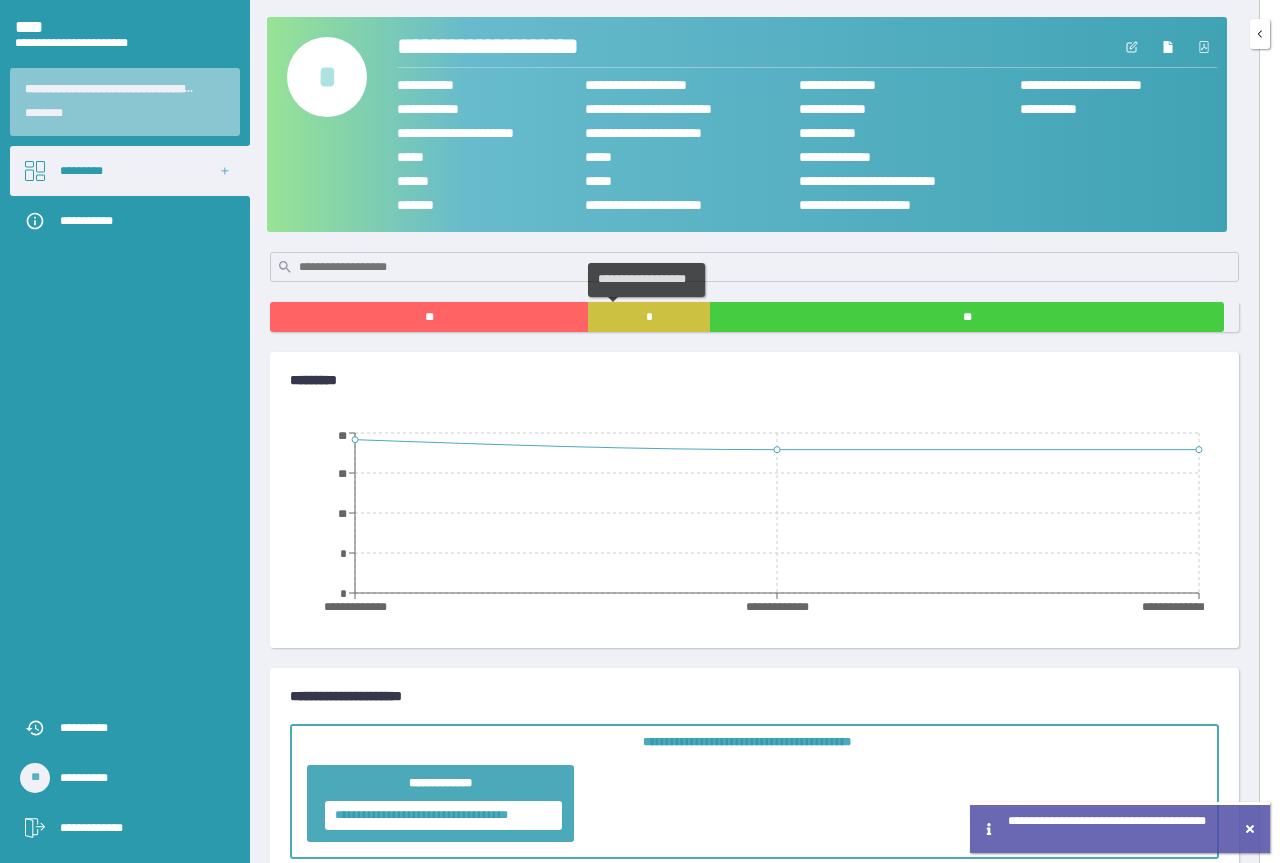 click on "*" at bounding box center [649, 317] 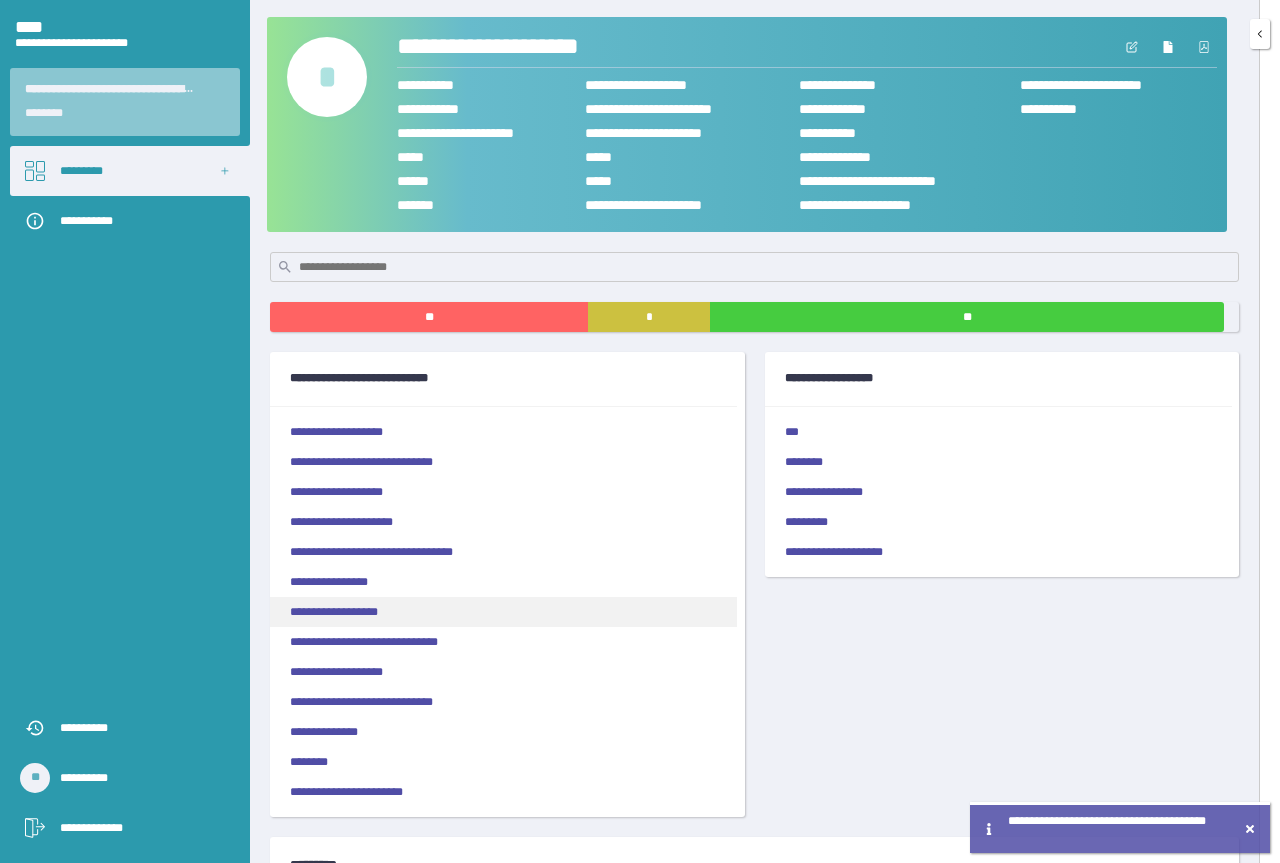 click on "**********" at bounding box center [503, 612] 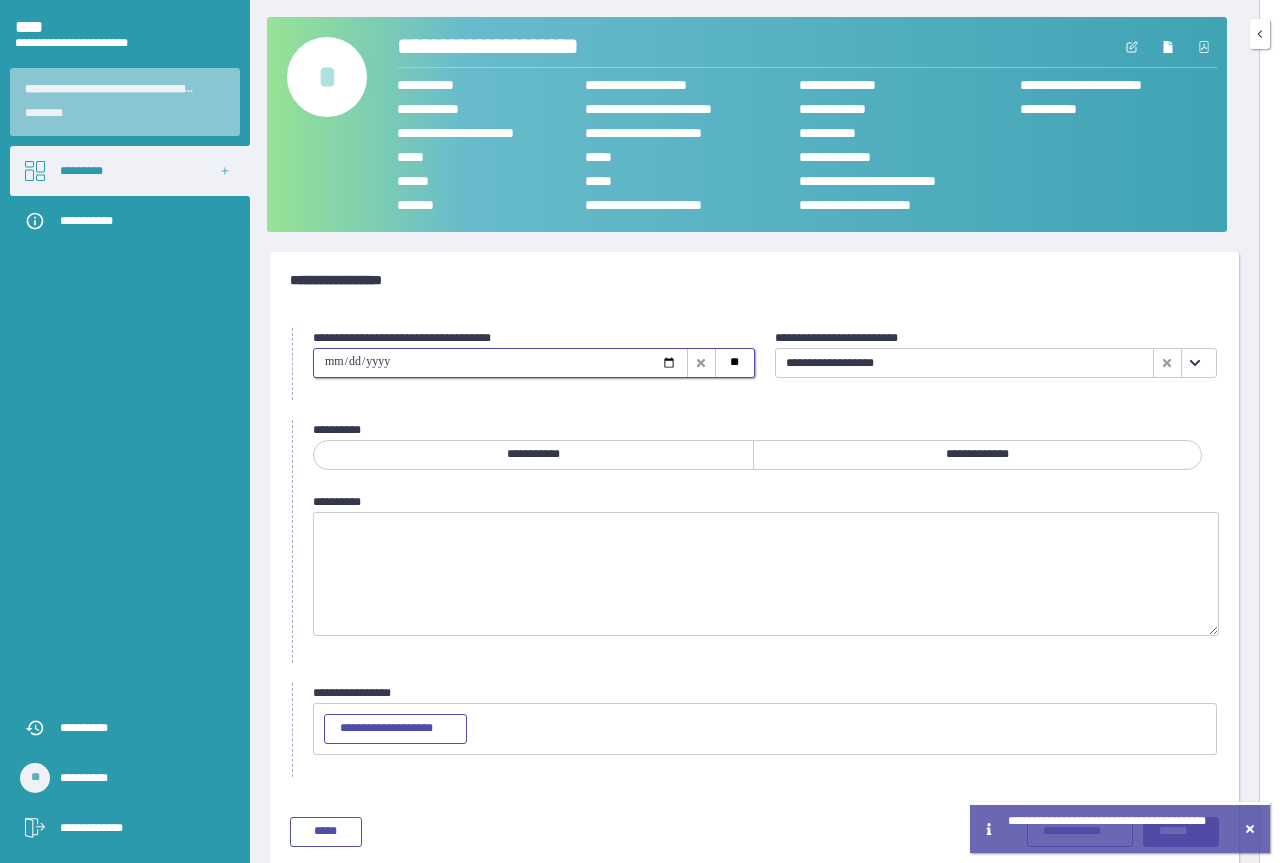click at bounding box center [500, 363] 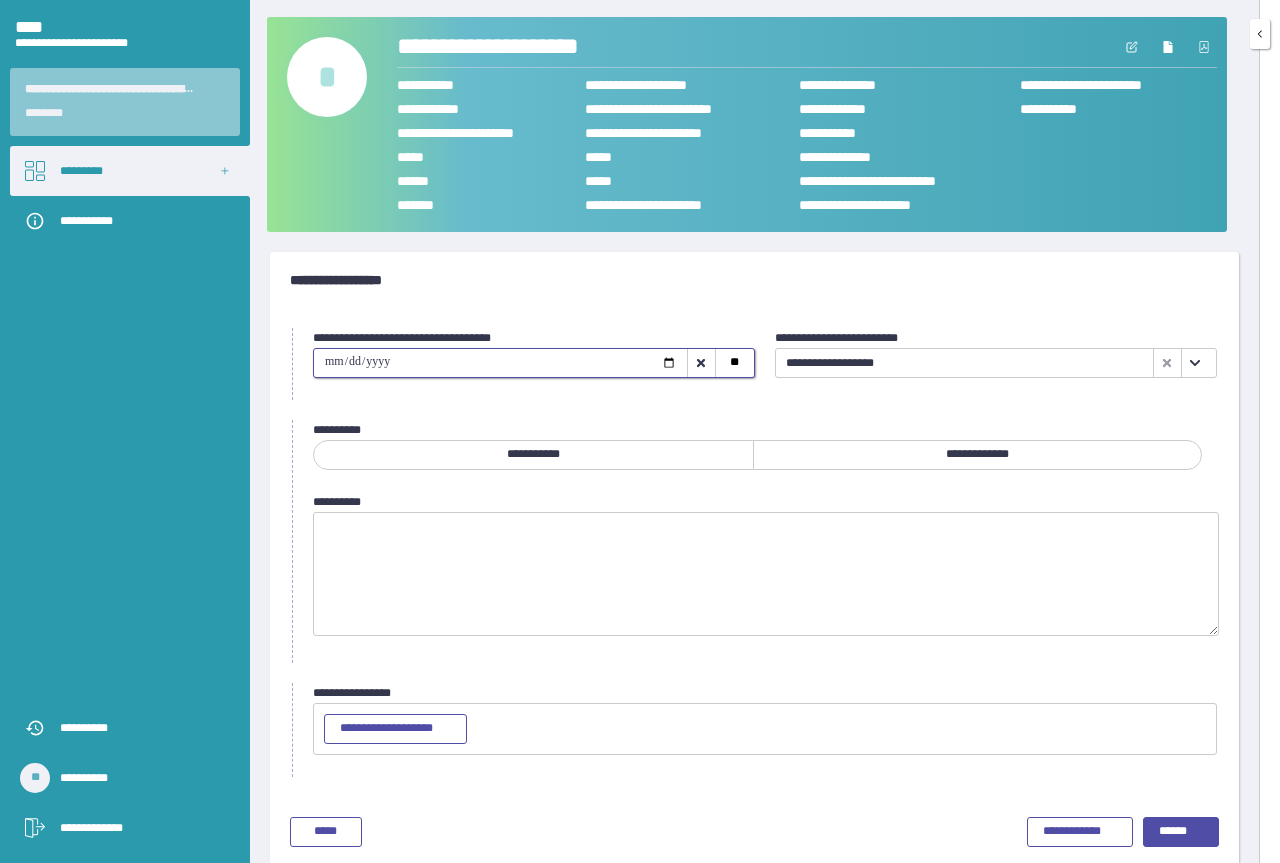 type on "**********" 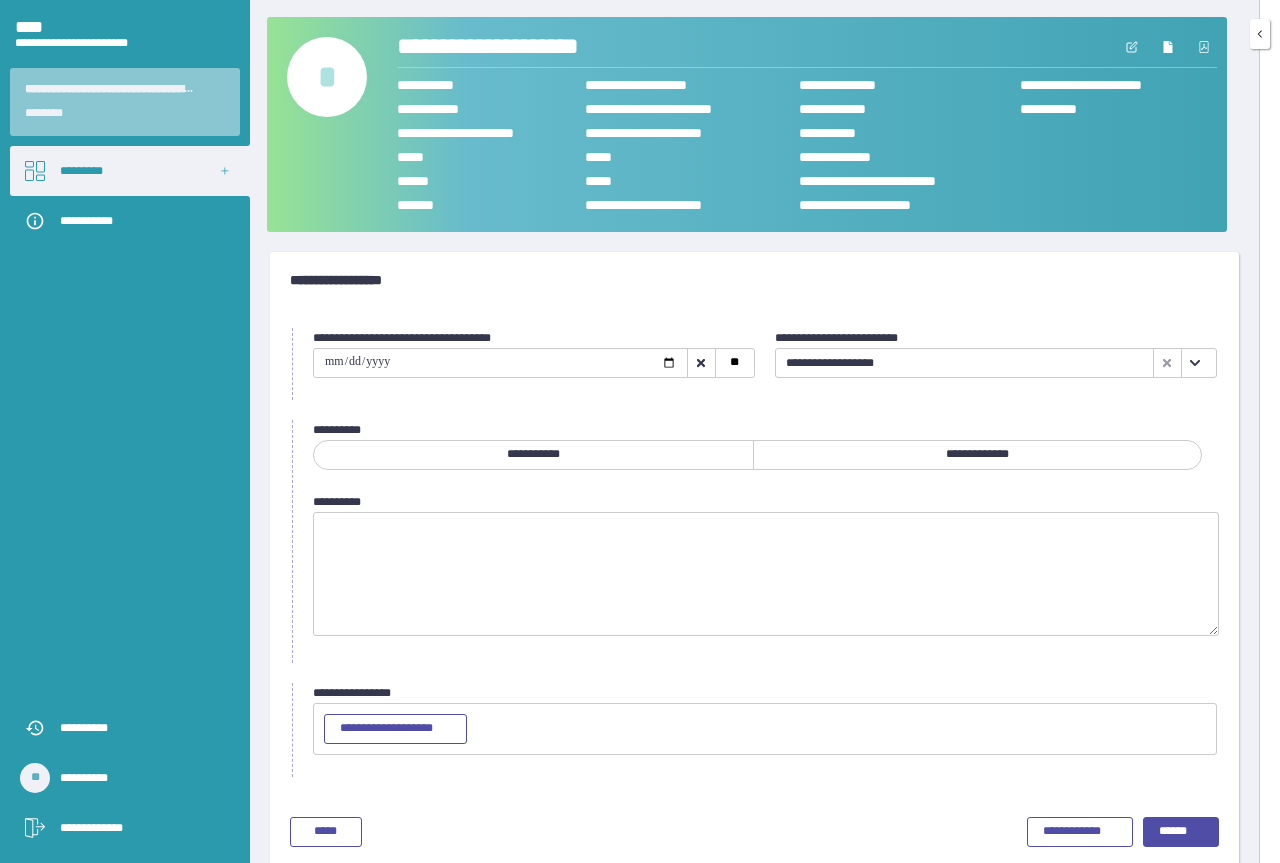 click on "**********" at bounding box center [977, 455] 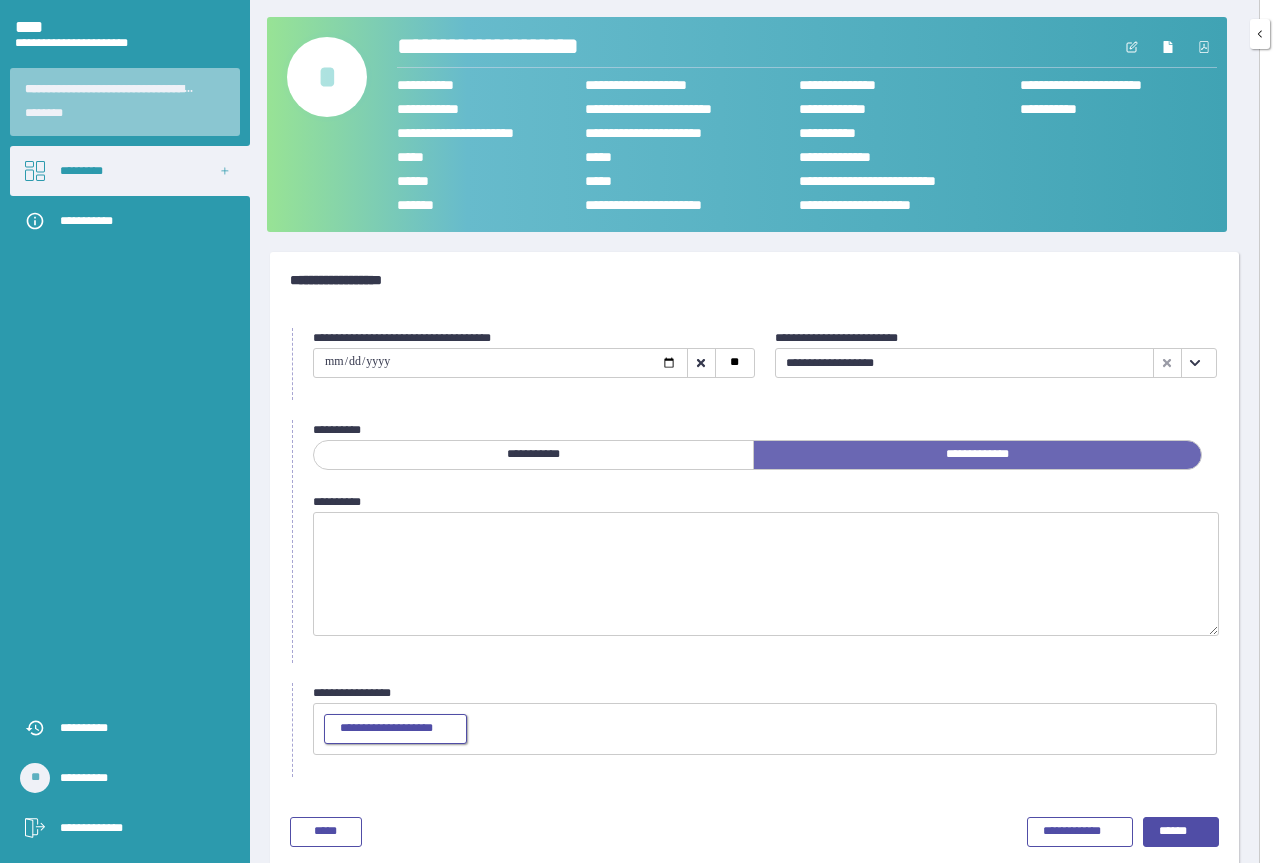 click on "**********" at bounding box center (395, 729) 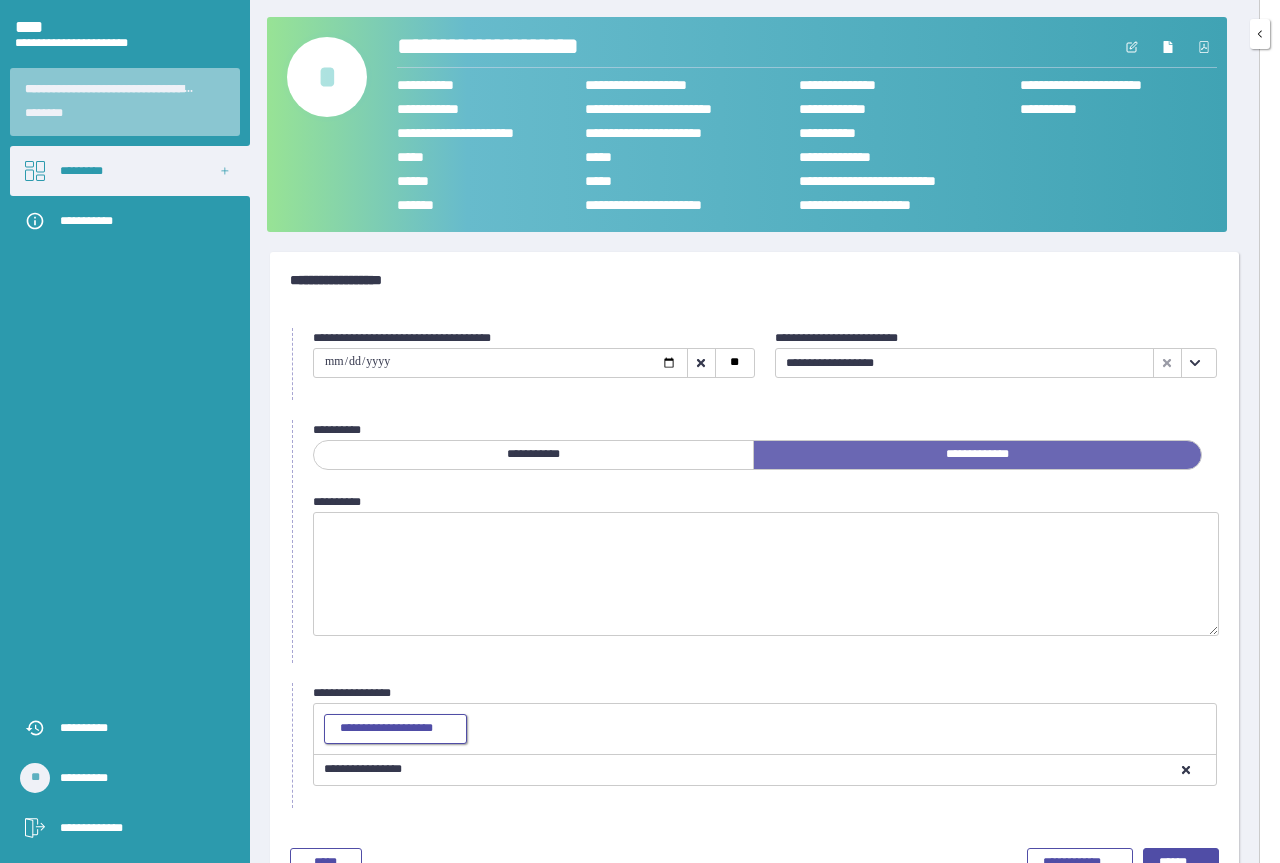 scroll, scrollTop: 53, scrollLeft: 0, axis: vertical 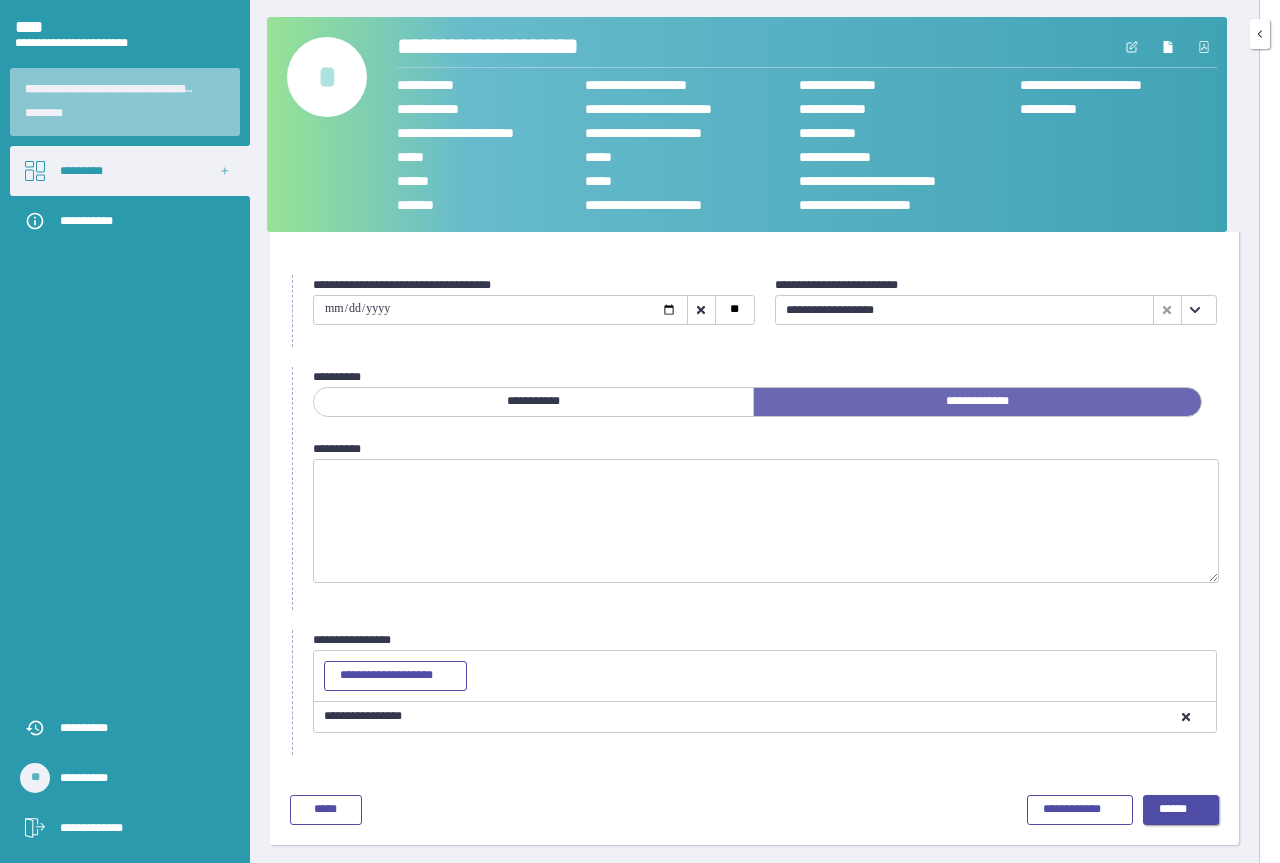 click on "******" at bounding box center [1181, 810] 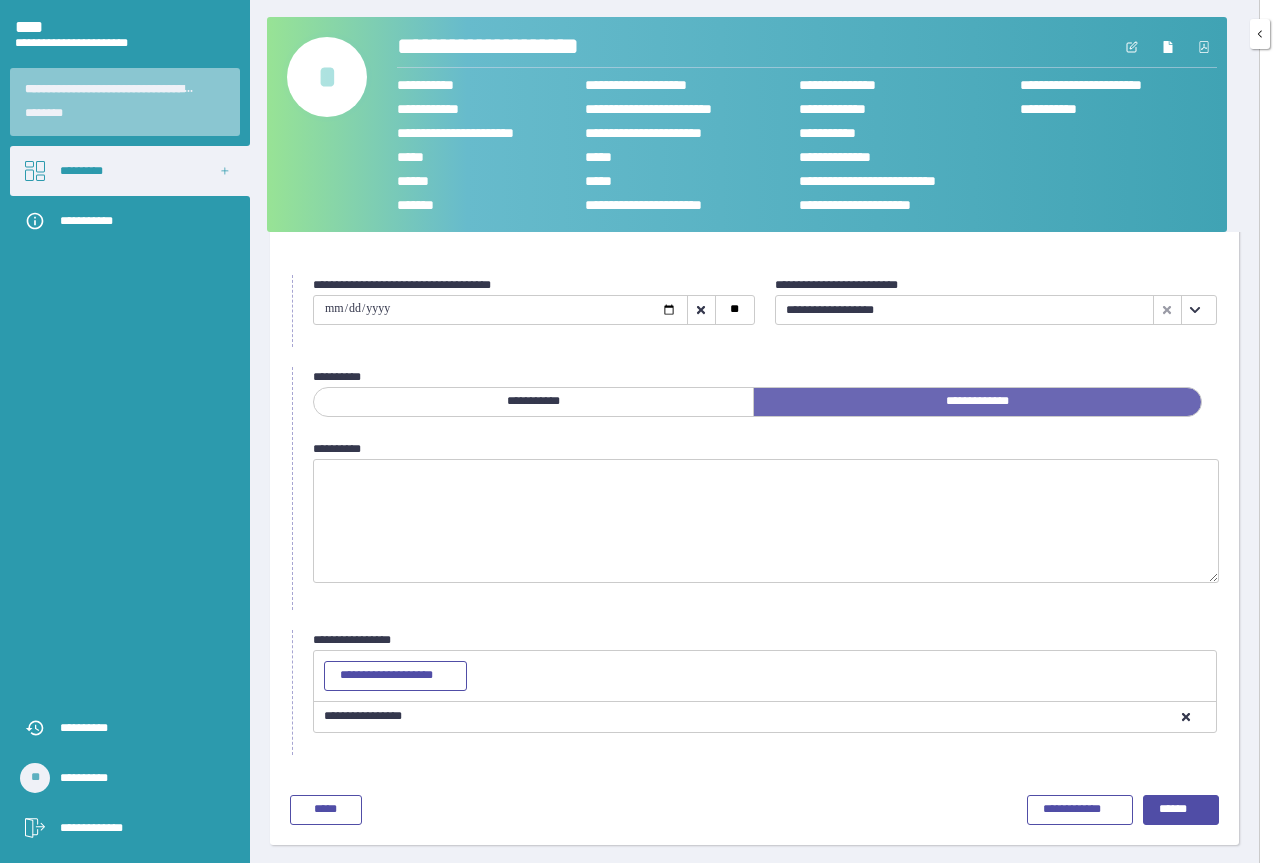 scroll, scrollTop: 0, scrollLeft: 0, axis: both 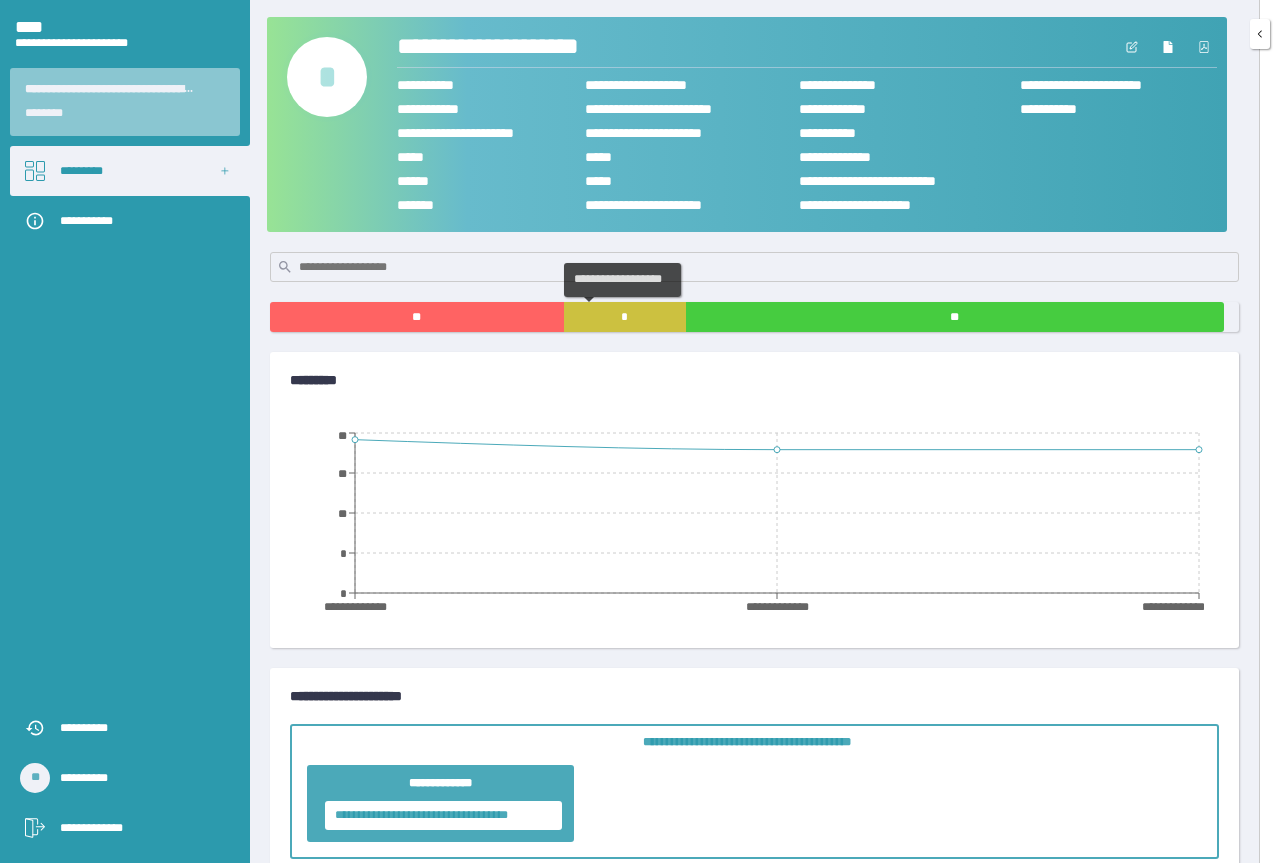 click on "*" at bounding box center [625, 317] 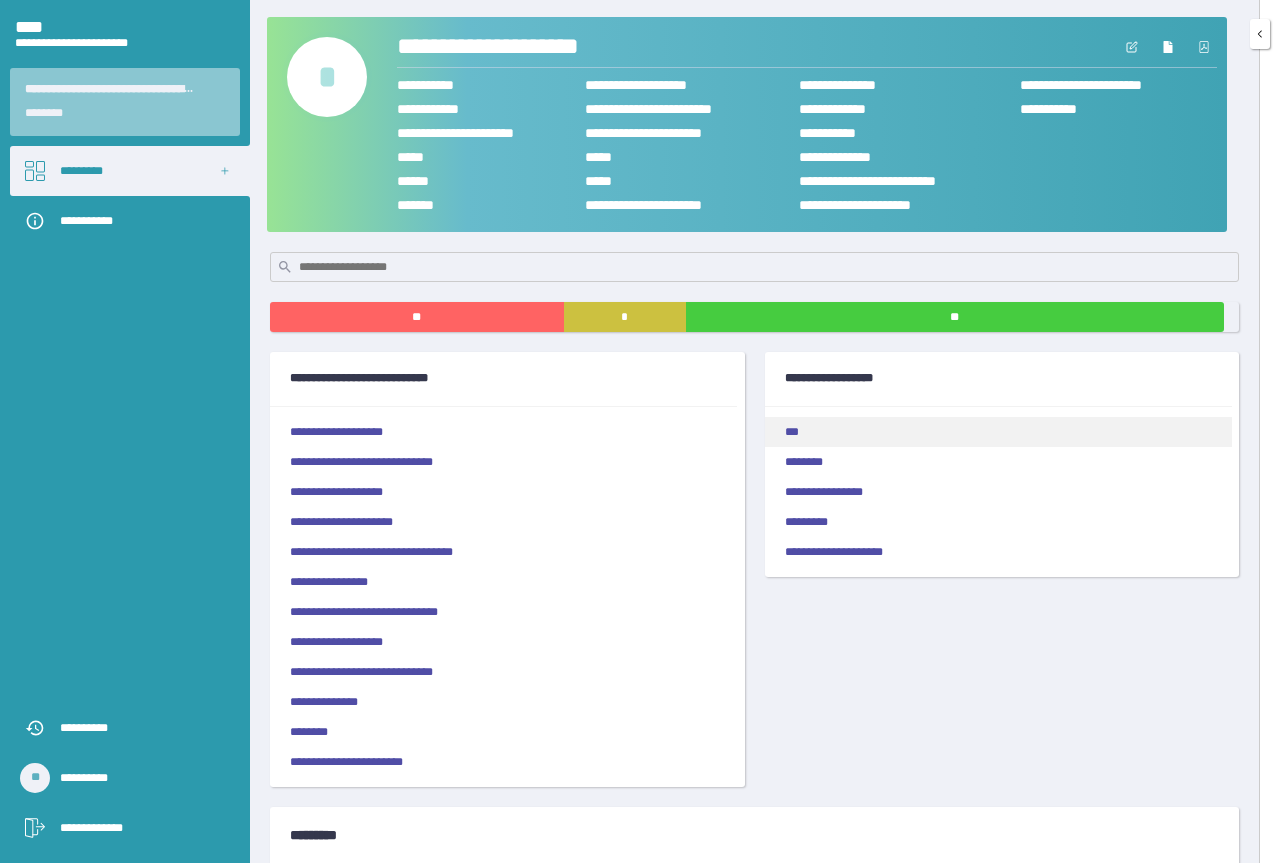 click on "***" at bounding box center [998, 432] 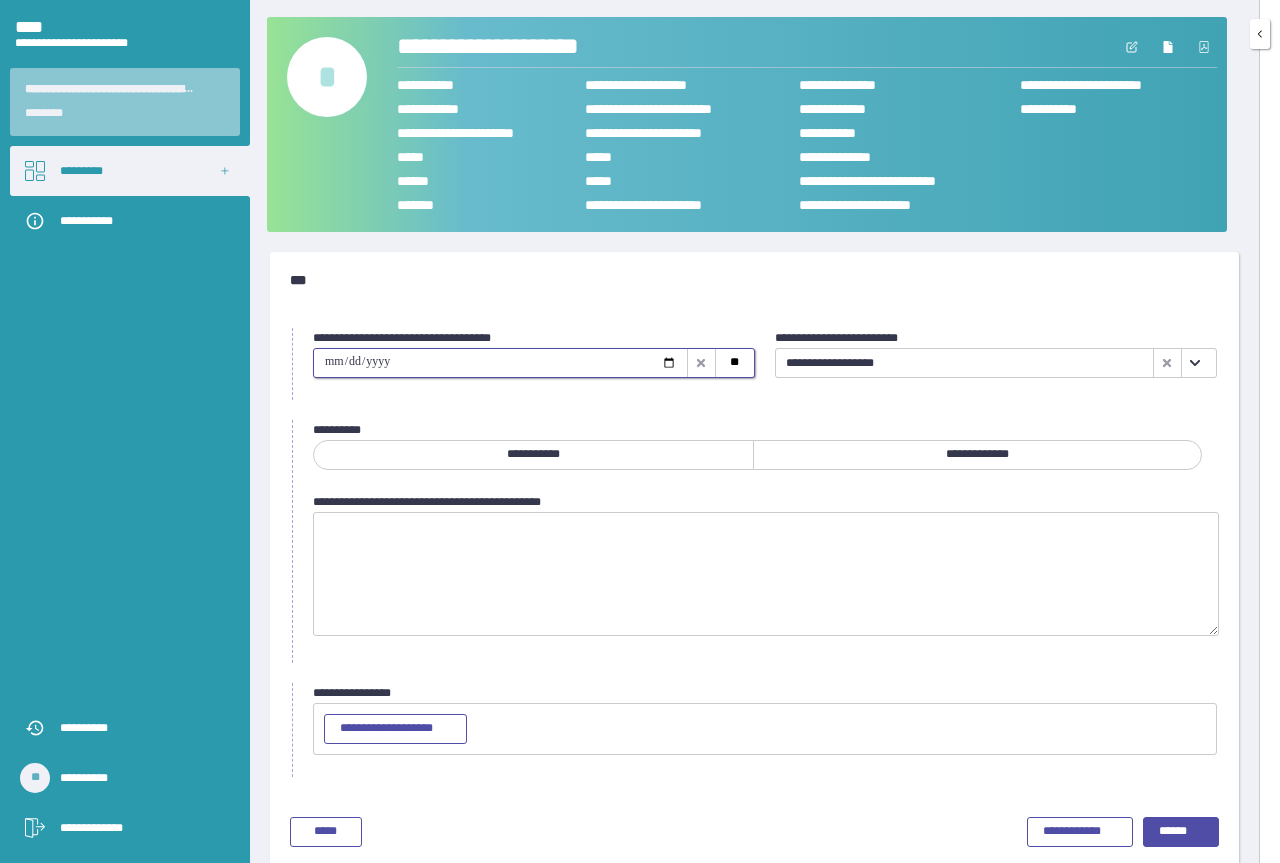 click at bounding box center (500, 363) 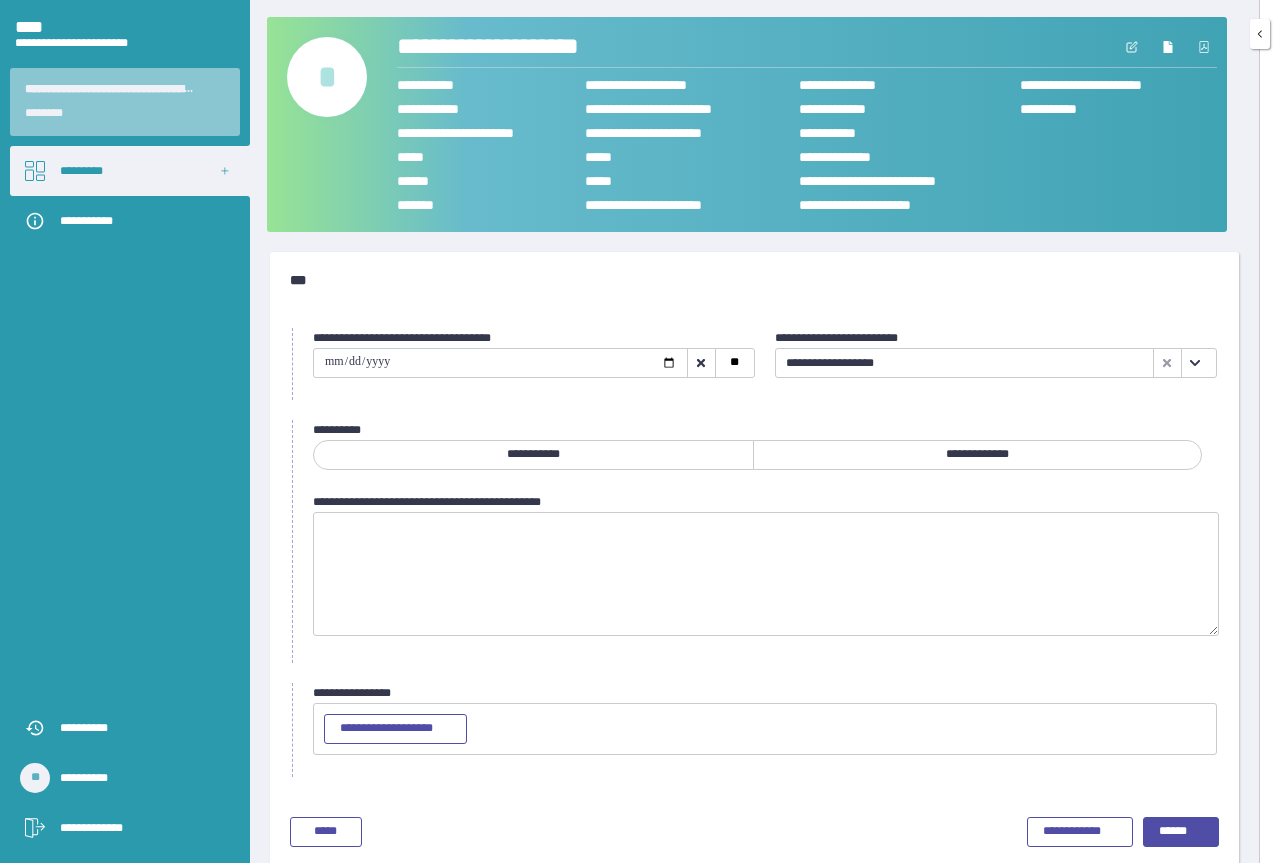 click on "**********" at bounding box center [977, 455] 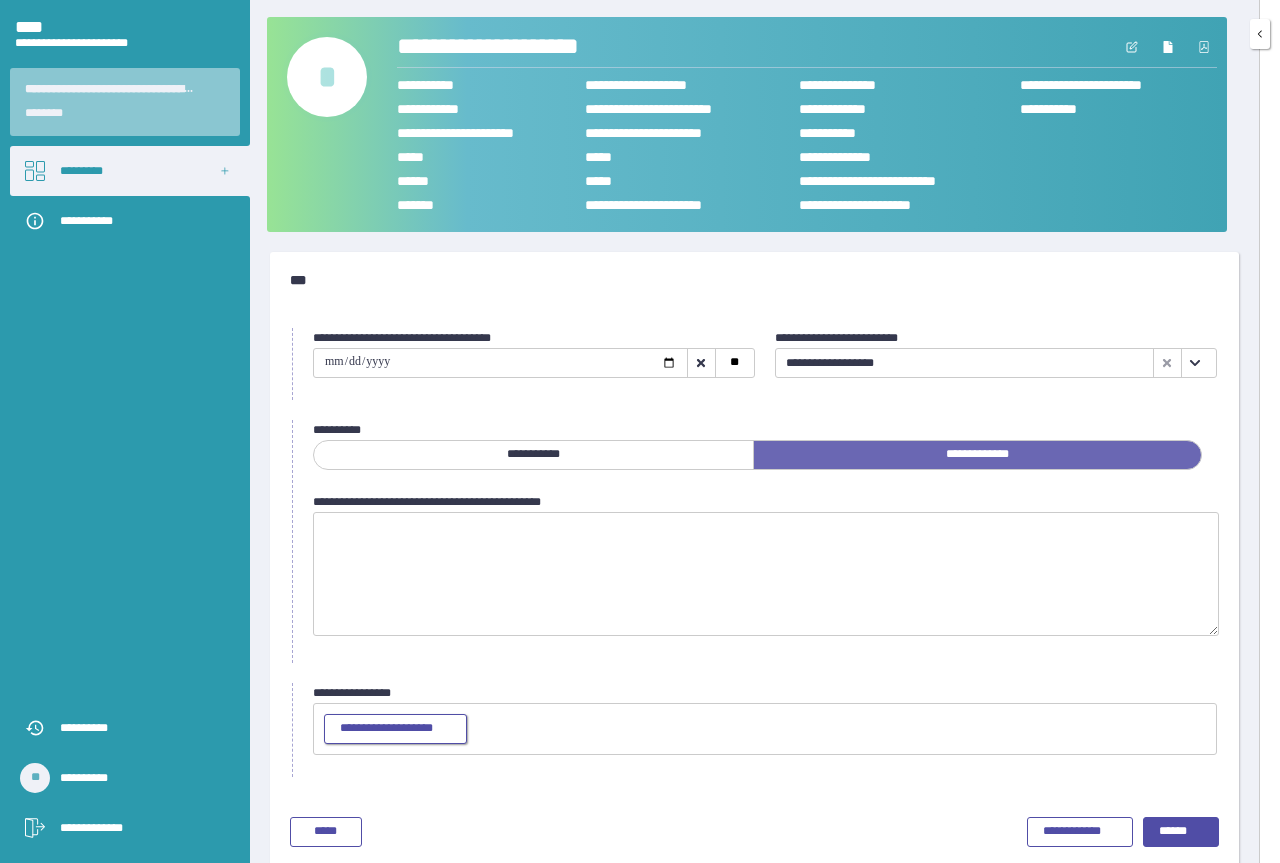 click on "**********" at bounding box center [395, 729] 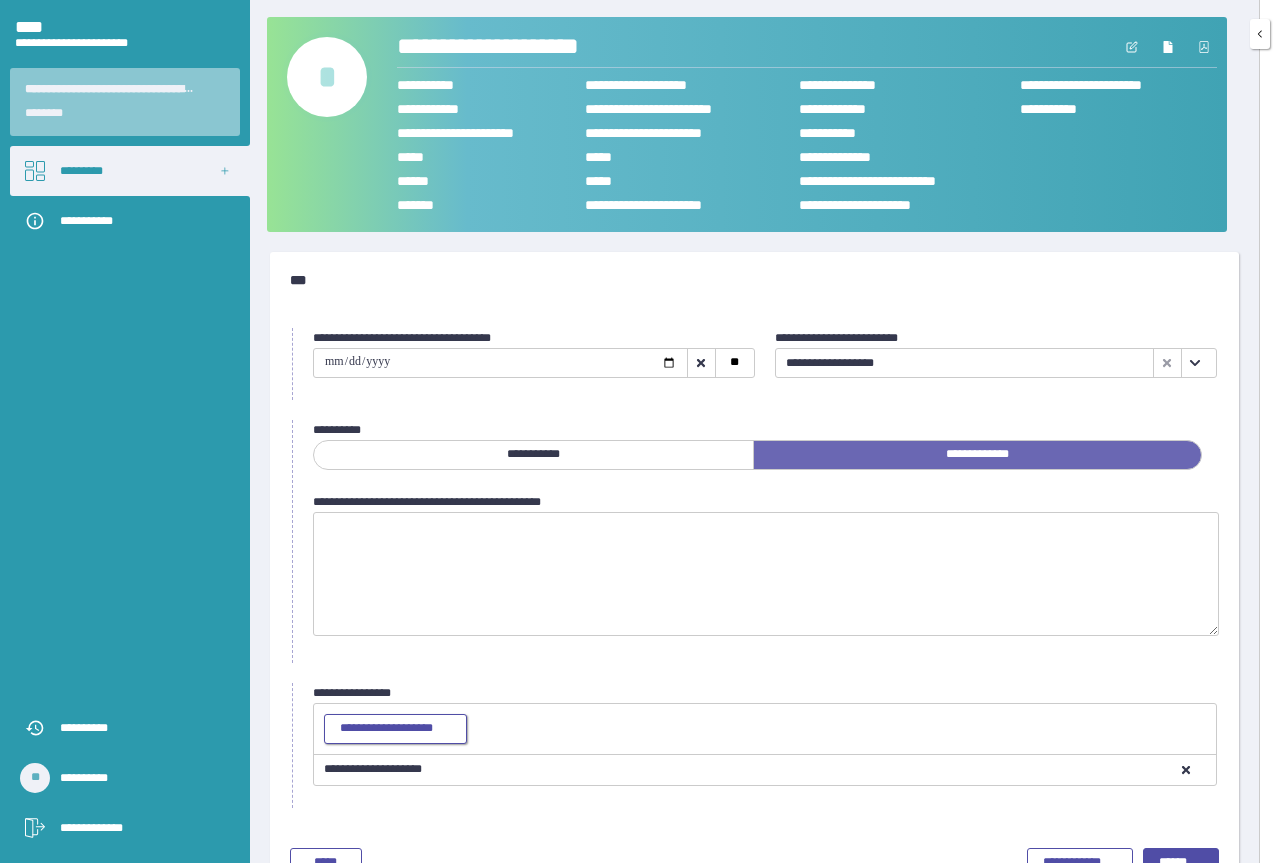scroll, scrollTop: 53, scrollLeft: 0, axis: vertical 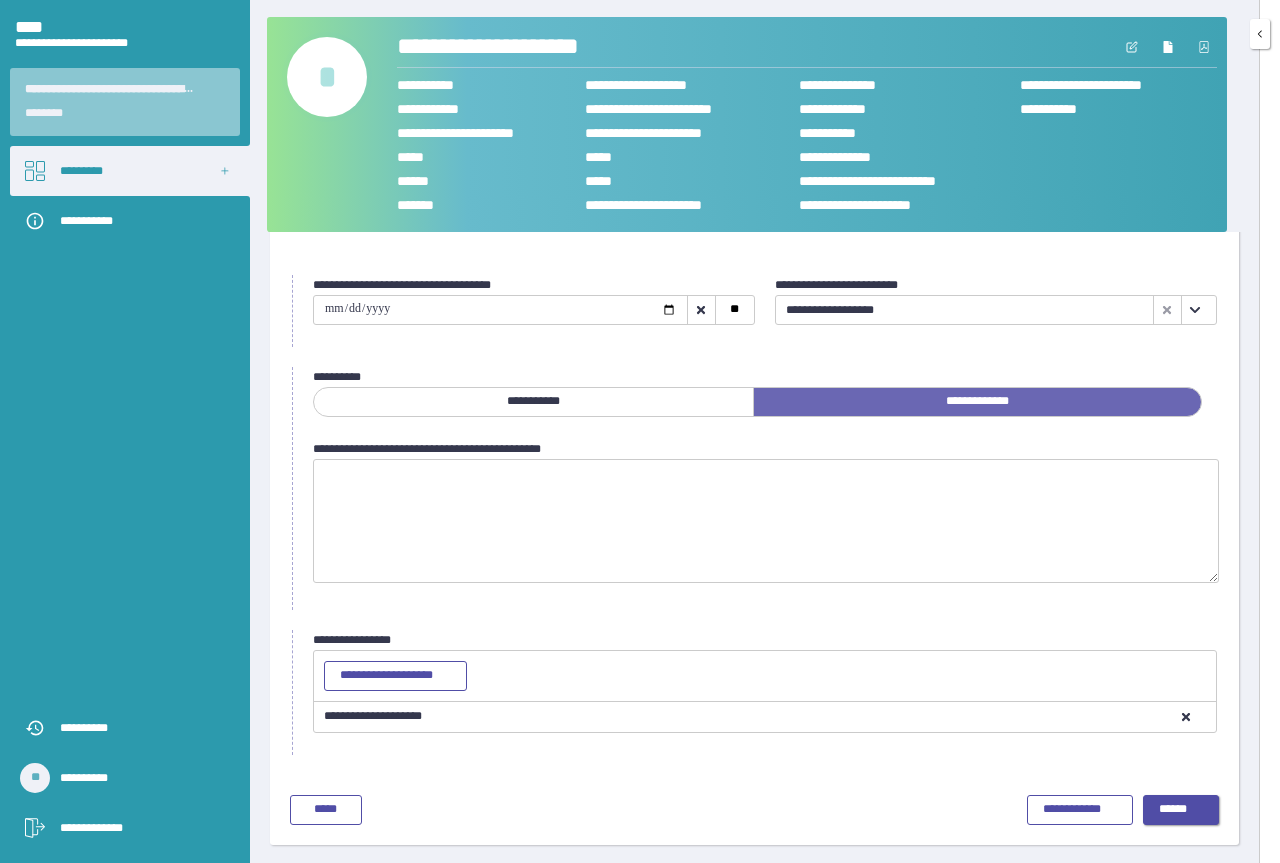 click on "******" at bounding box center [1181, 810] 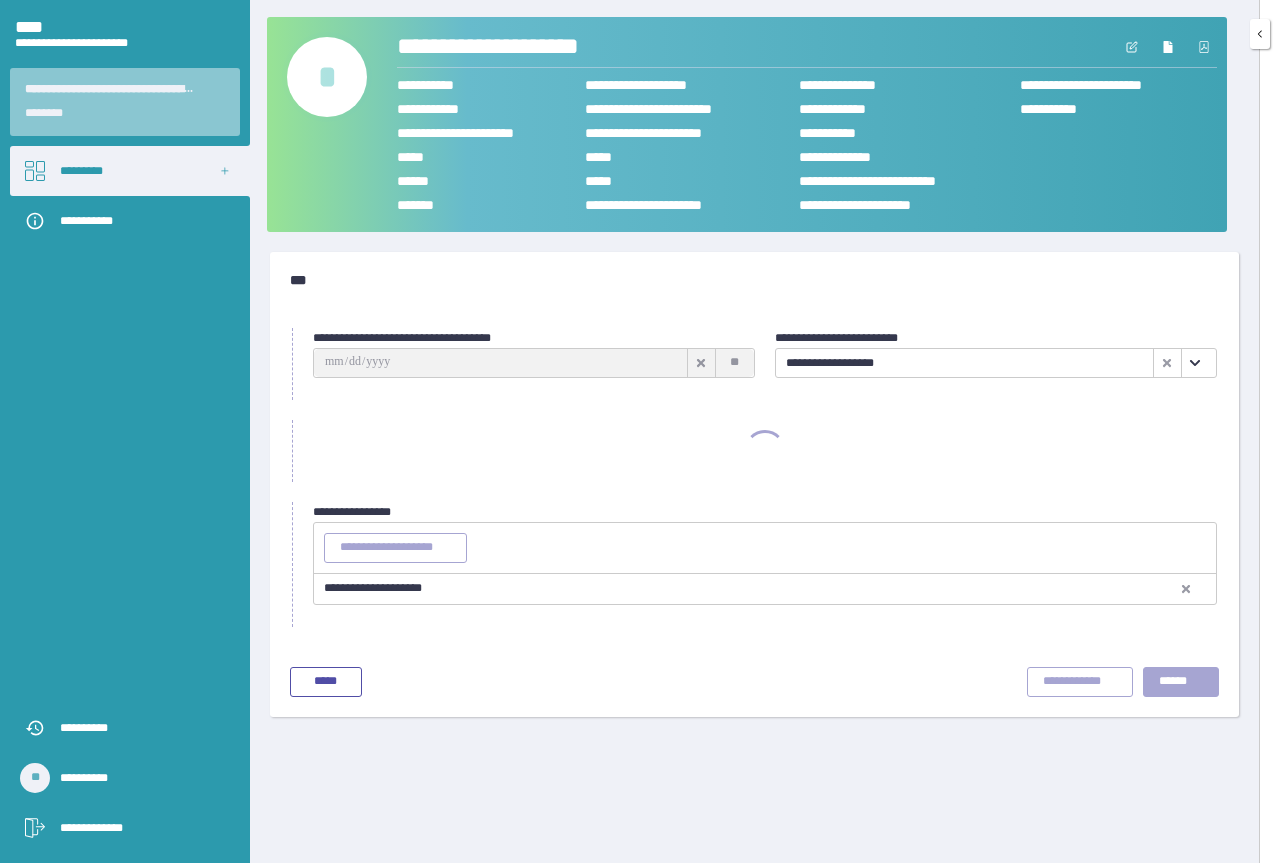 scroll, scrollTop: 0, scrollLeft: 0, axis: both 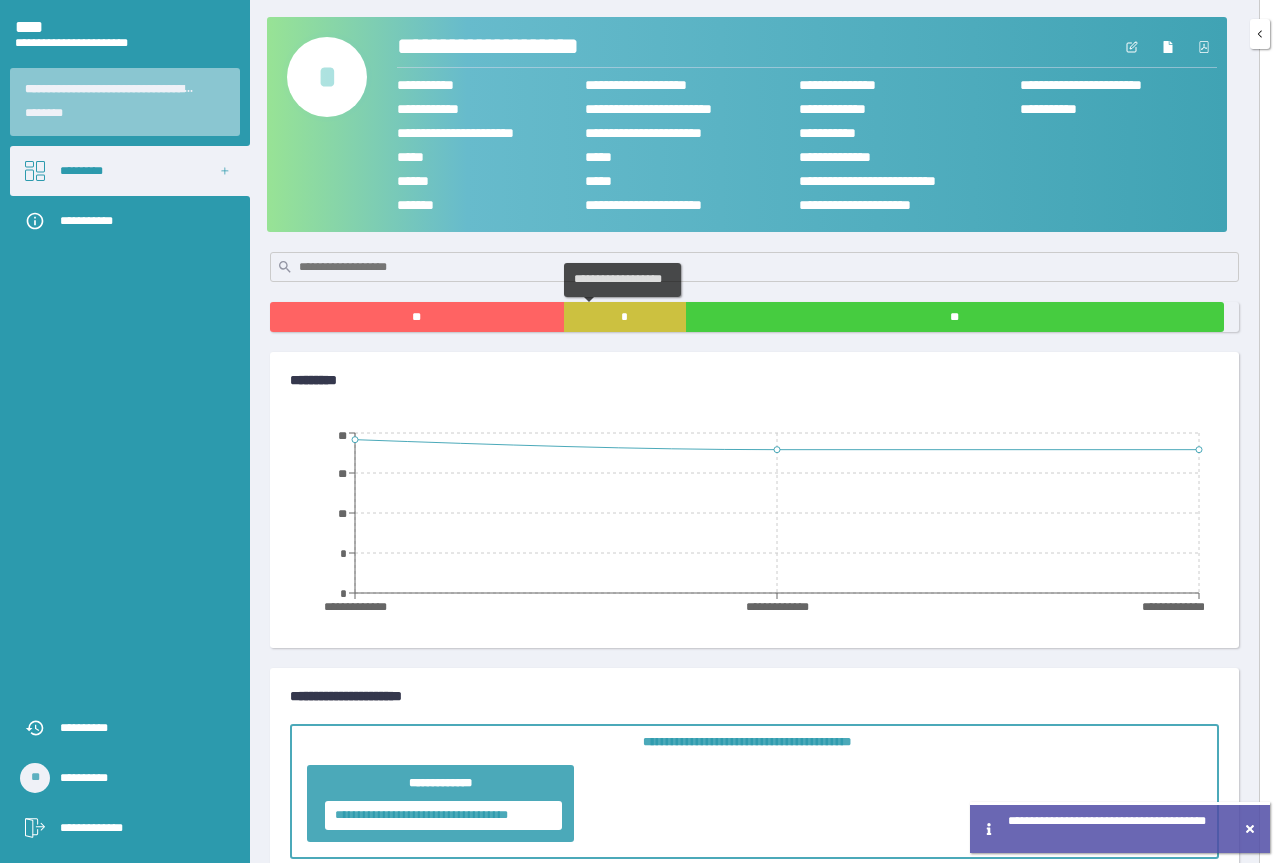 click on "*" at bounding box center [625, 317] 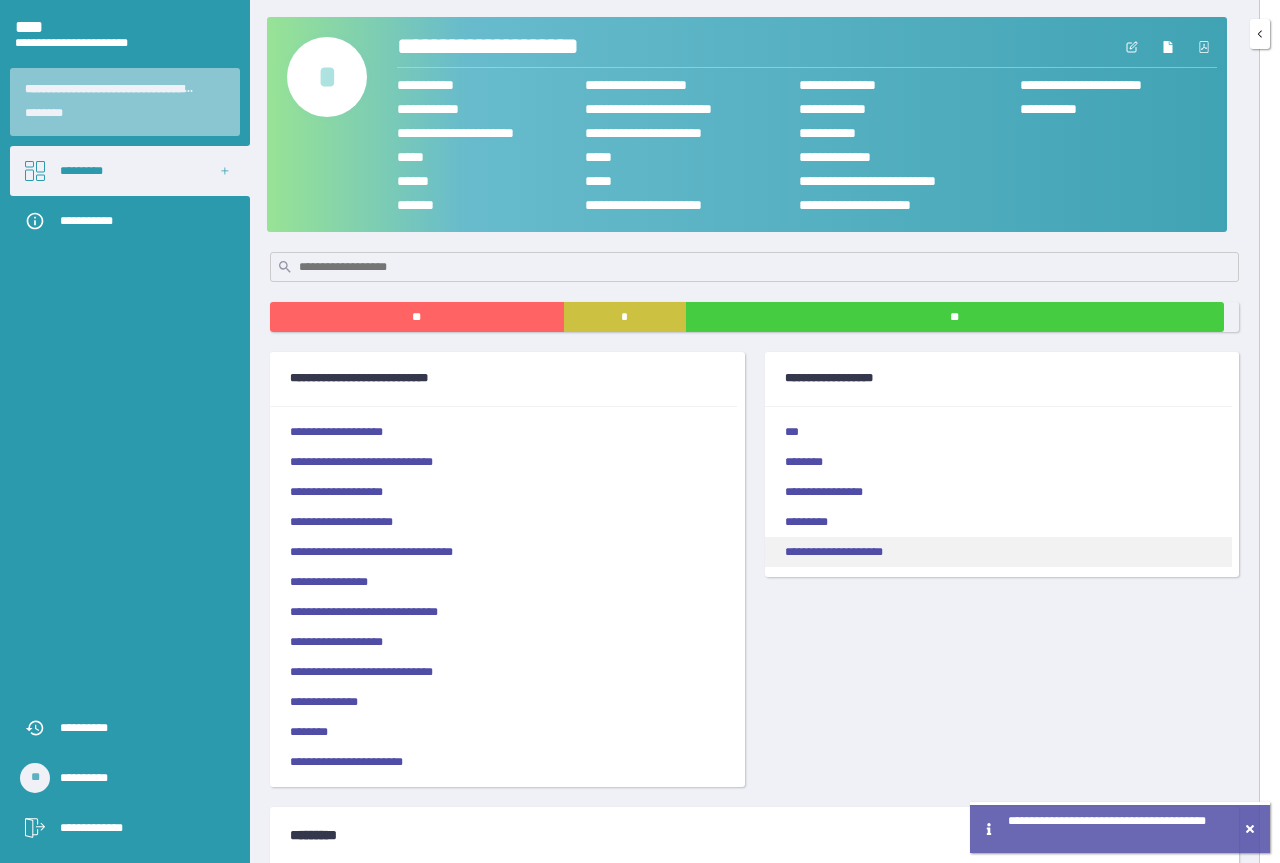 click on "**********" at bounding box center [998, 552] 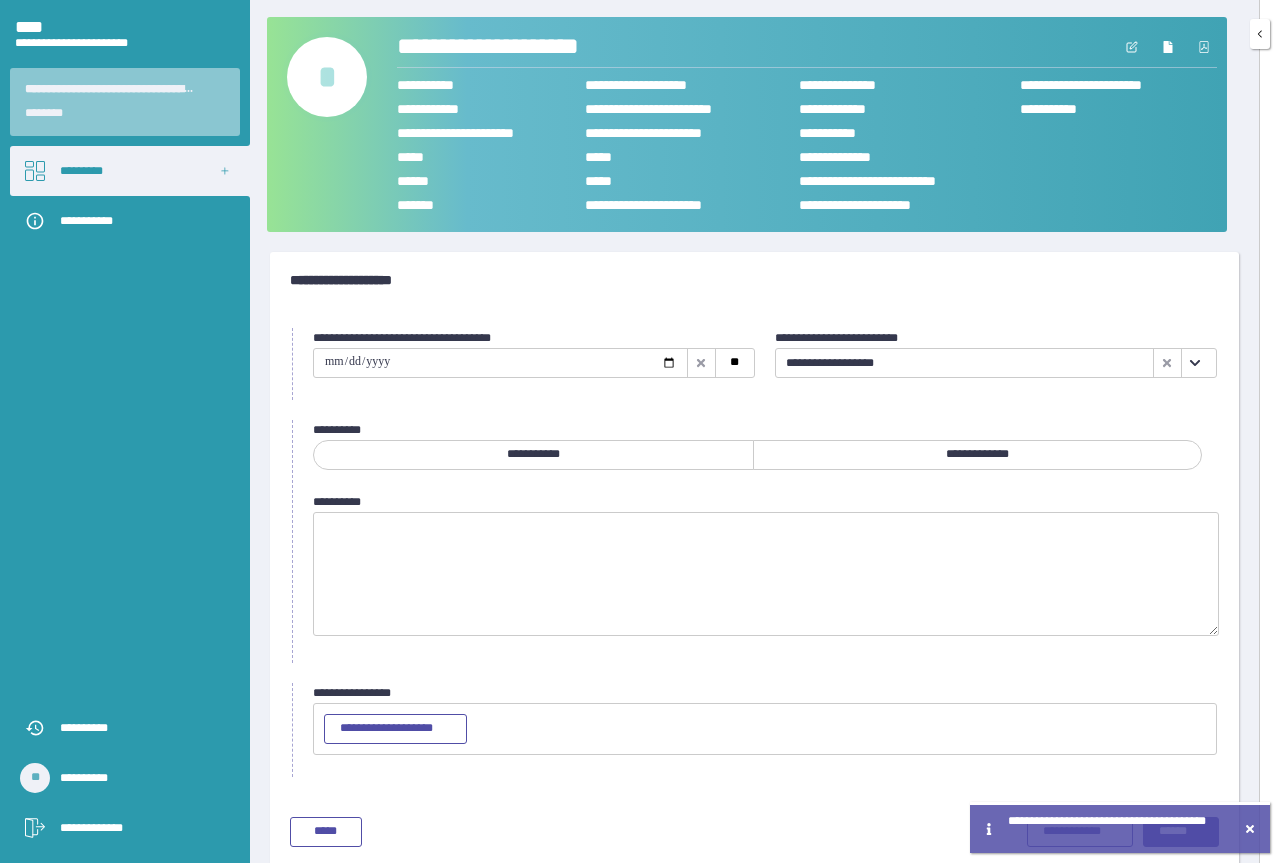 click at bounding box center (500, 363) 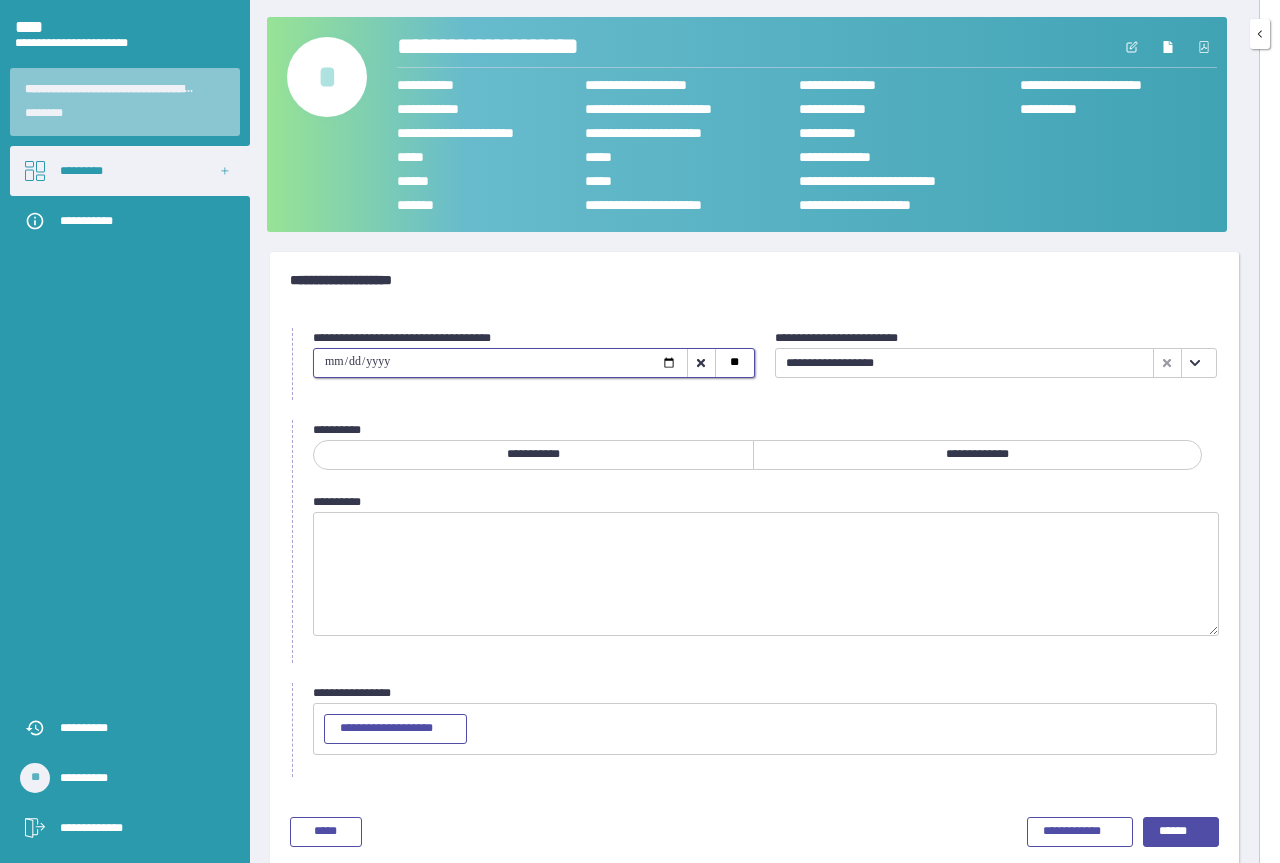 type on "**********" 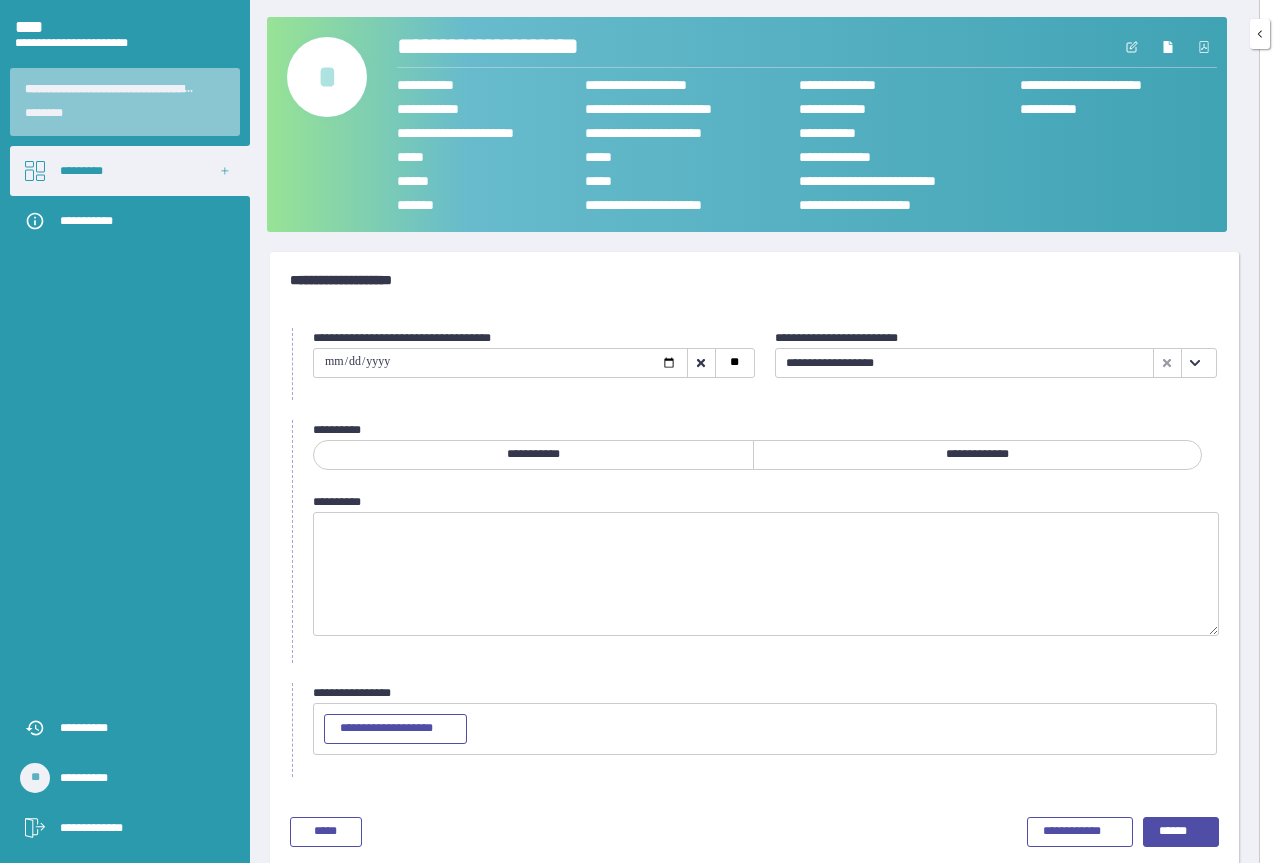 click on "**********" at bounding box center (977, 455) 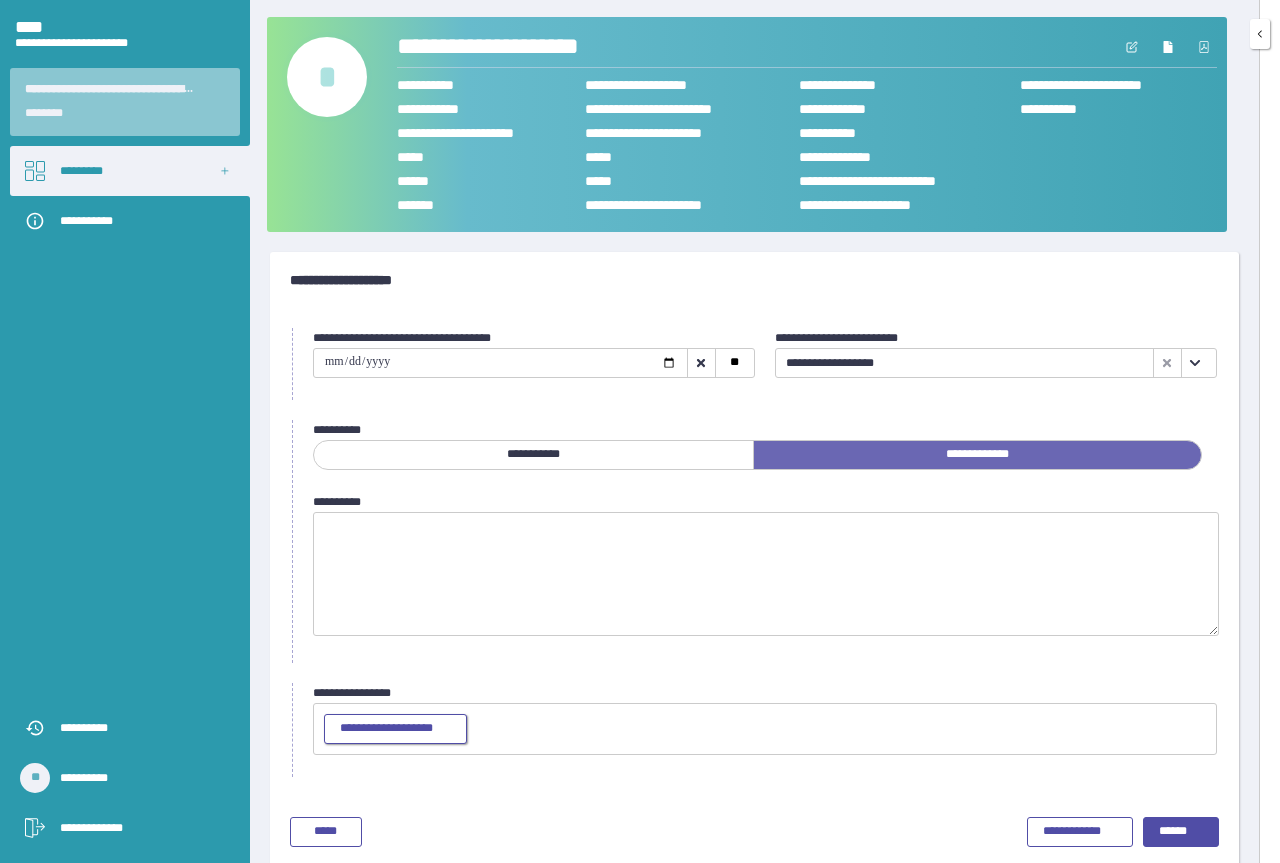 click on "**********" at bounding box center [395, 729] 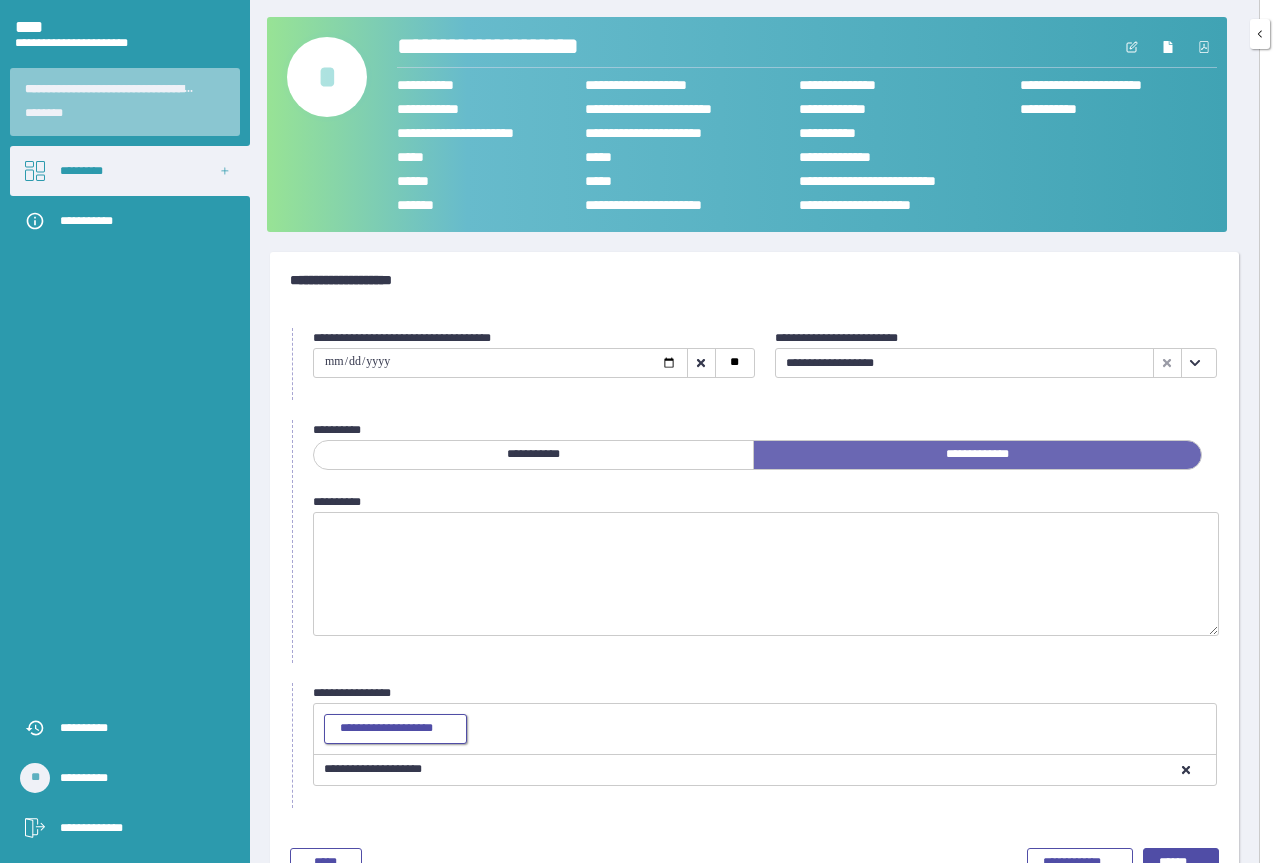 scroll, scrollTop: 53, scrollLeft: 0, axis: vertical 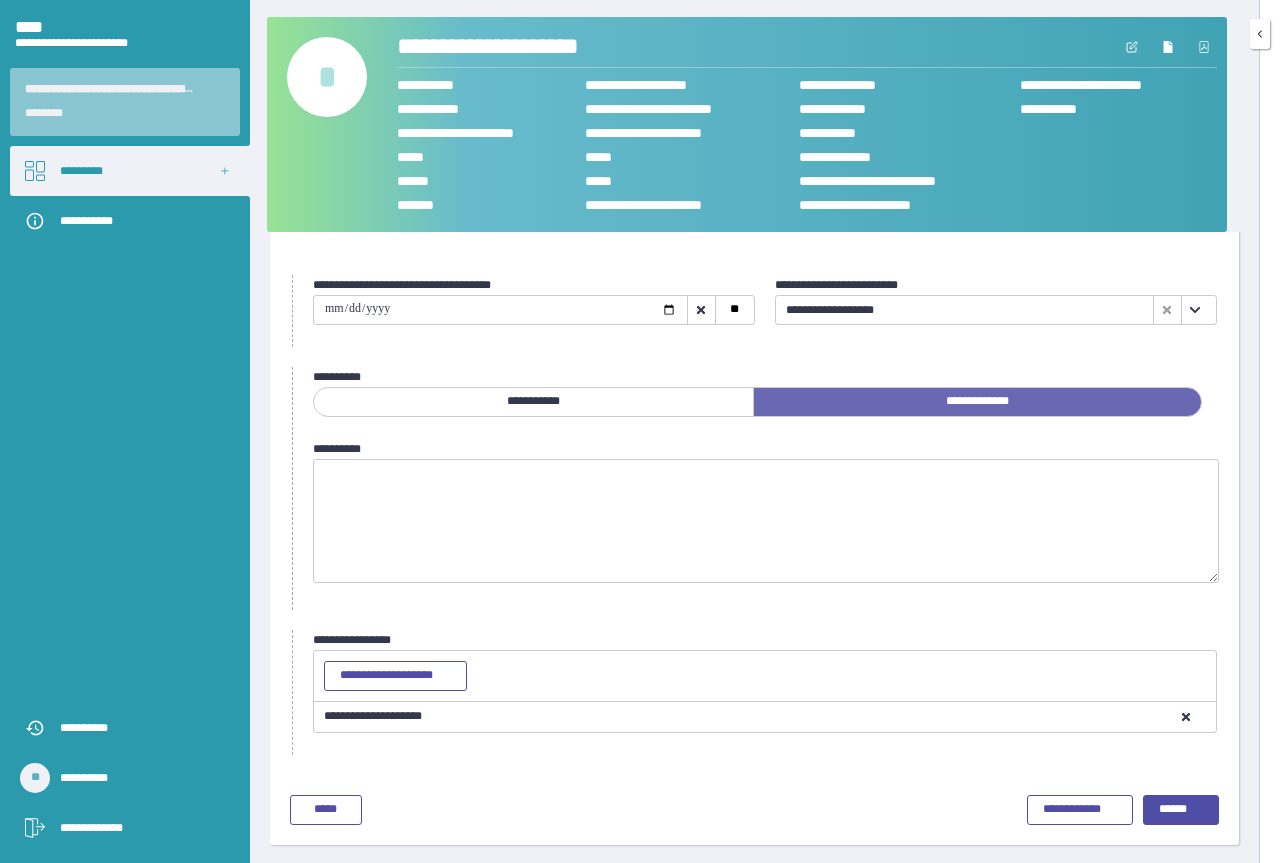 click on "**********" at bounding box center [754, 810] 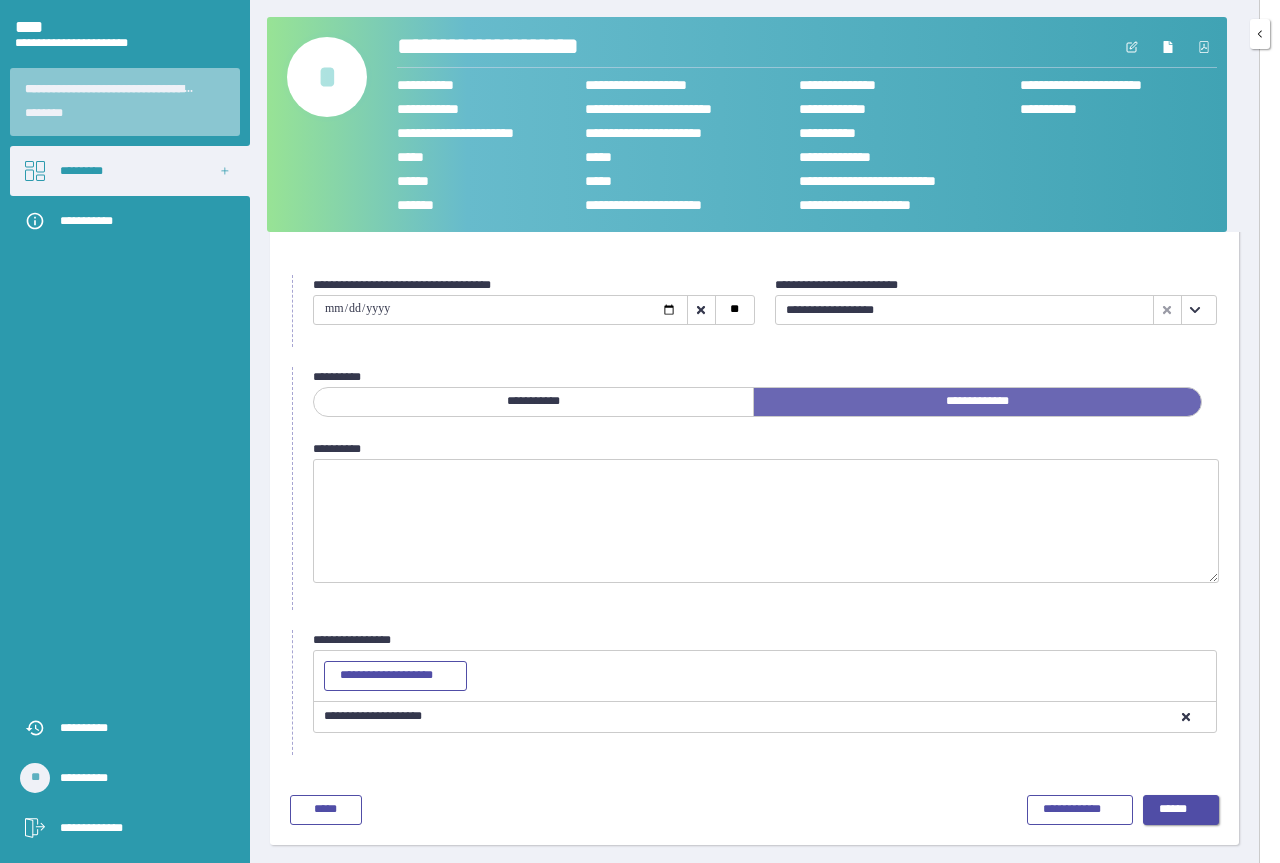 click on "******" at bounding box center [1181, 810] 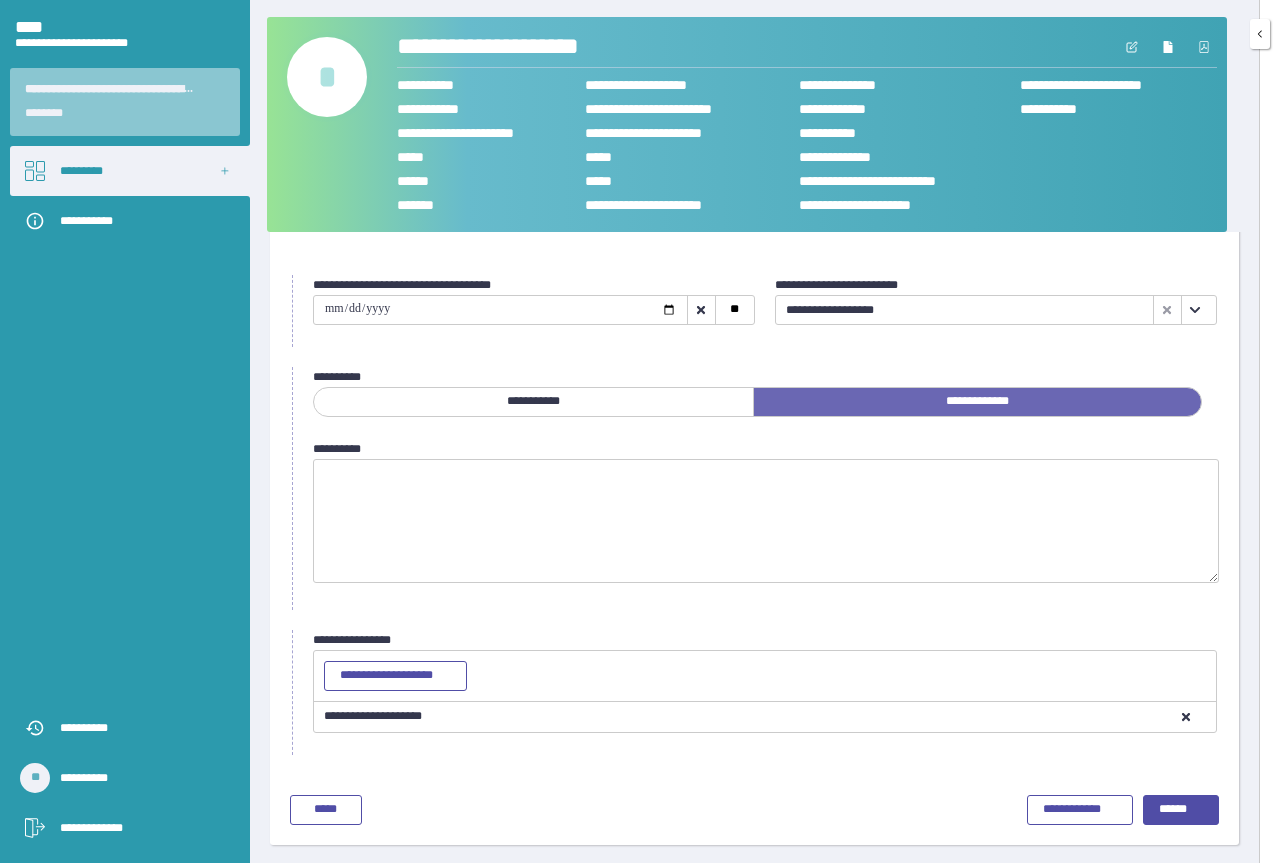 scroll, scrollTop: 0, scrollLeft: 0, axis: both 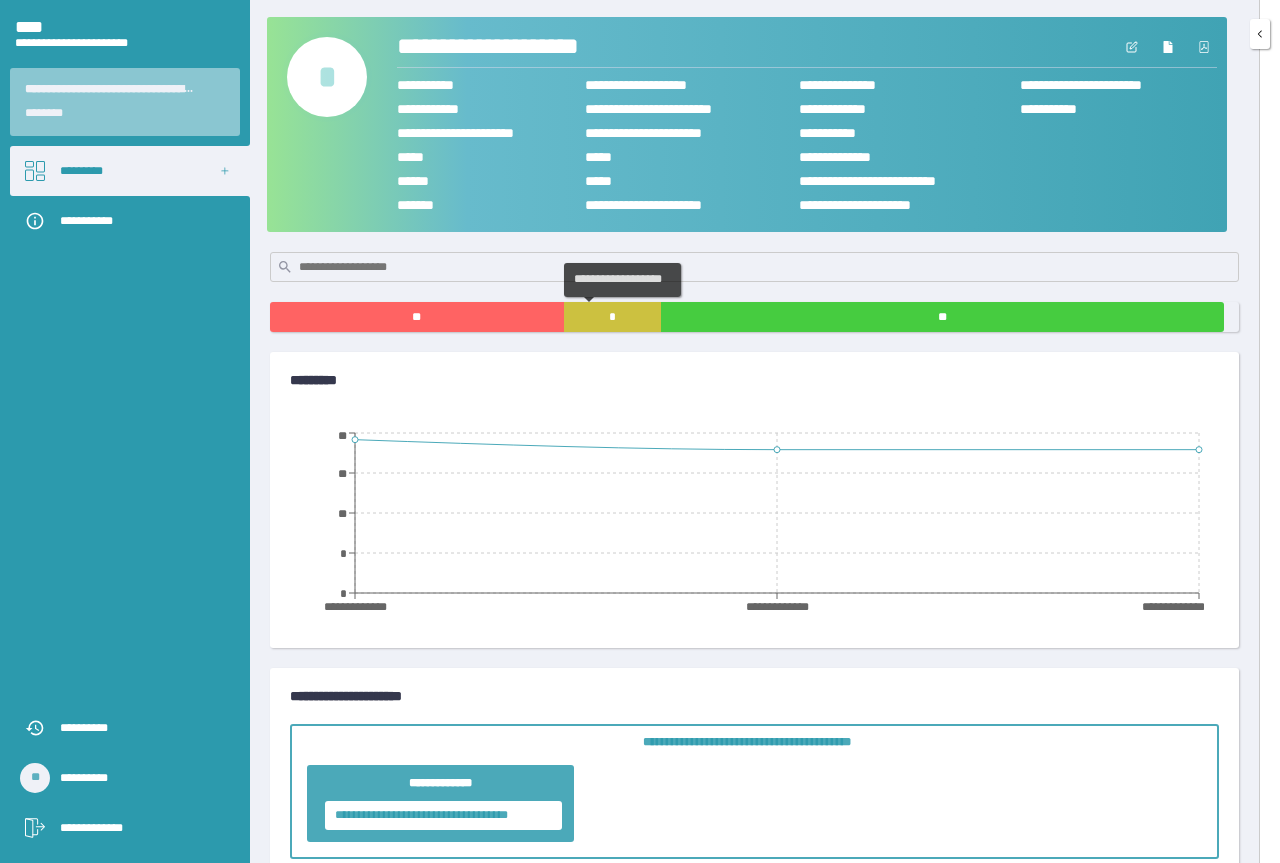 click on "*" at bounding box center [613, 317] 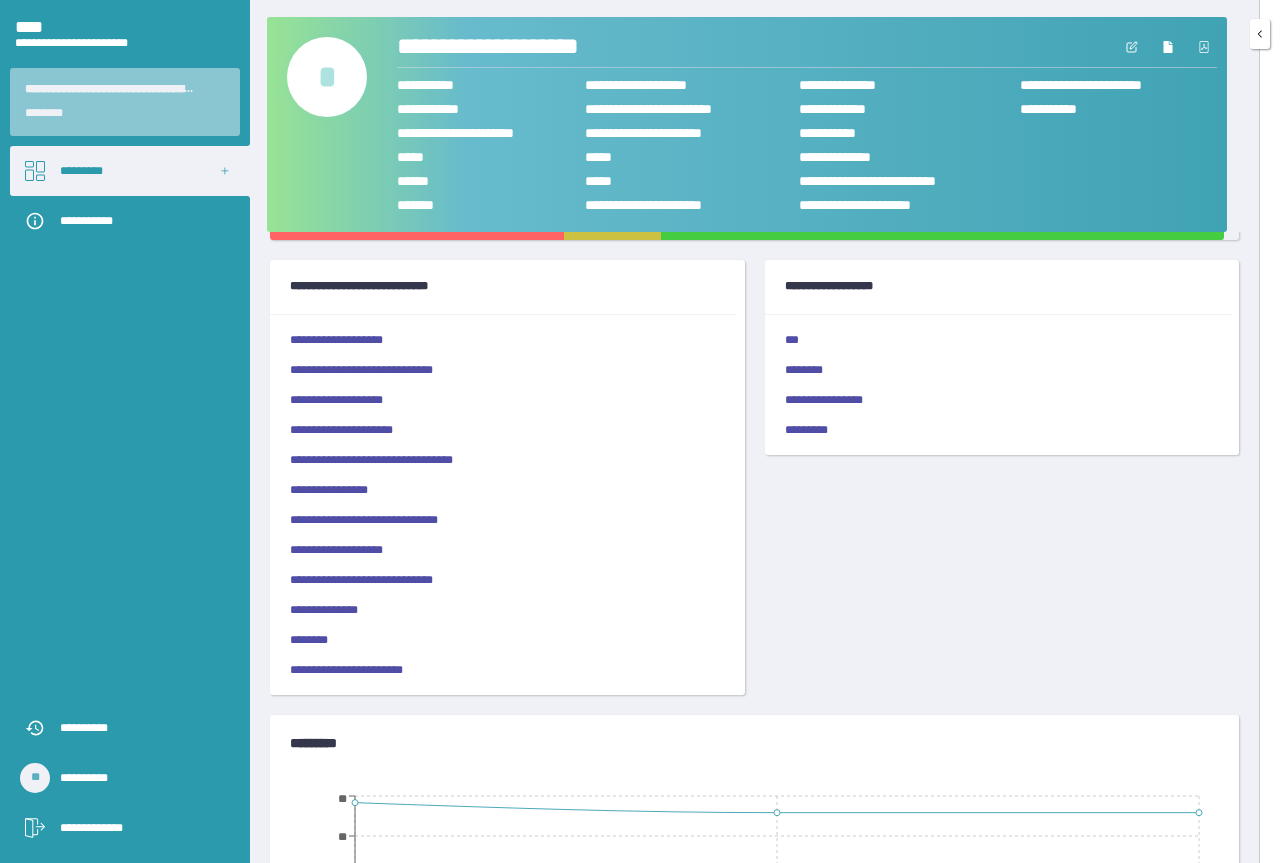 scroll, scrollTop: 0, scrollLeft: 0, axis: both 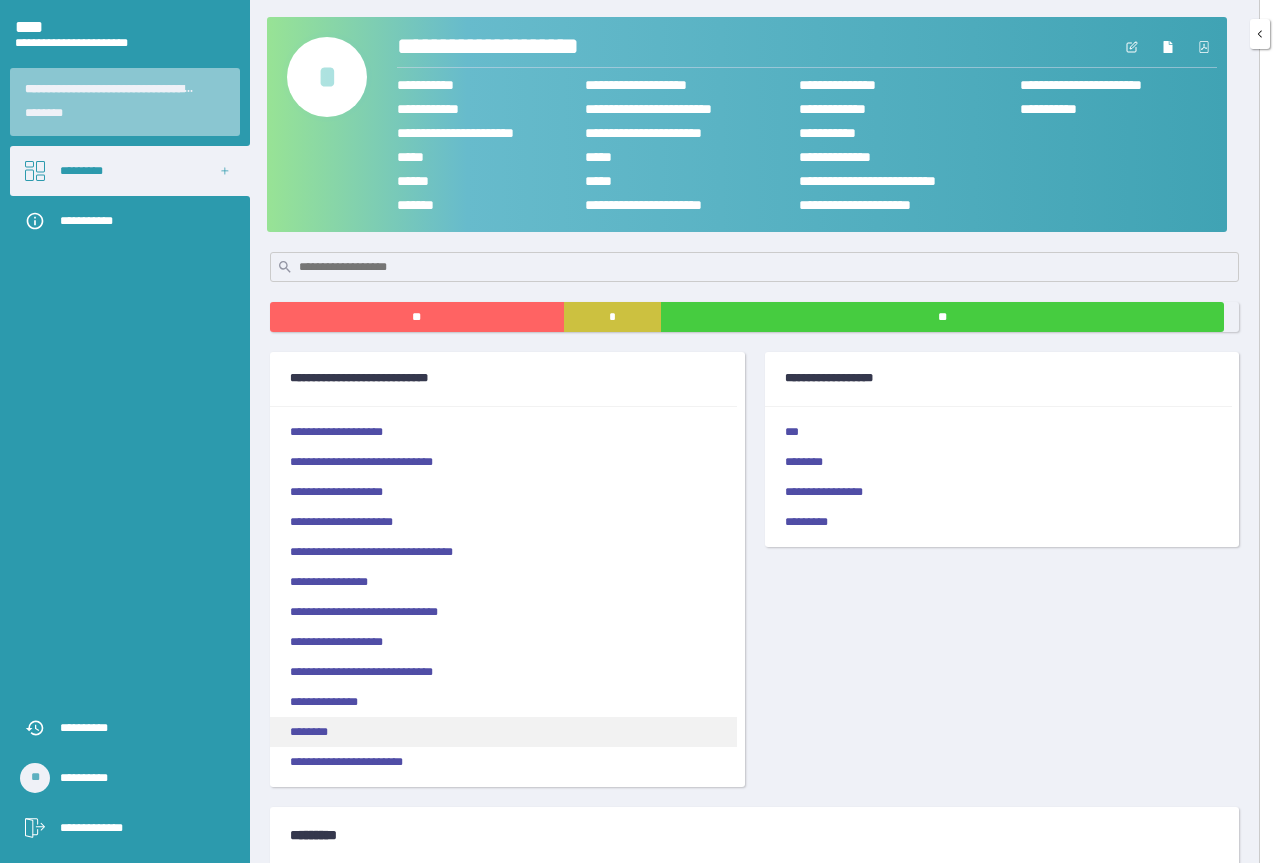 click on "********" at bounding box center [503, 732] 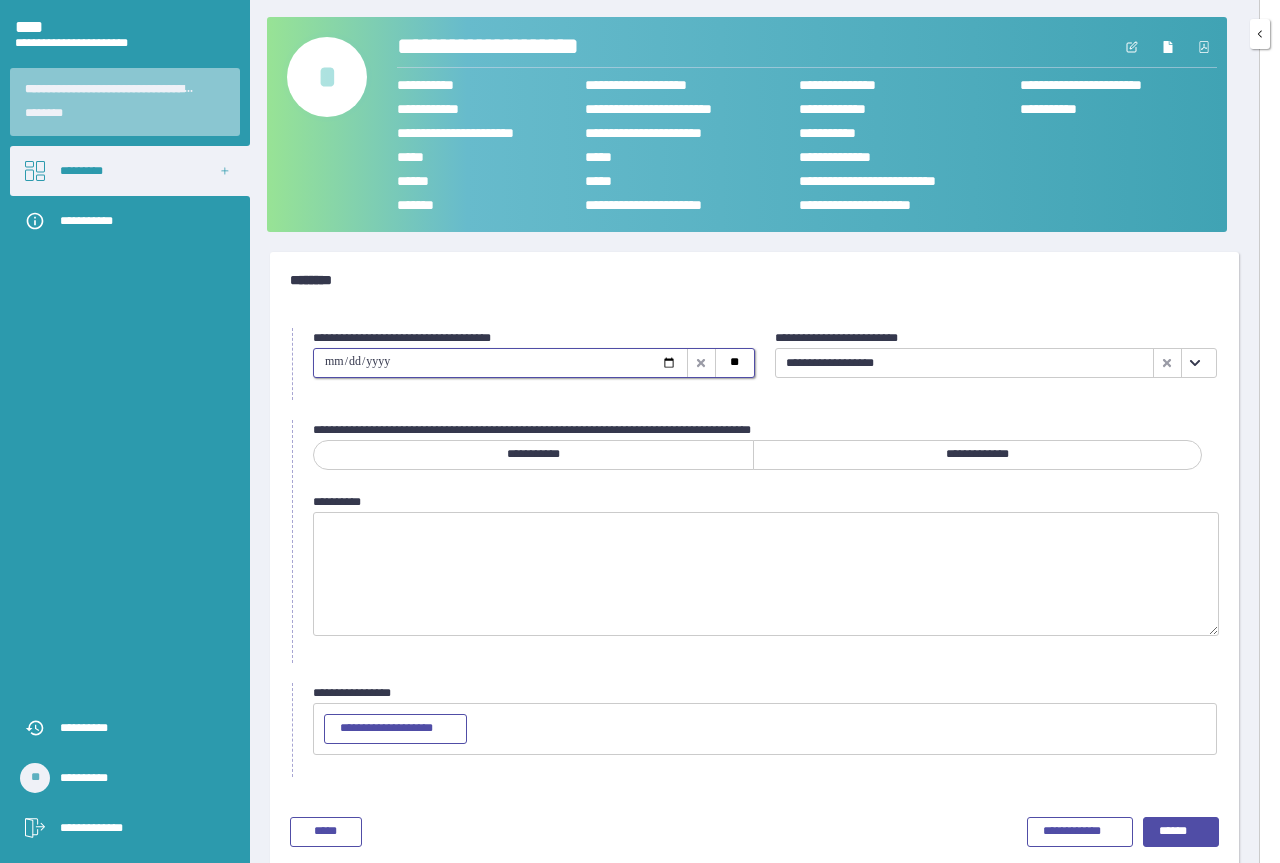 click at bounding box center (500, 363) 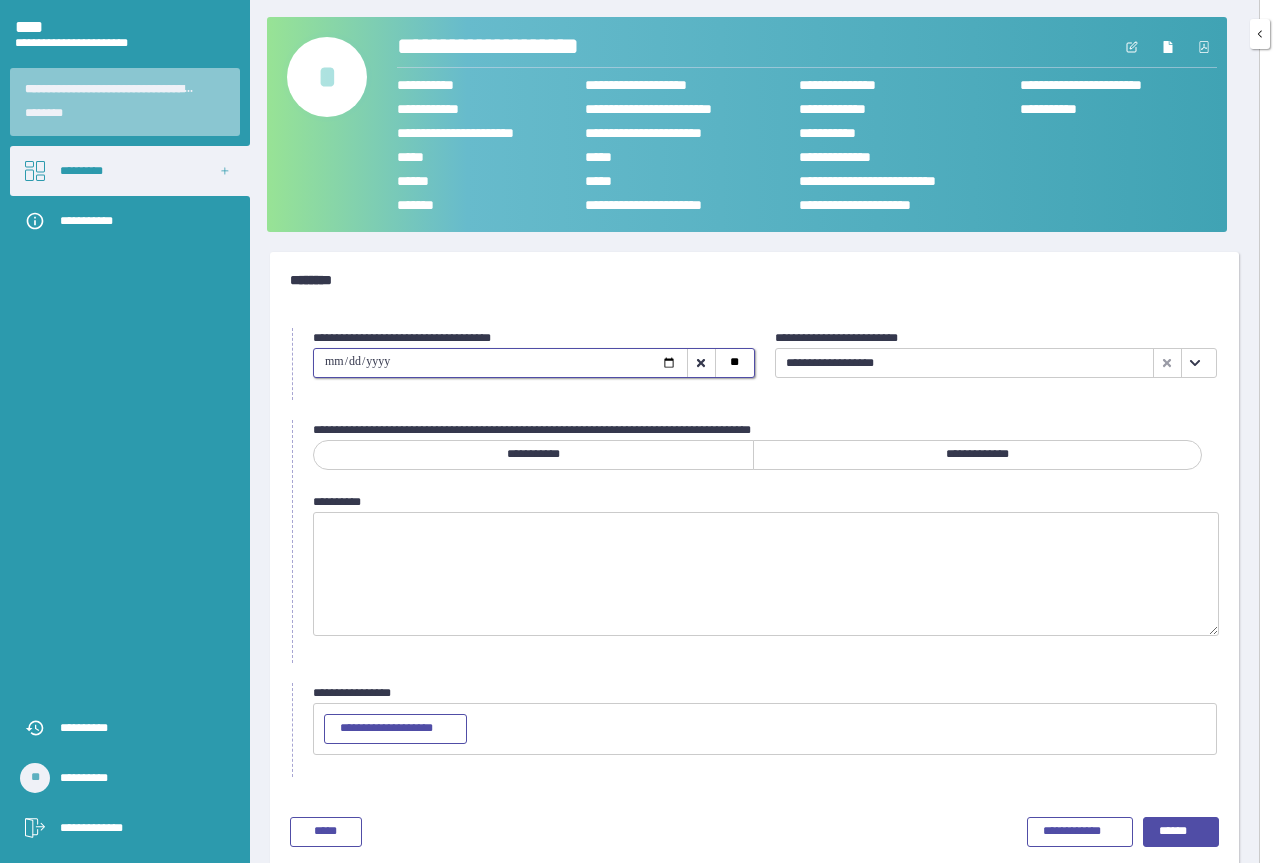 type on "**********" 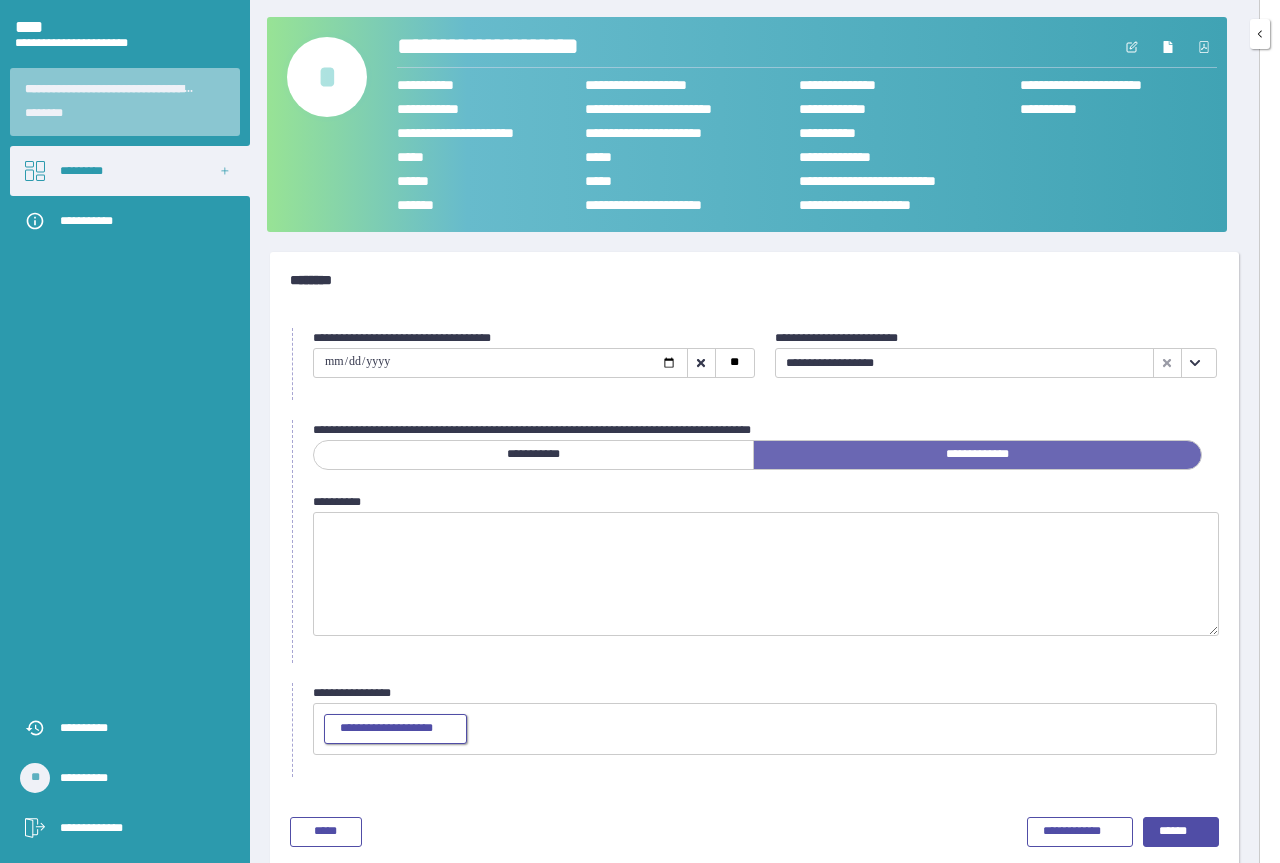 click on "**********" at bounding box center [395, 729] 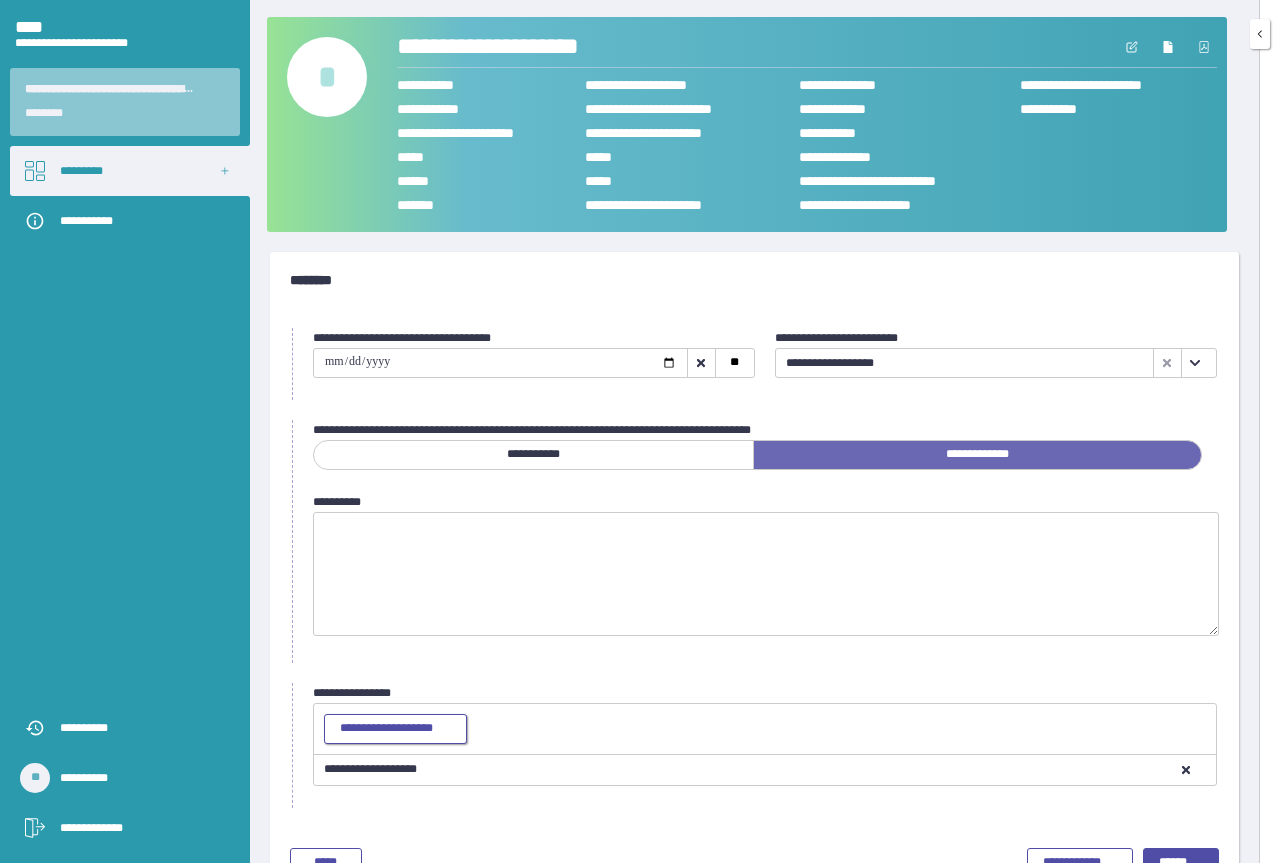 scroll, scrollTop: 53, scrollLeft: 0, axis: vertical 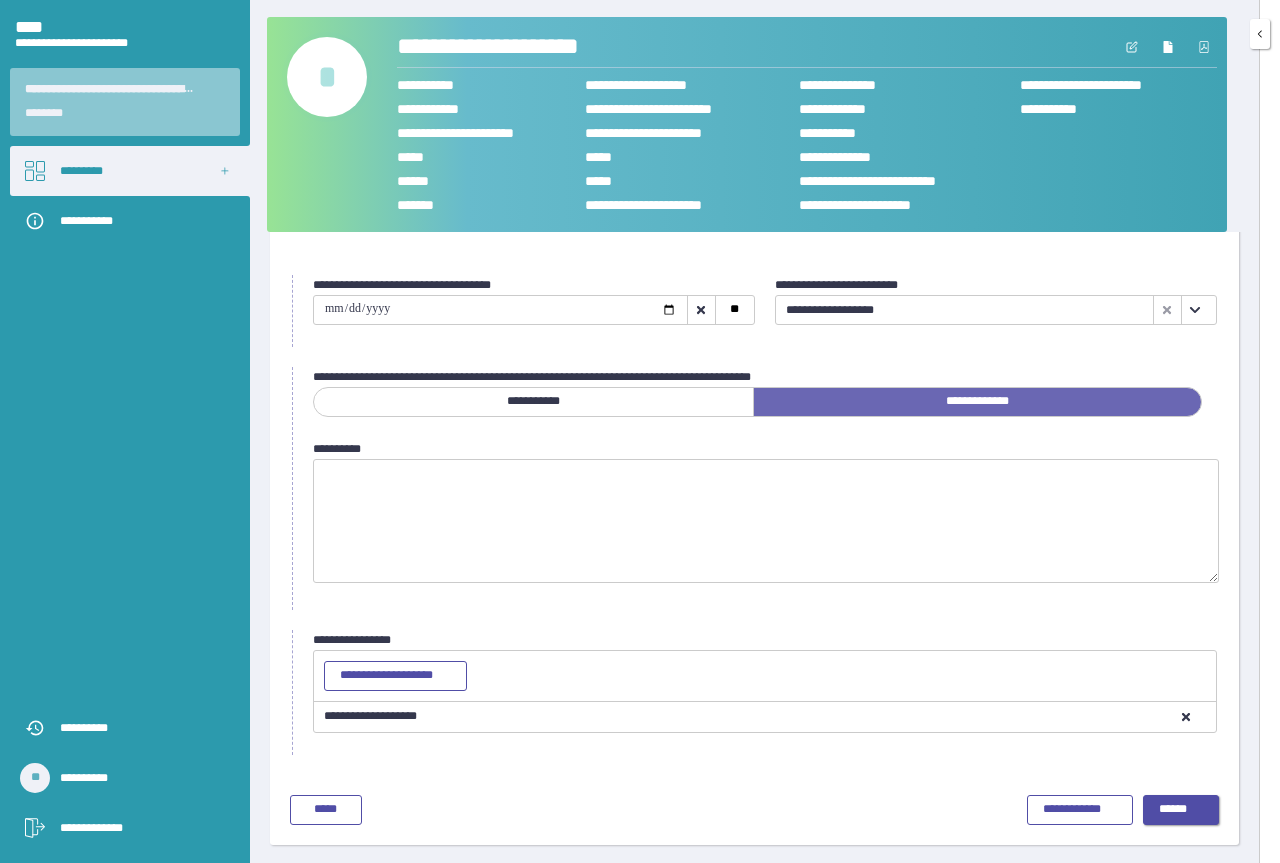 click on "******" at bounding box center [1181, 810] 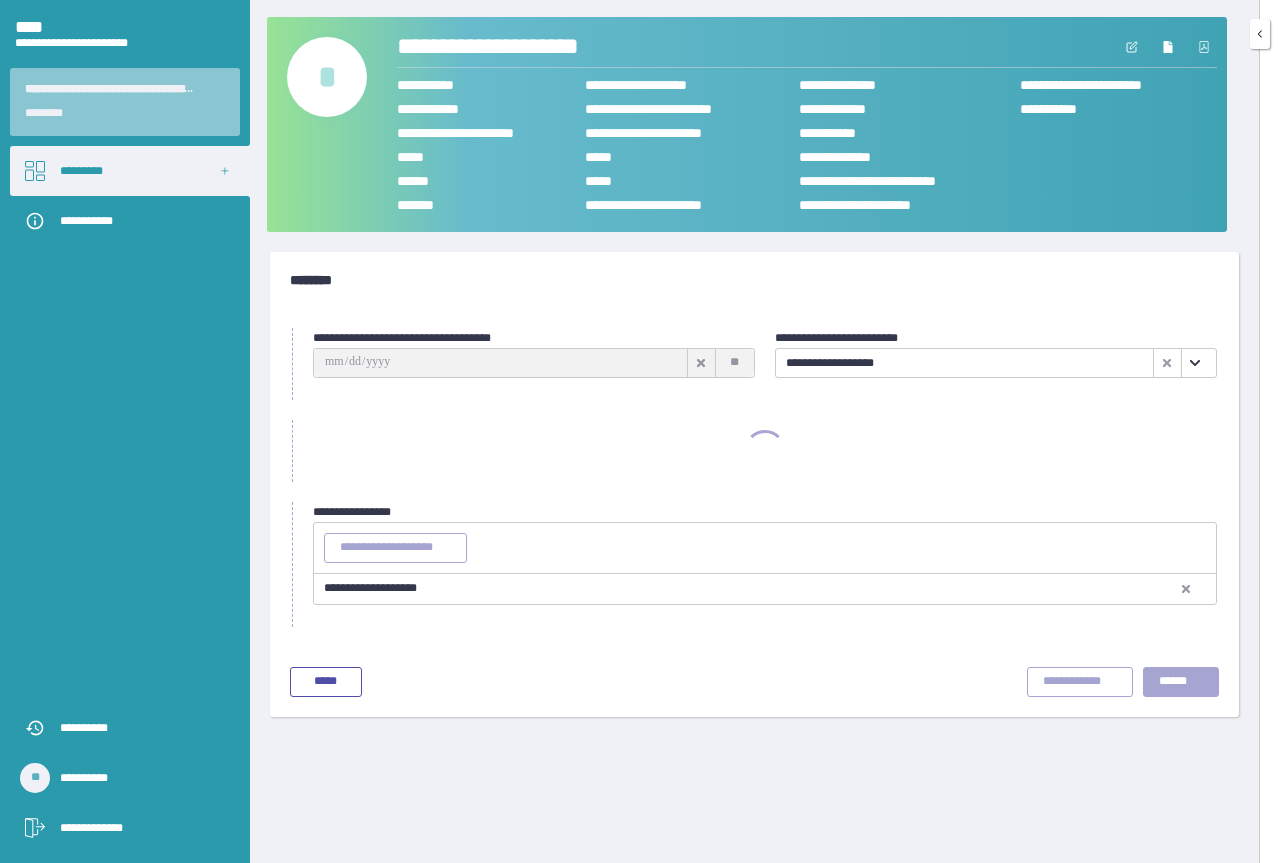 scroll, scrollTop: 0, scrollLeft: 0, axis: both 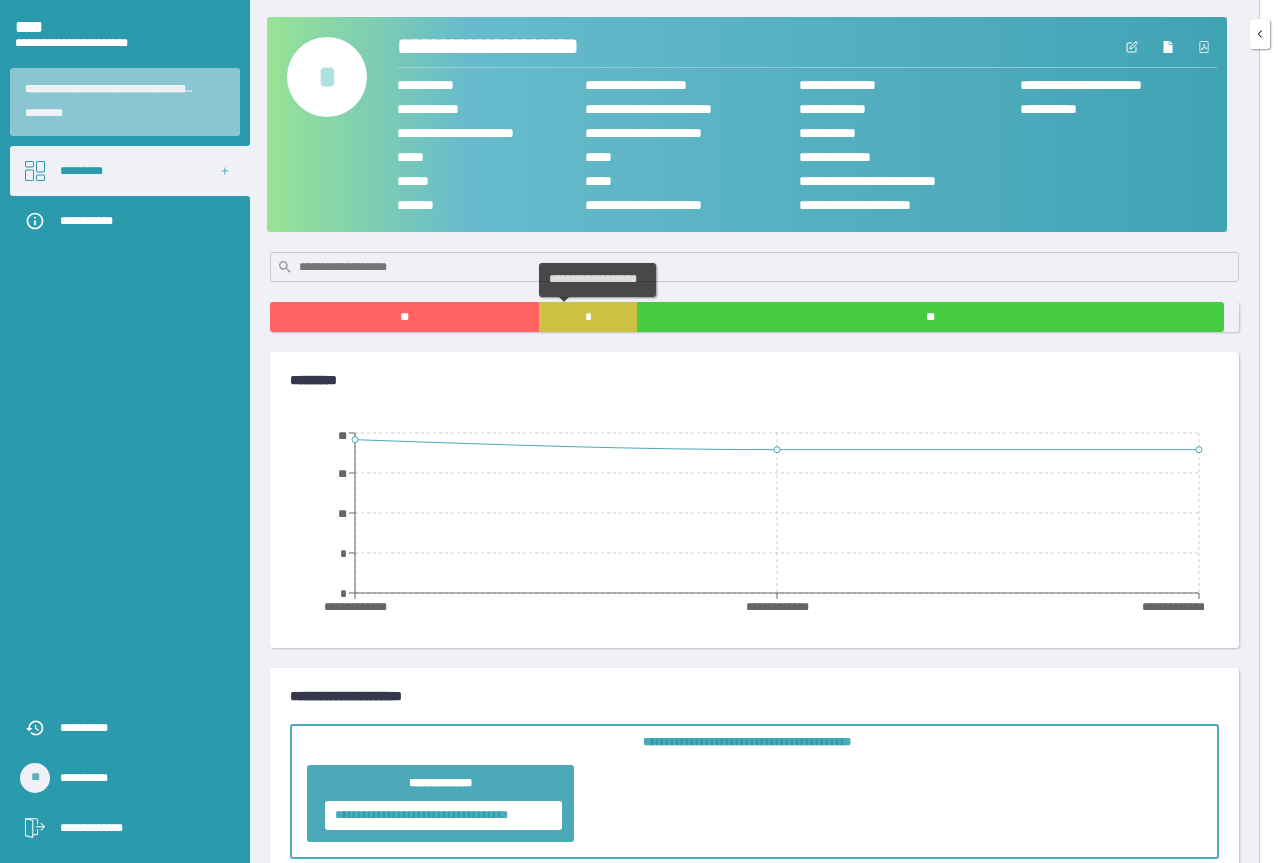 click on "*" at bounding box center [588, 317] 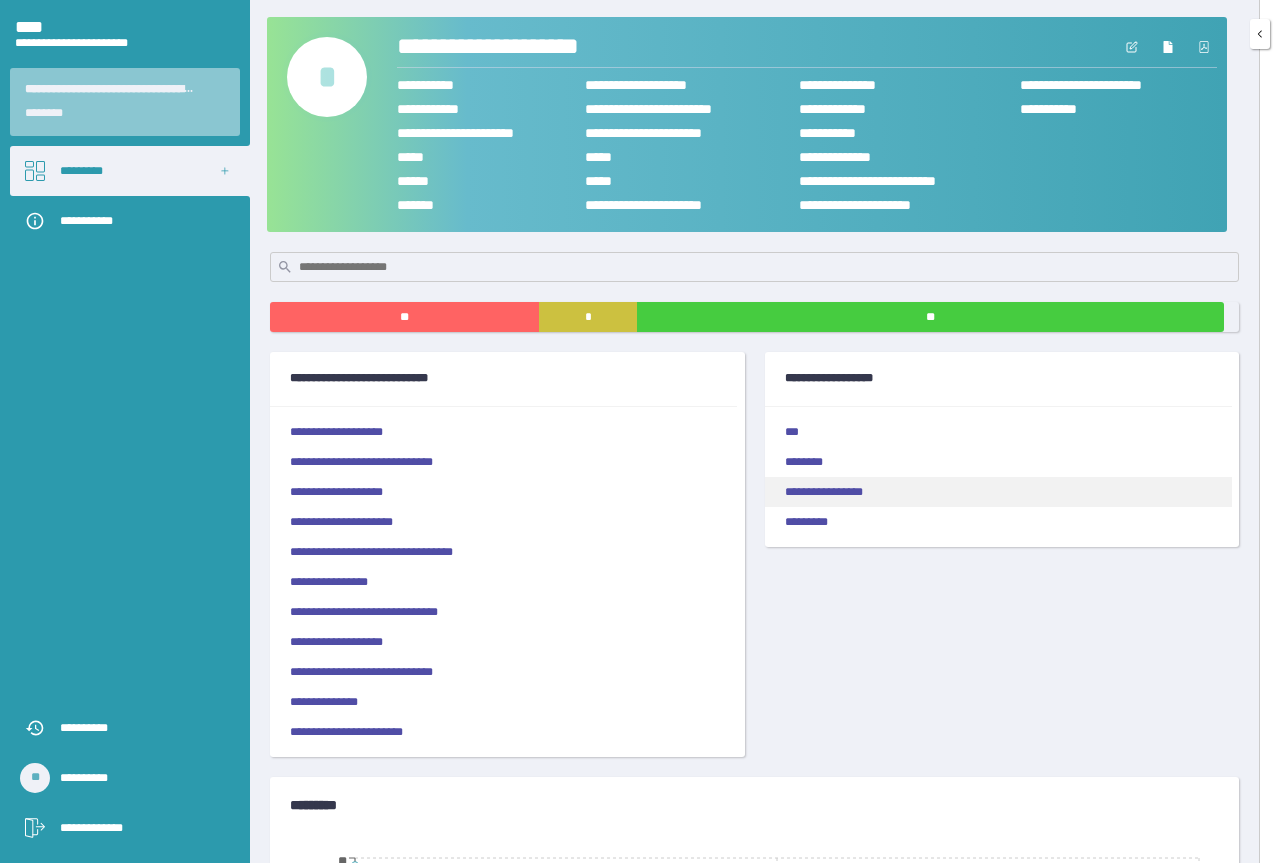 click on "**********" at bounding box center [998, 492] 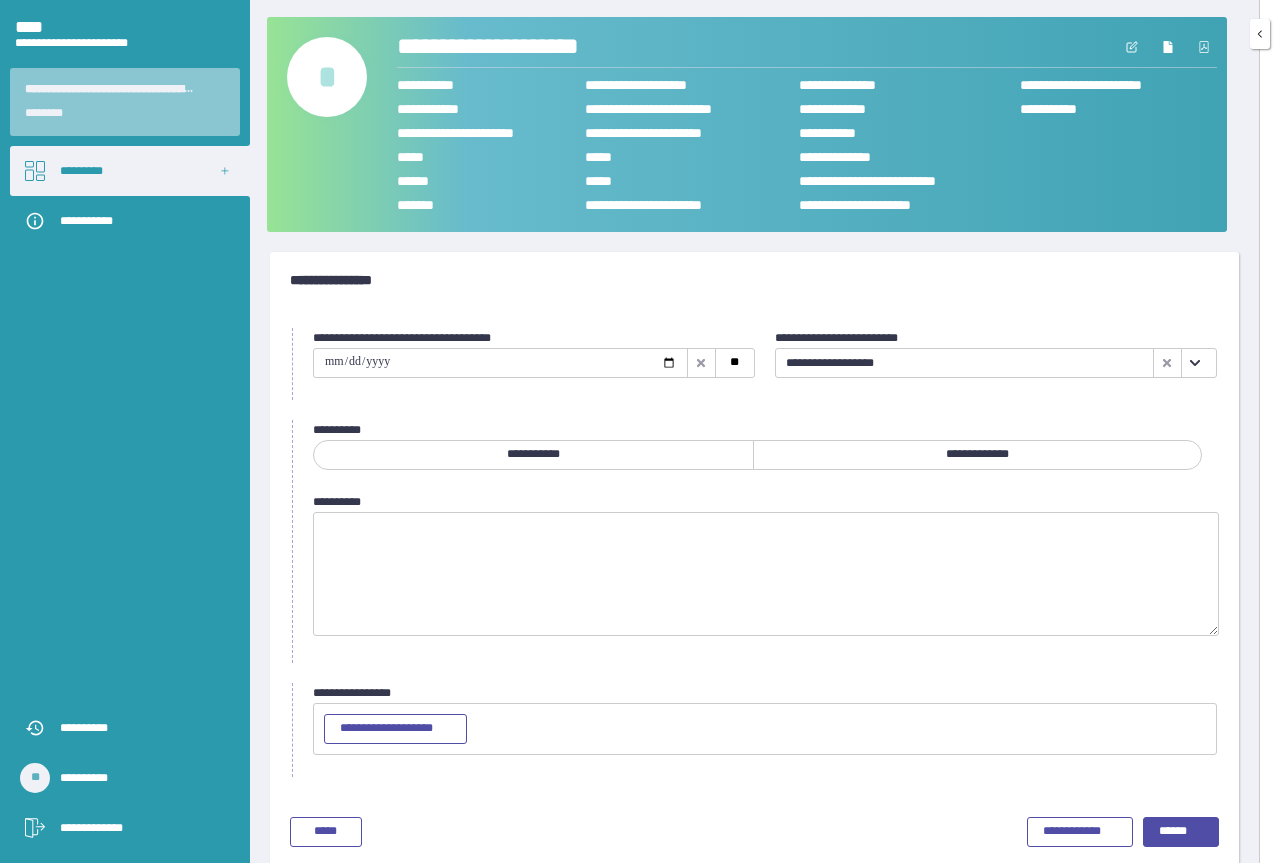 click at bounding box center [500, 363] 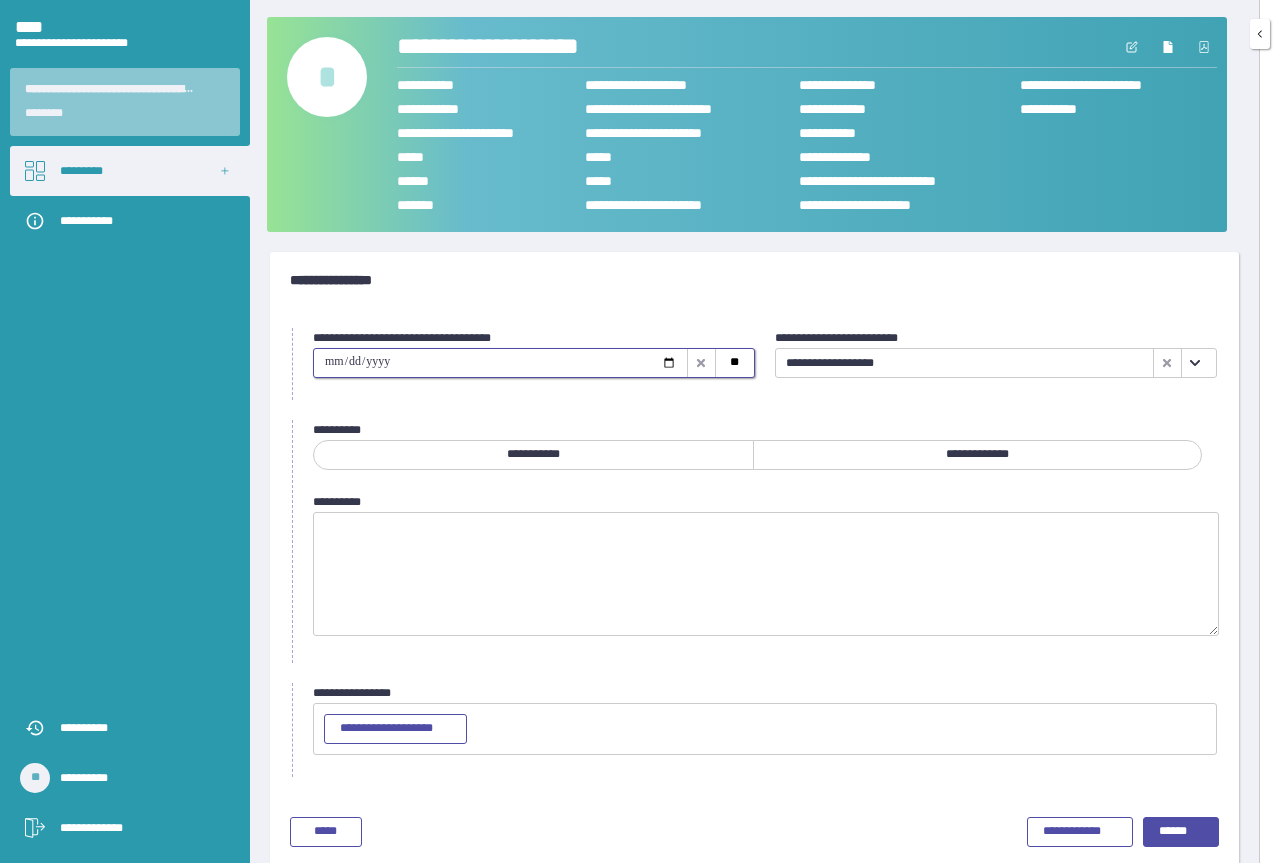 type on "**********" 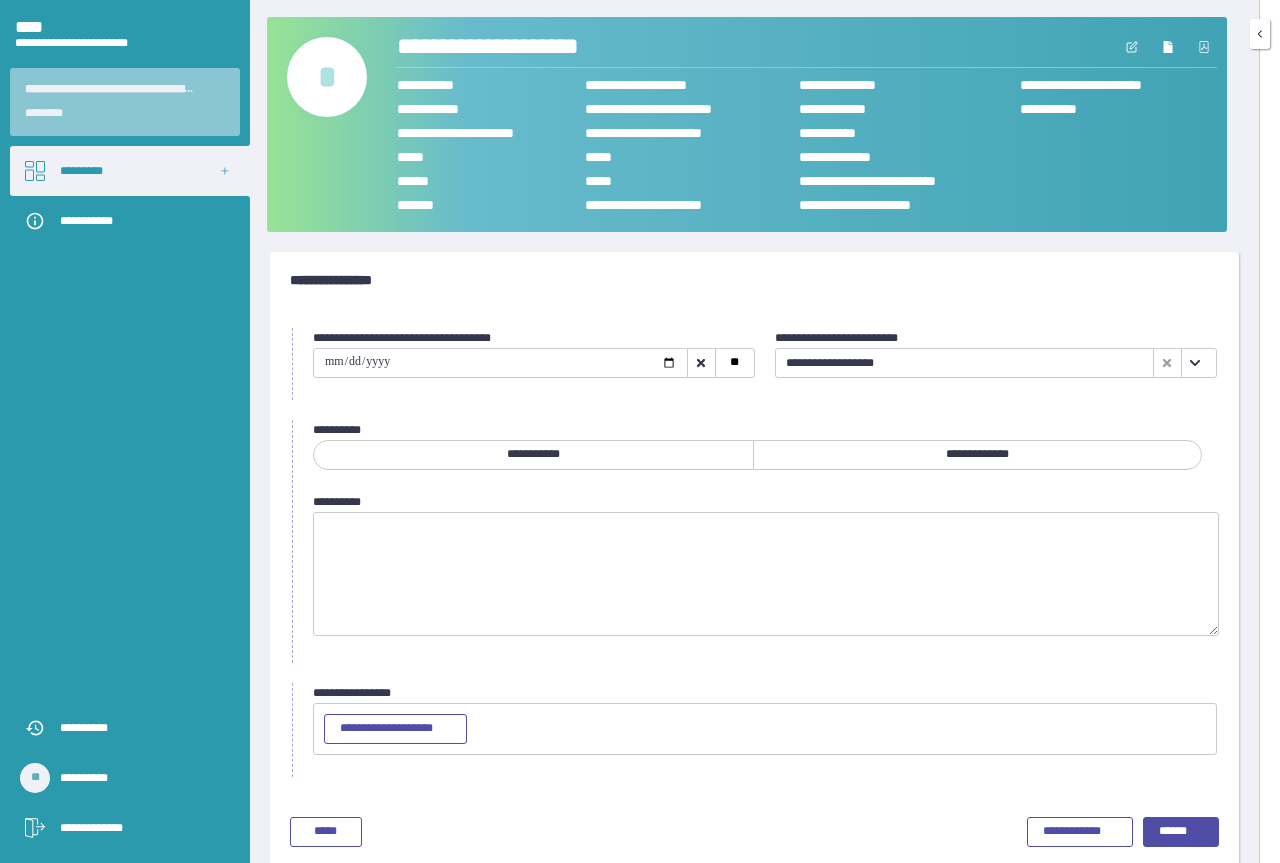 click on "**********" at bounding box center (977, 455) 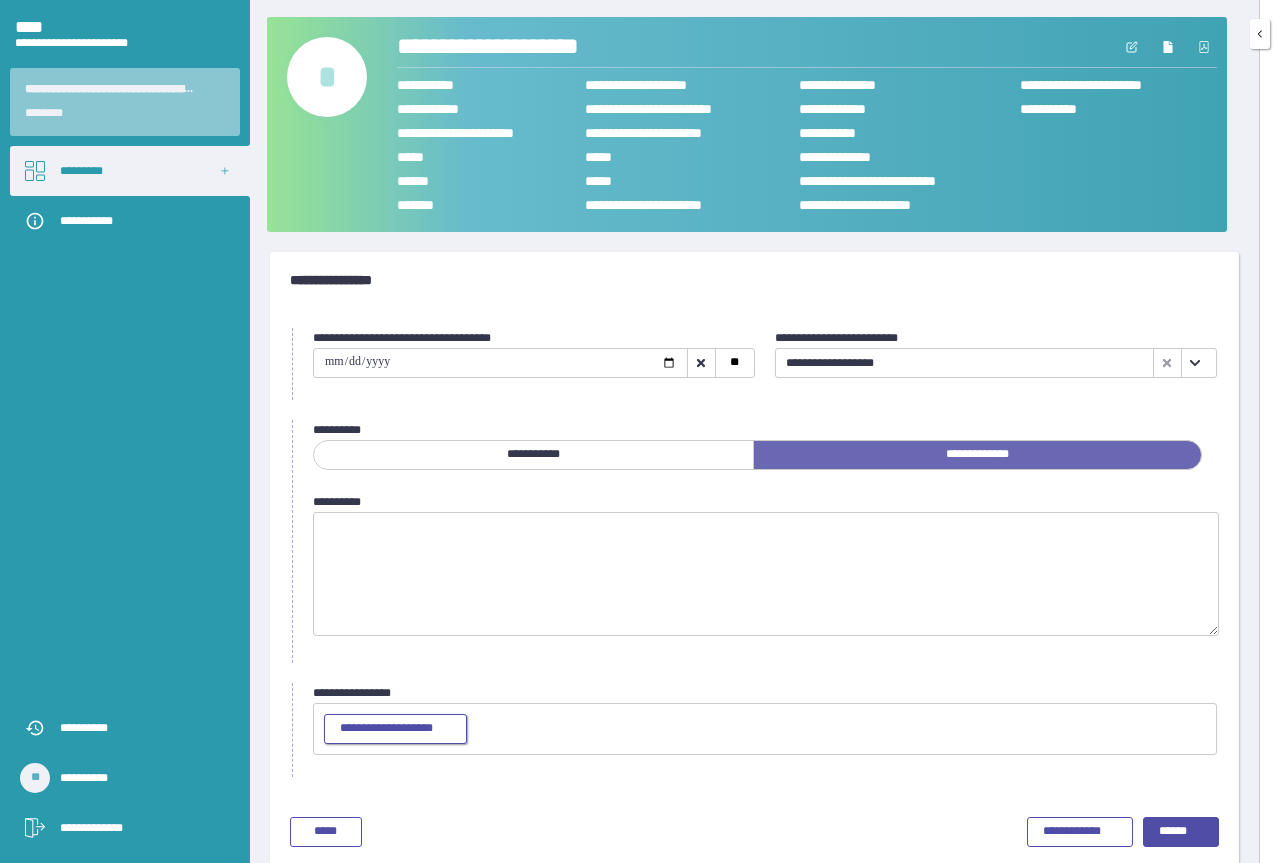 click on "**********" at bounding box center [395, 729] 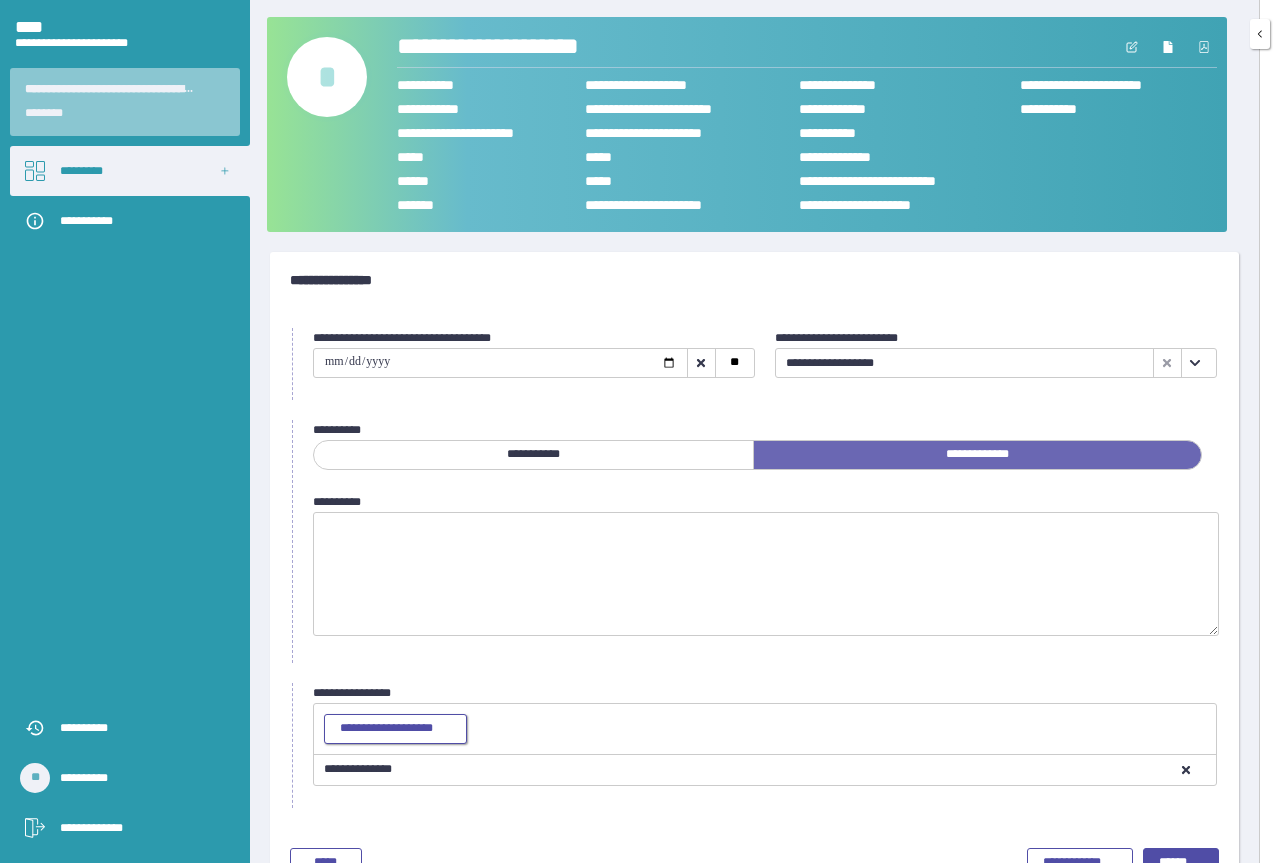 scroll, scrollTop: 53, scrollLeft: 0, axis: vertical 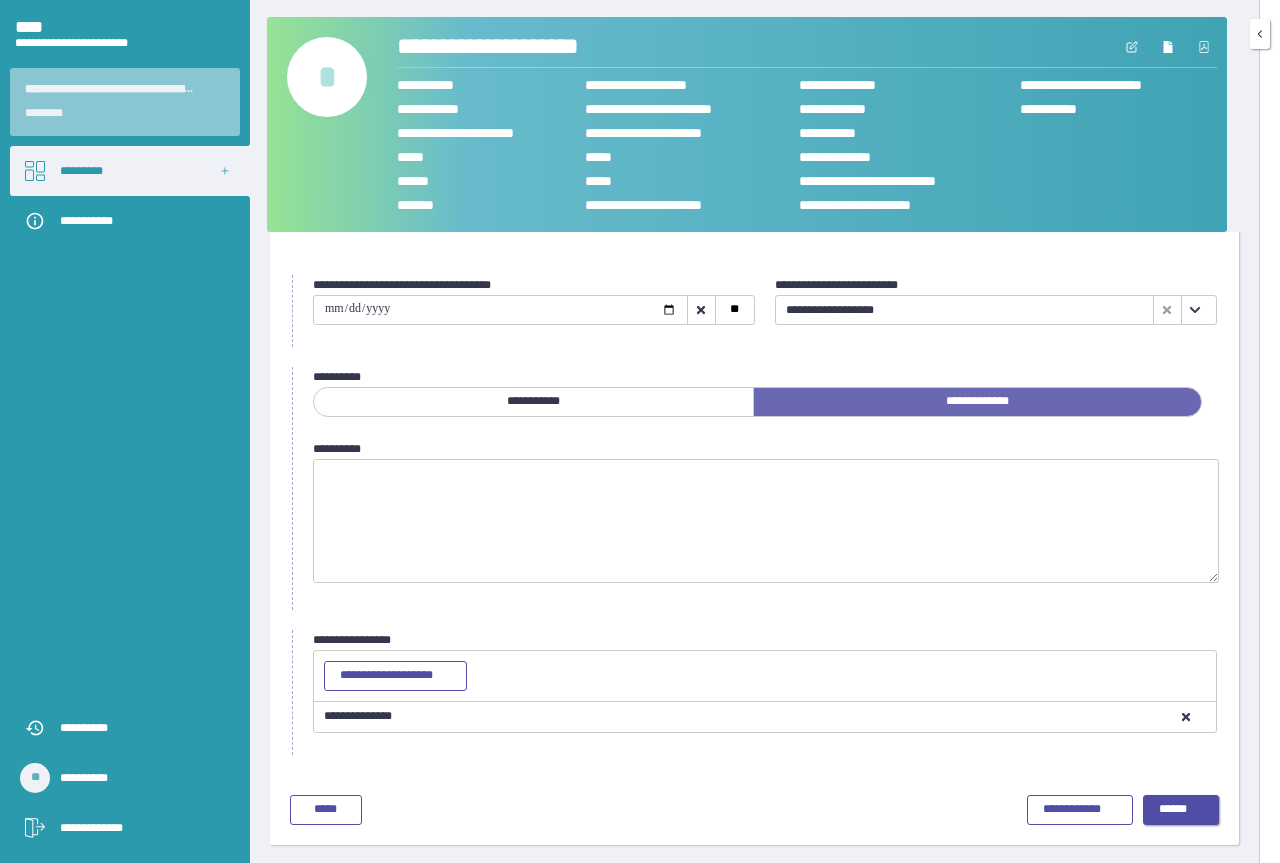 click on "******" at bounding box center (1181, 810) 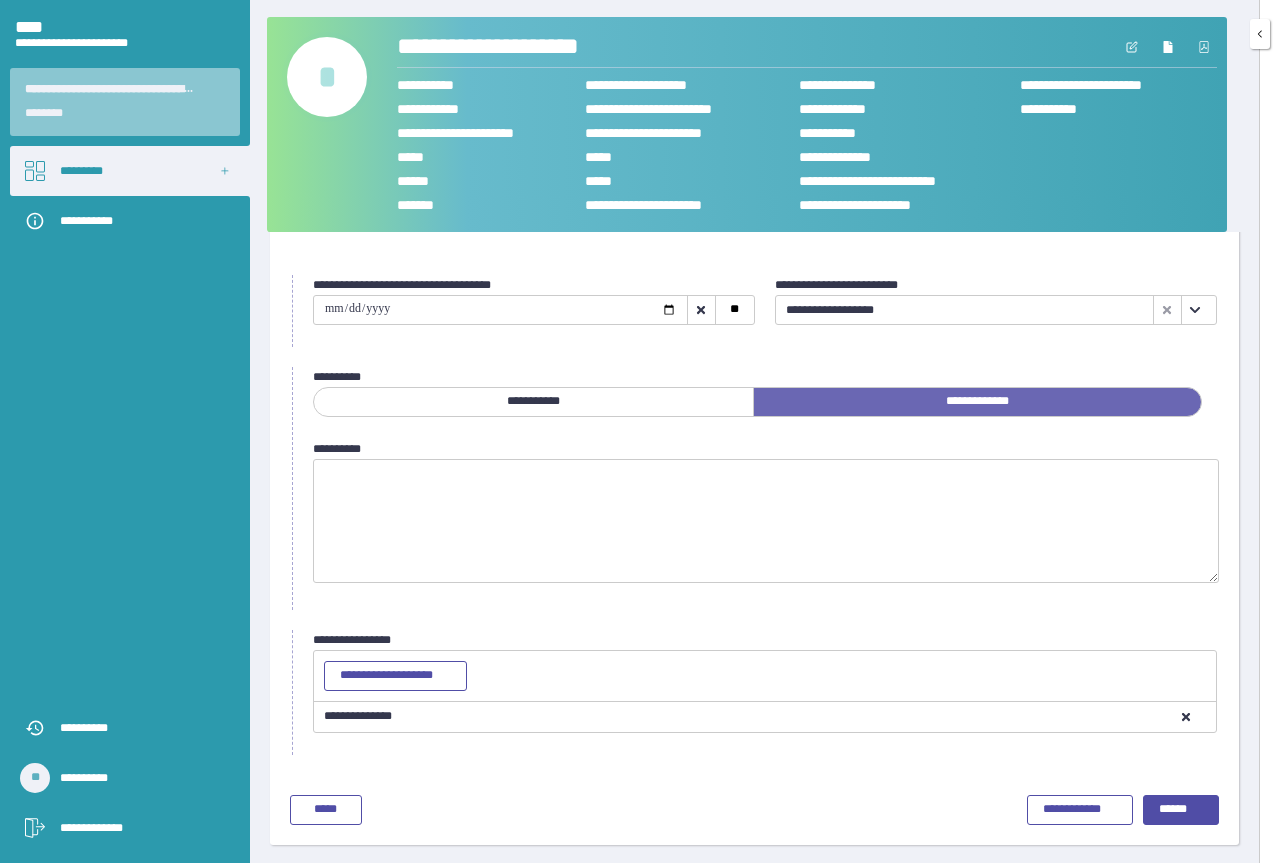 scroll, scrollTop: 0, scrollLeft: 0, axis: both 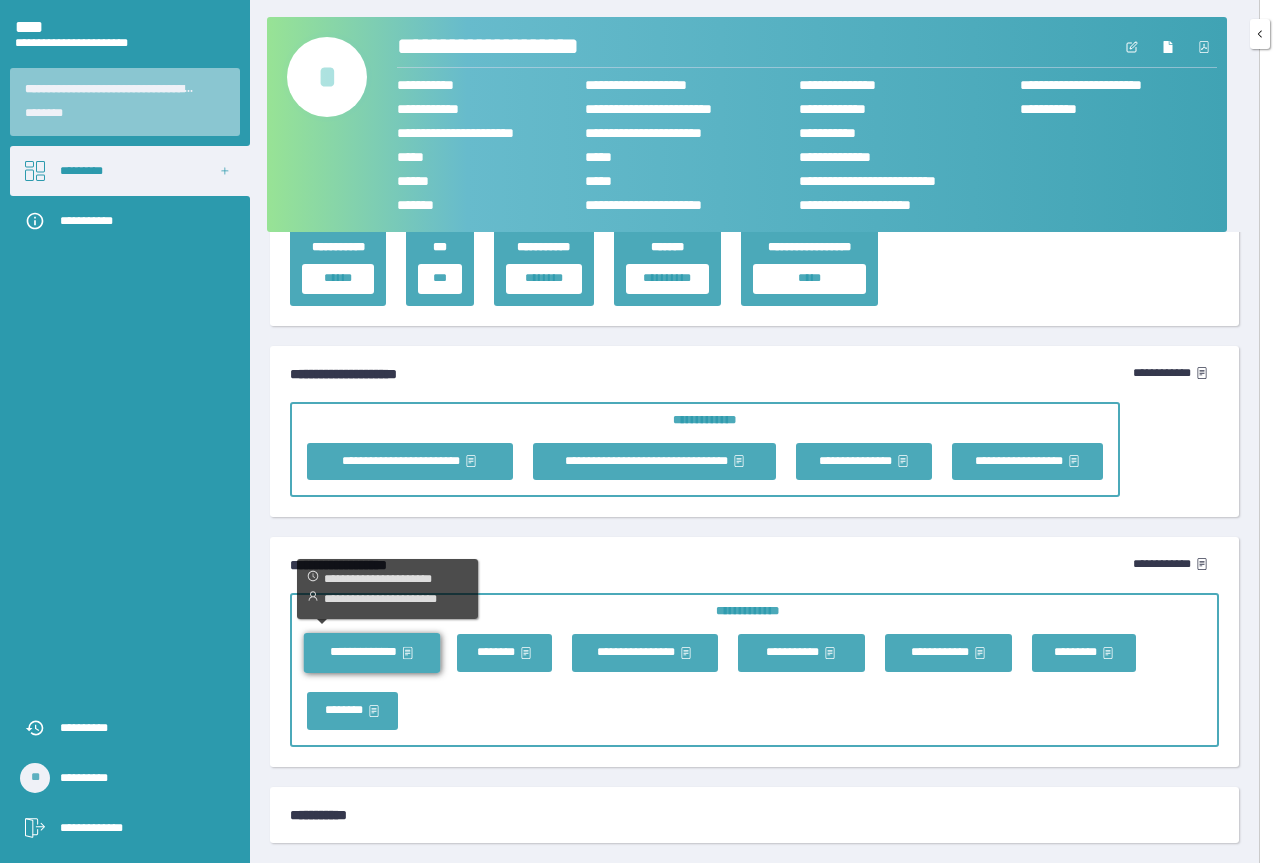 click on "[FIRST] [LAST] [CITY] [STATE] [POSTAL_CODE]" at bounding box center (372, 653) 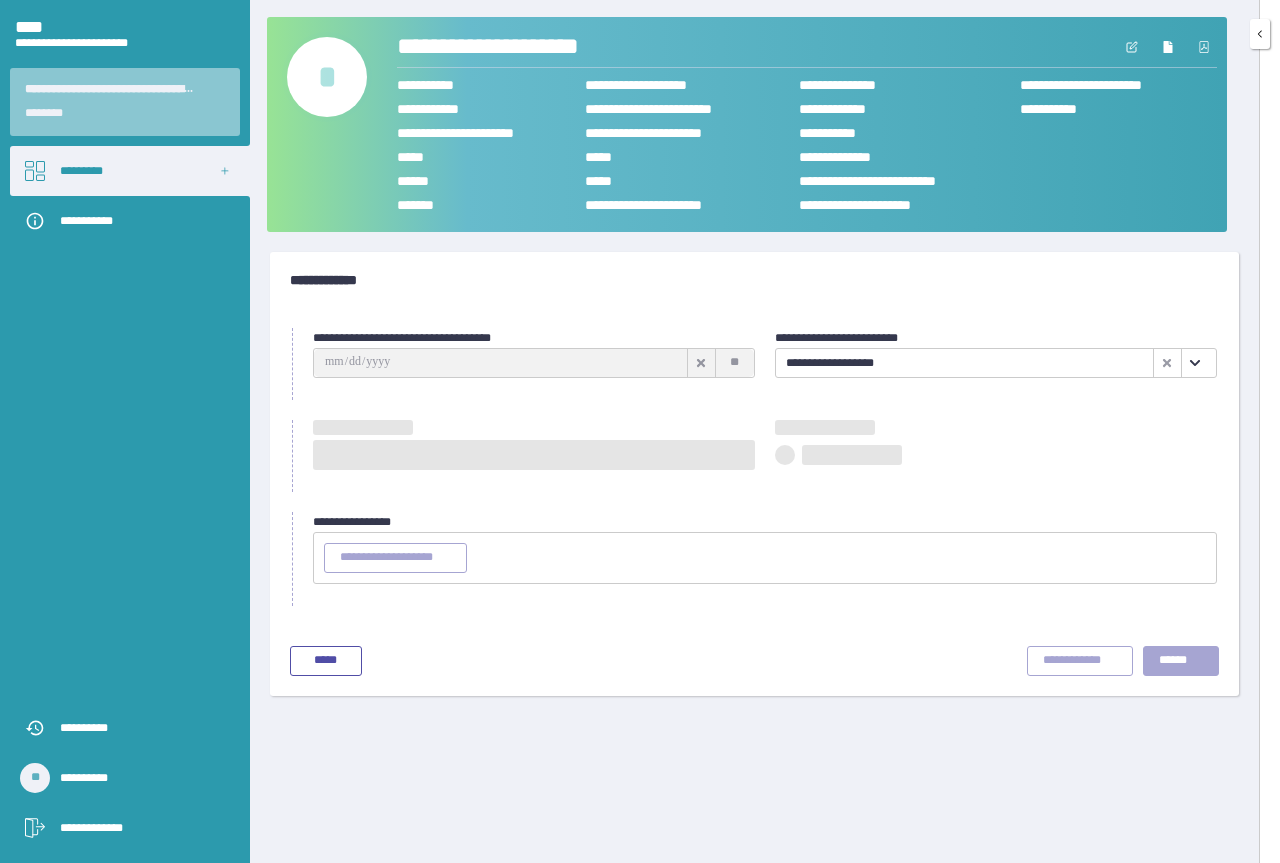scroll, scrollTop: 0, scrollLeft: 0, axis: both 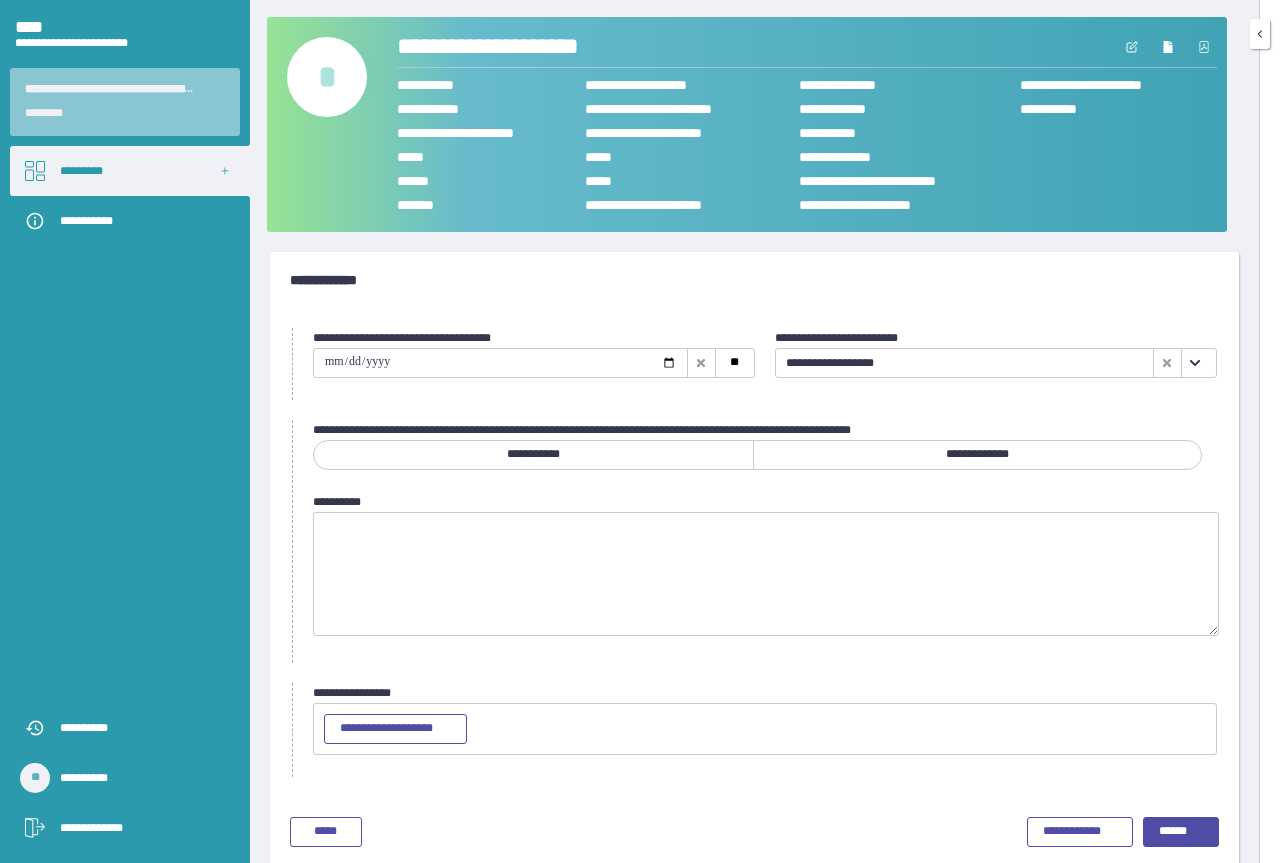 click at bounding box center [500, 363] 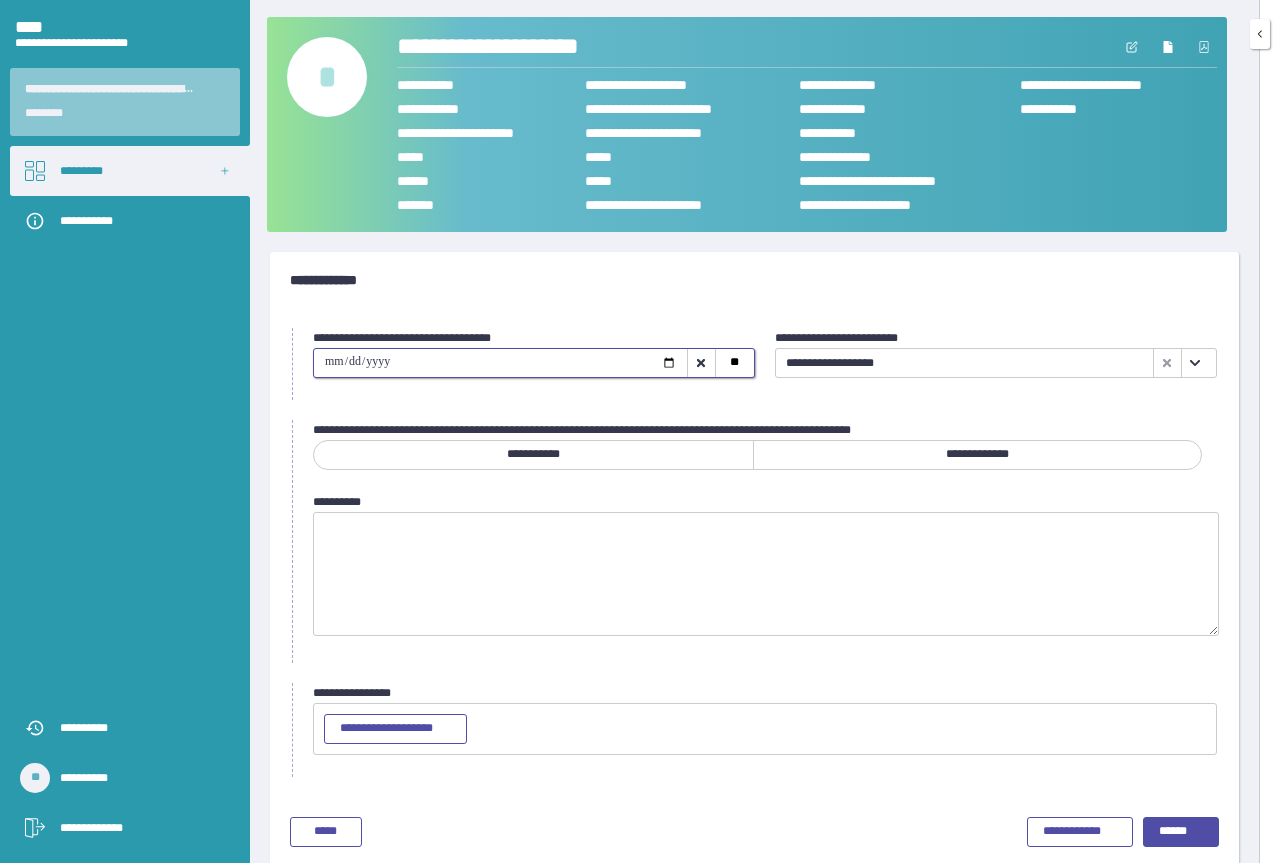 type on "**********" 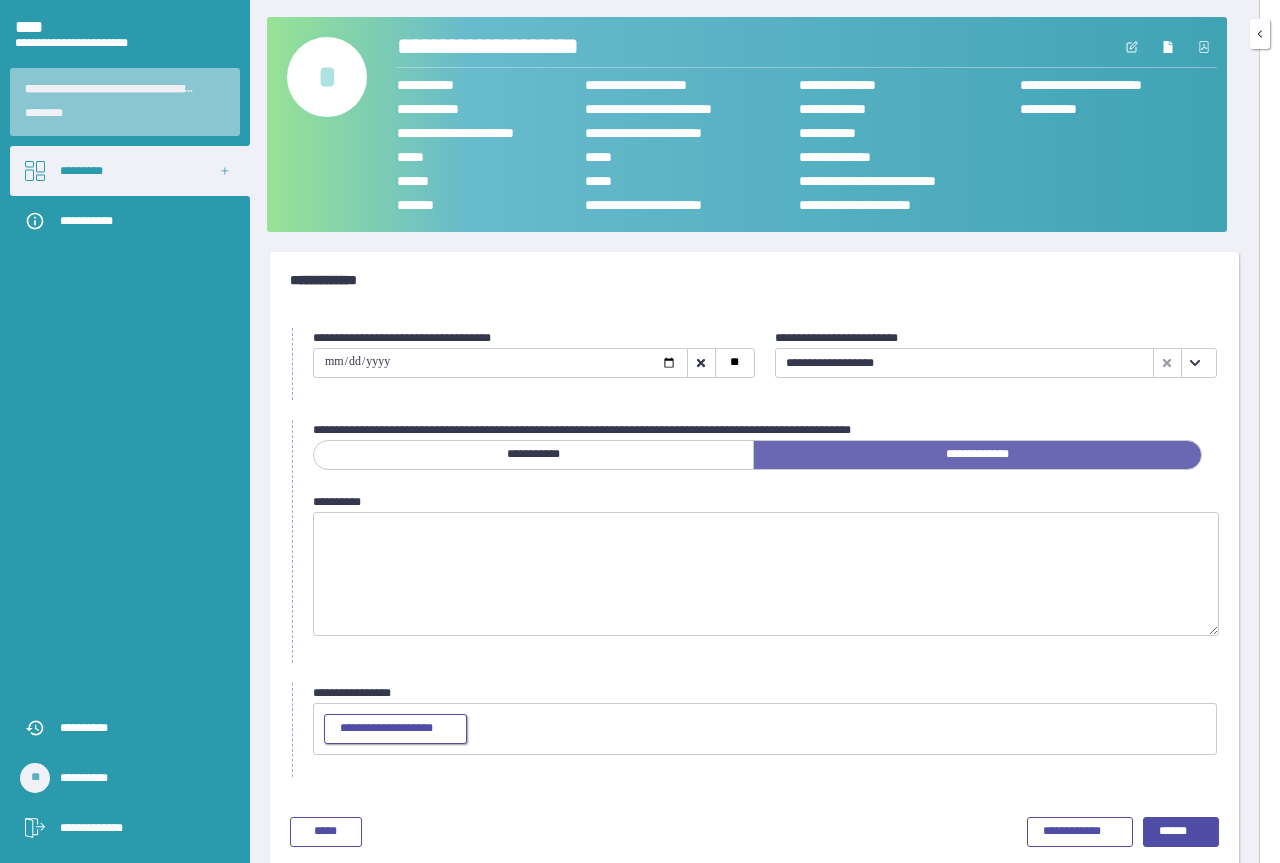 click on "**********" at bounding box center [395, 729] 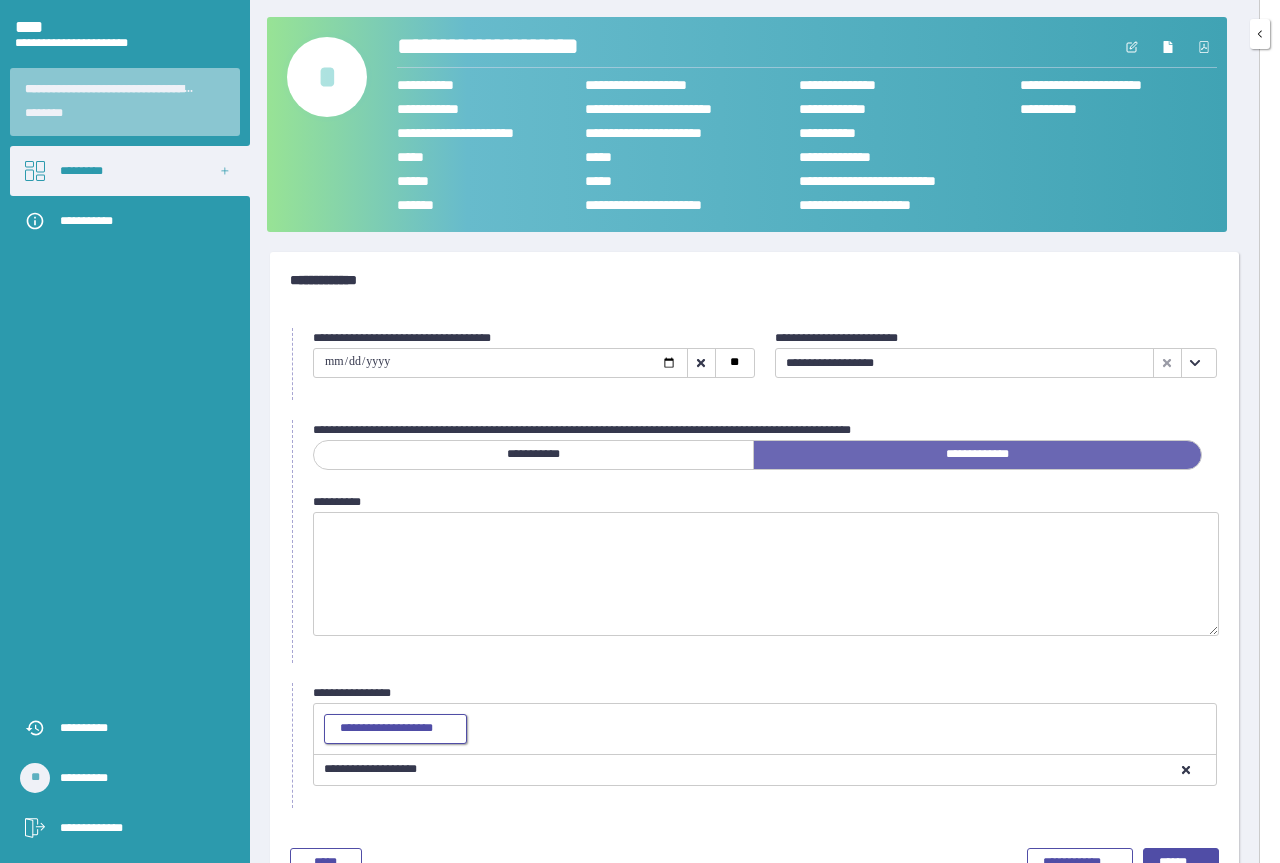 scroll, scrollTop: 53, scrollLeft: 0, axis: vertical 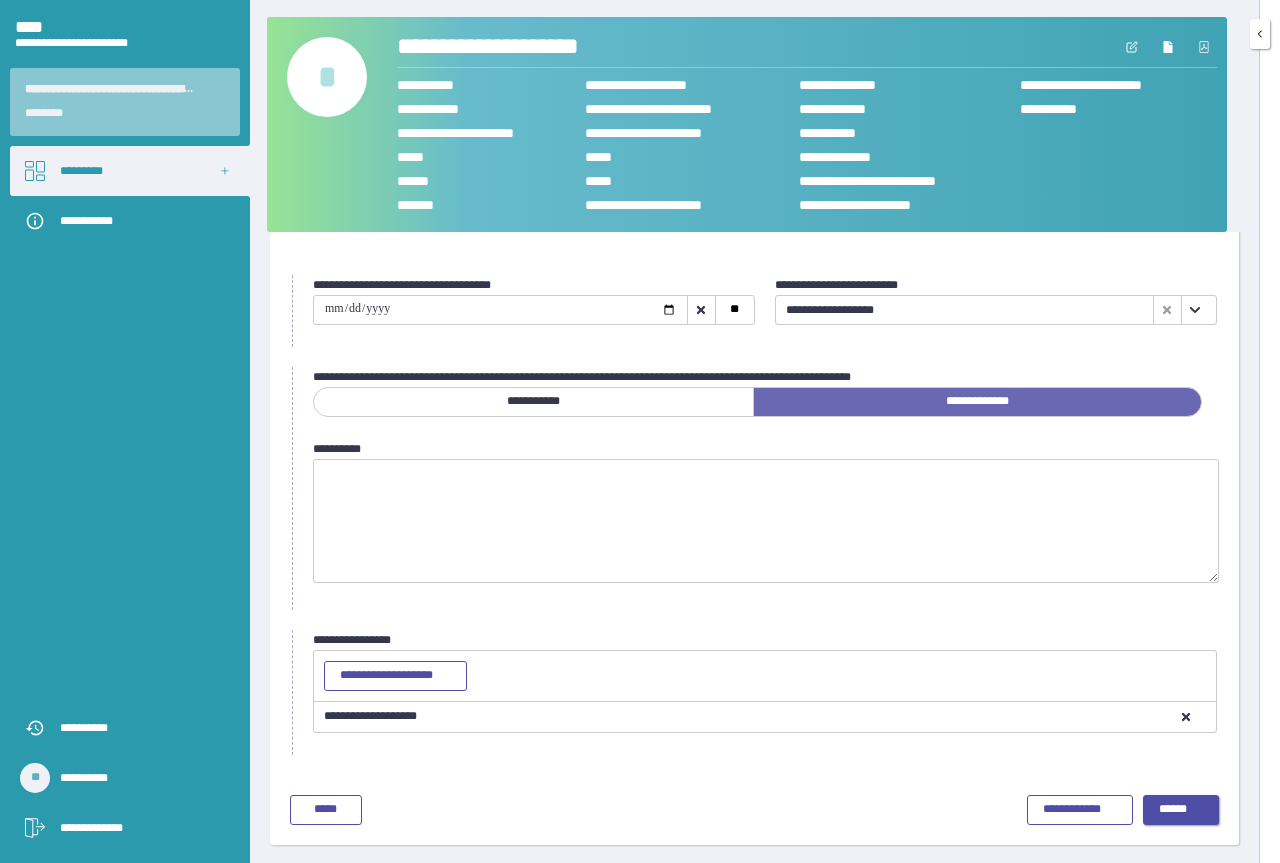 click on "******" at bounding box center [1181, 810] 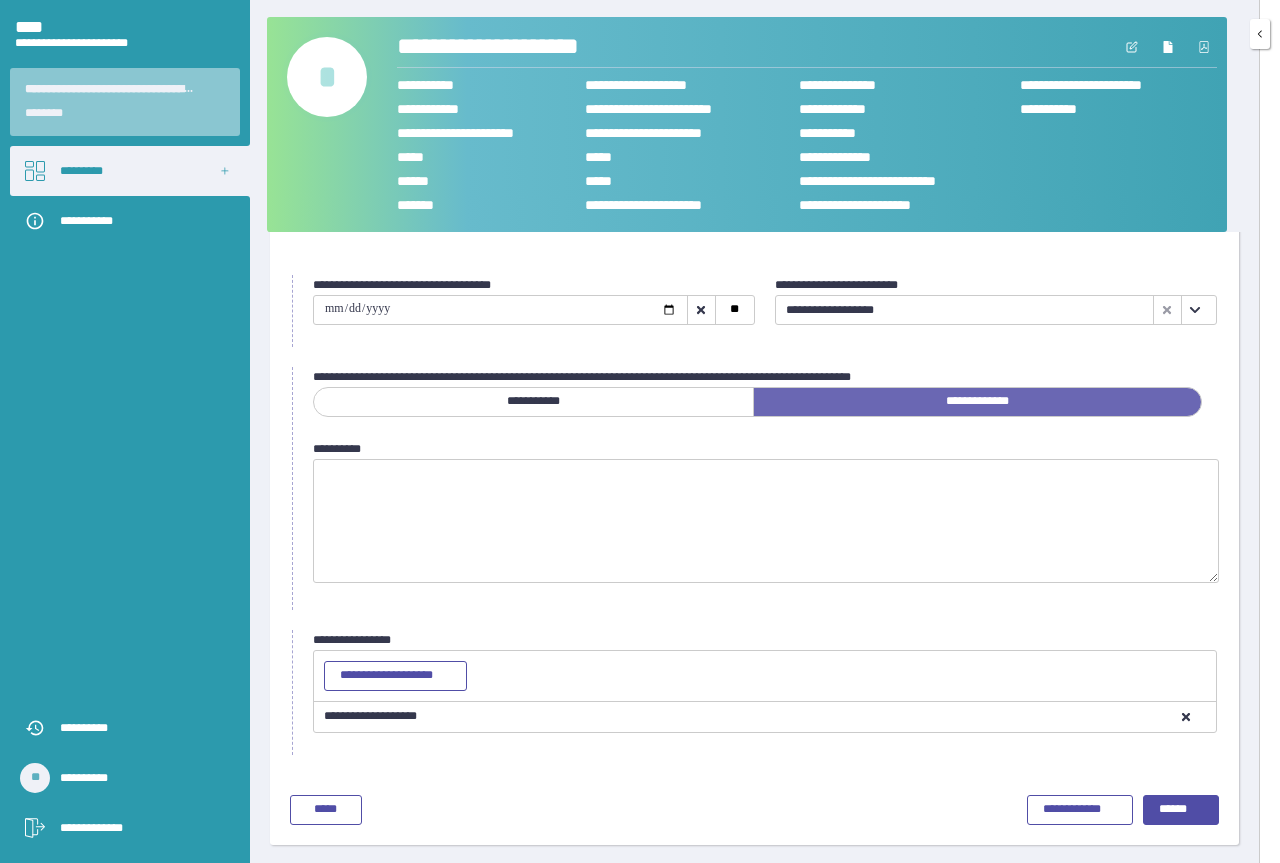 scroll, scrollTop: 0, scrollLeft: 0, axis: both 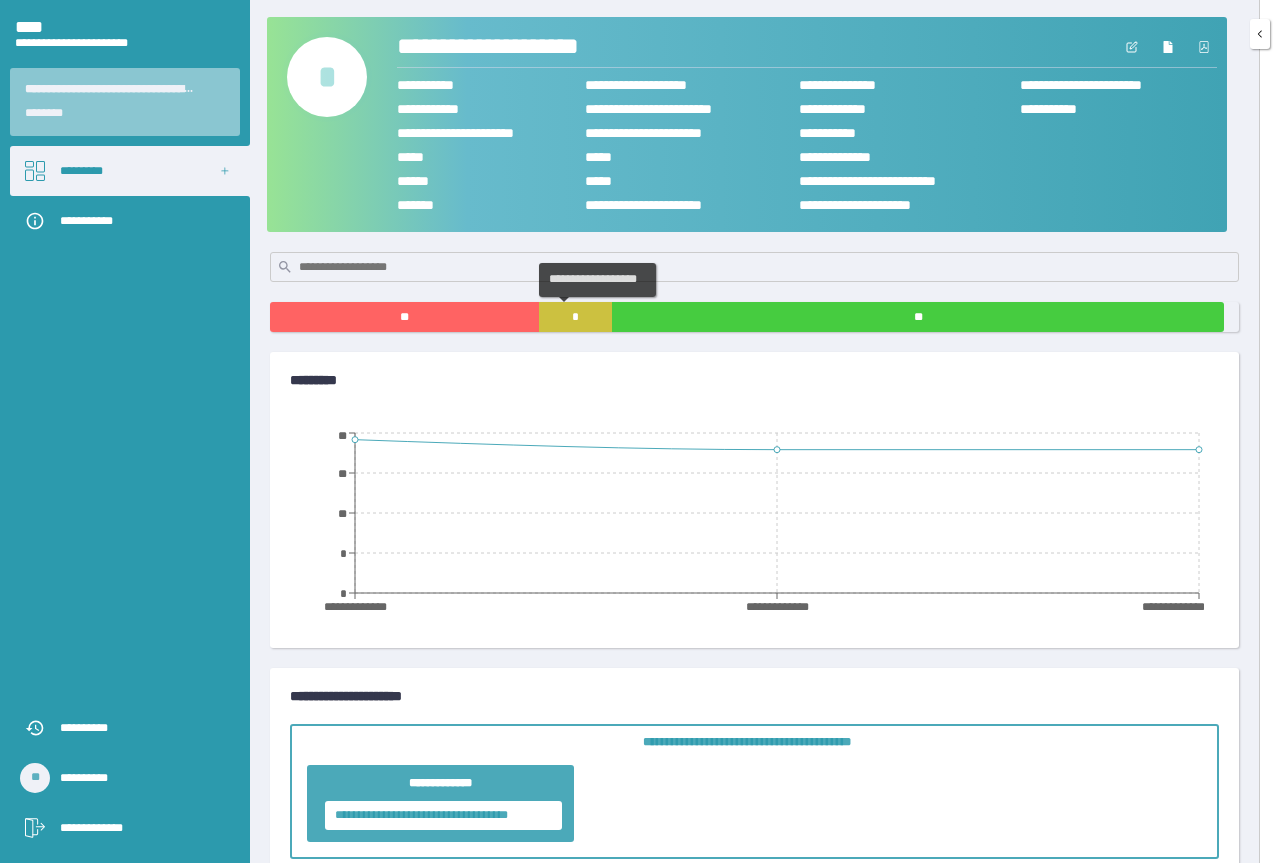 click on "*" at bounding box center [575, 317] 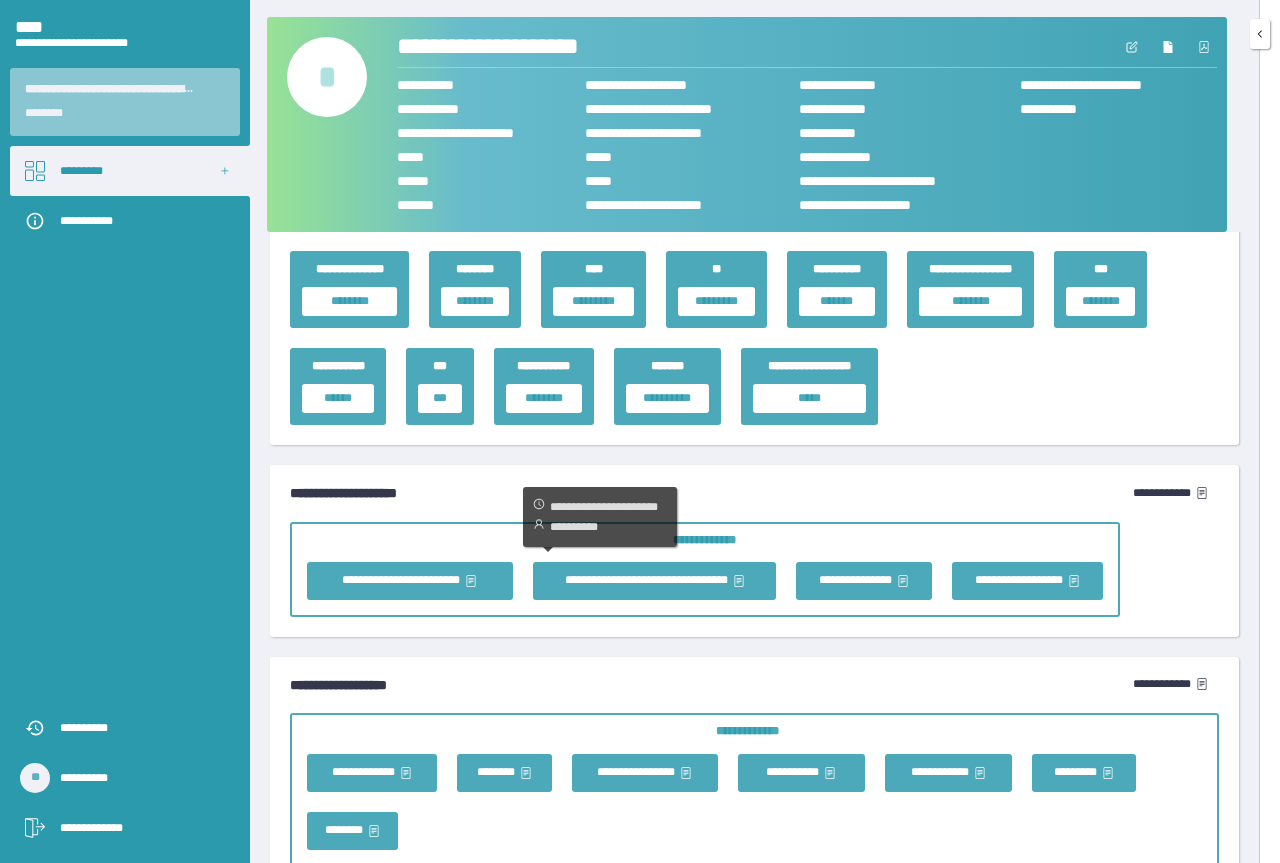 scroll, scrollTop: 3820, scrollLeft: 0, axis: vertical 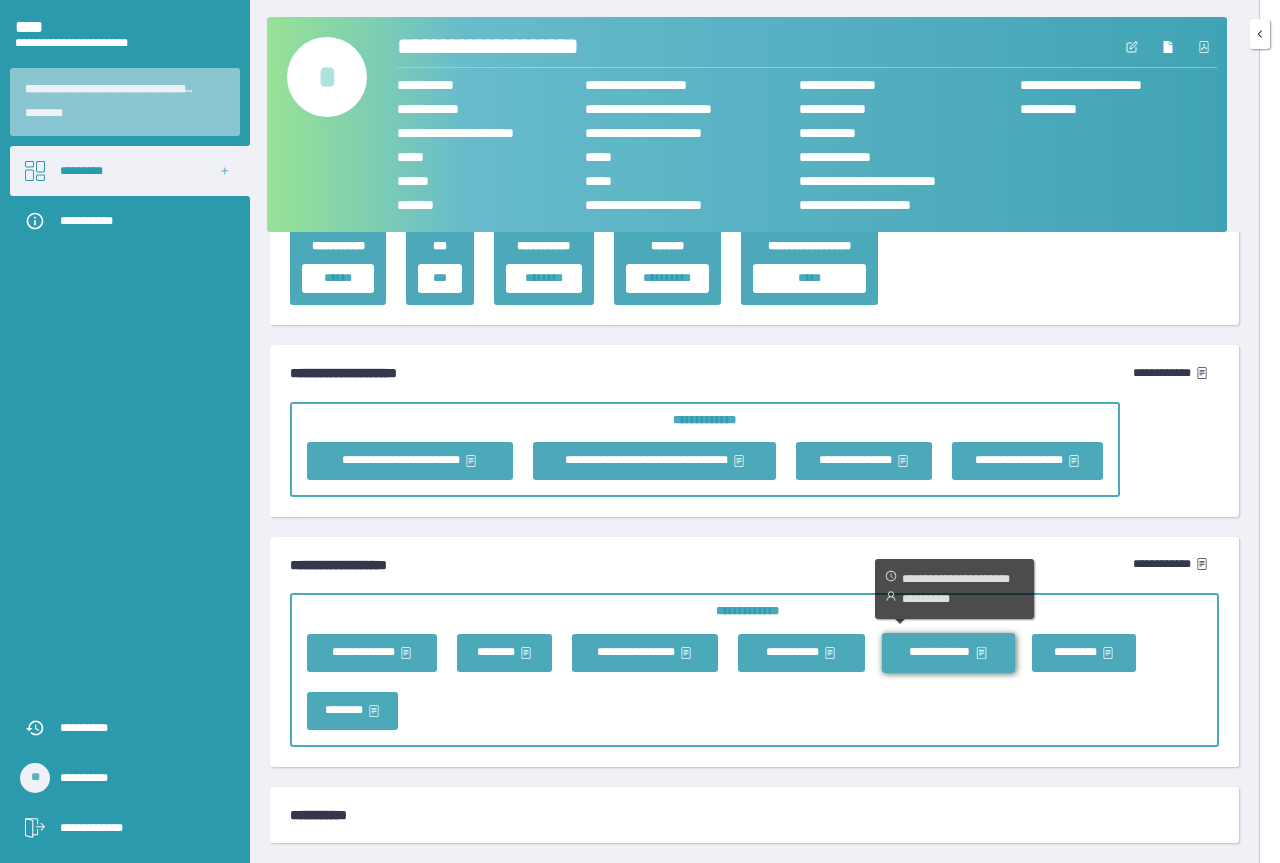 click on "[FIRST] [LAST] [CITY] [STATE] [POSTAL_CODE] [POSTAL_CODE]" at bounding box center (948, 652) 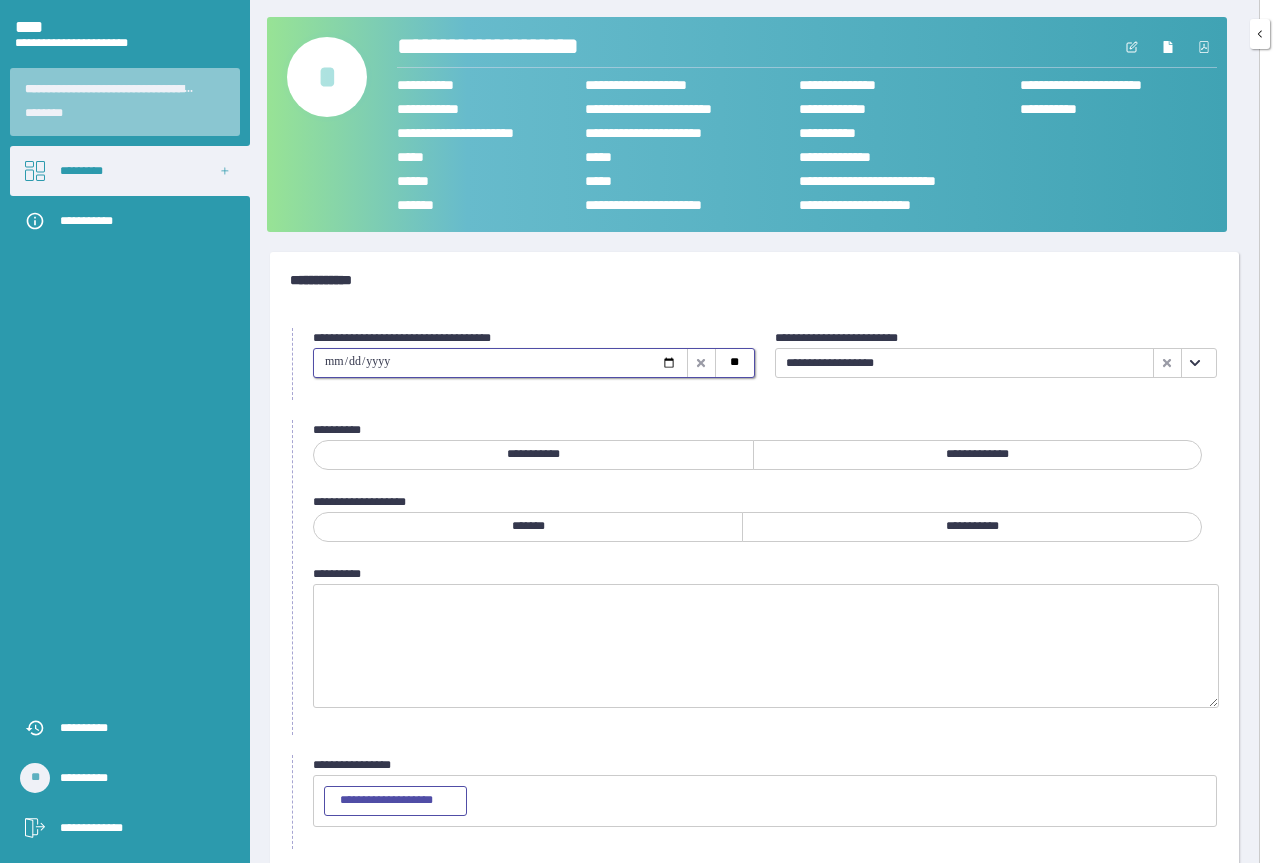 click at bounding box center (500, 363) 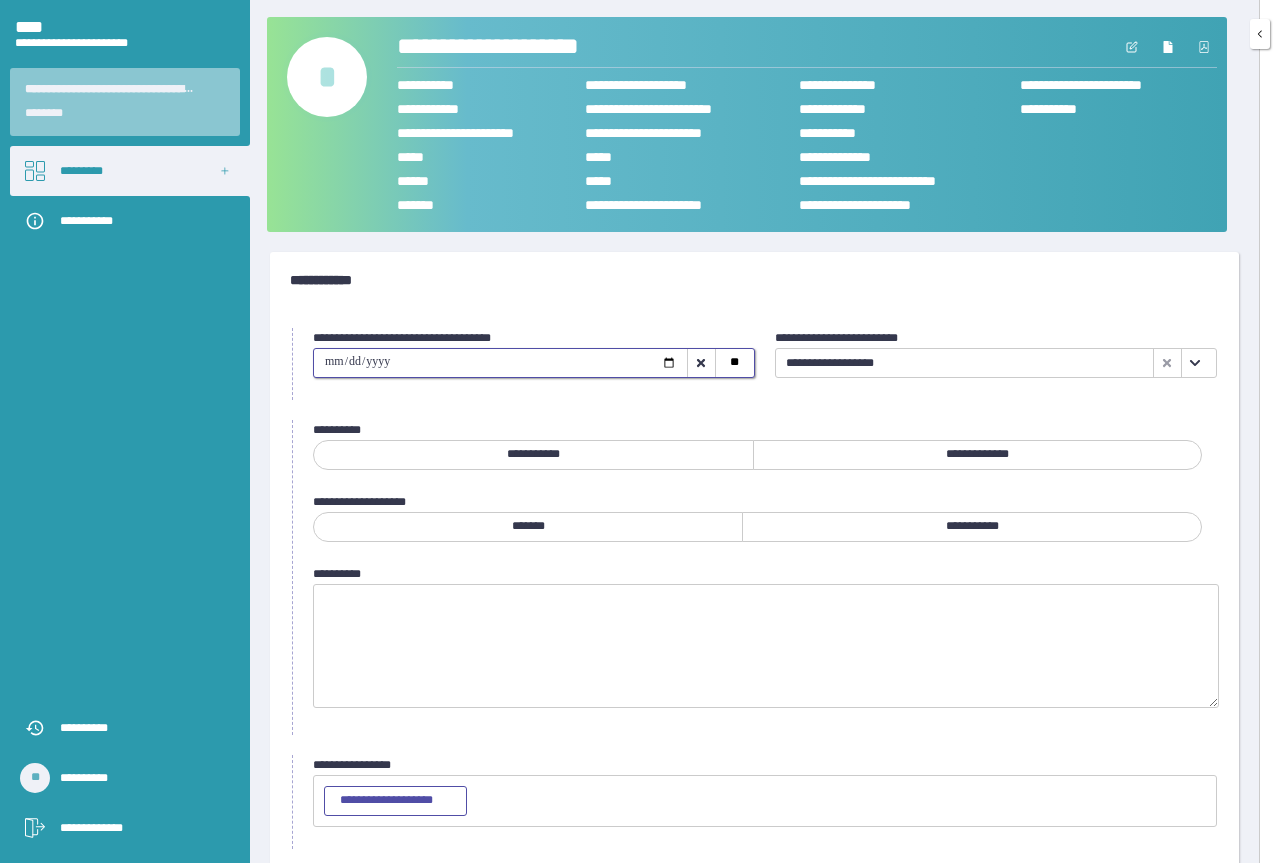type on "**********" 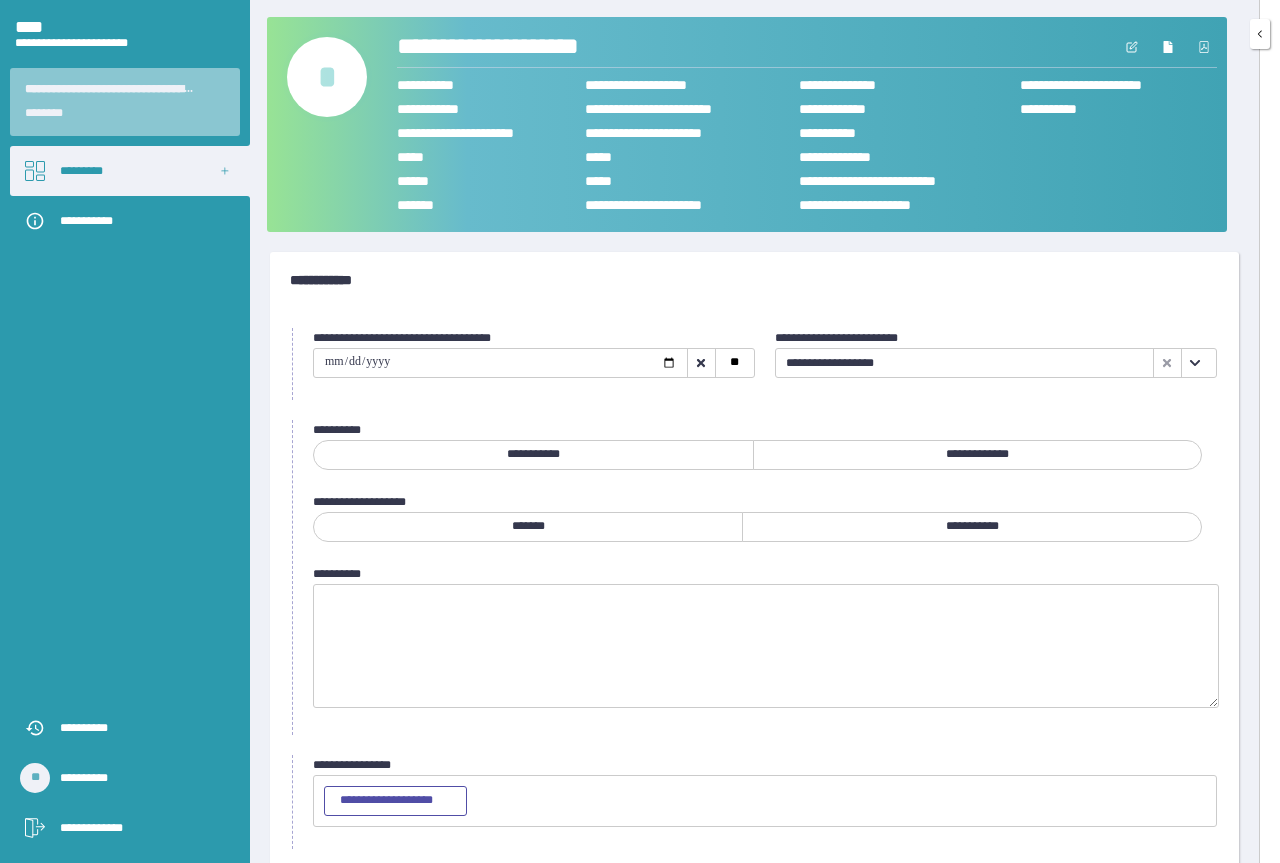 click on "**********" at bounding box center (977, 455) 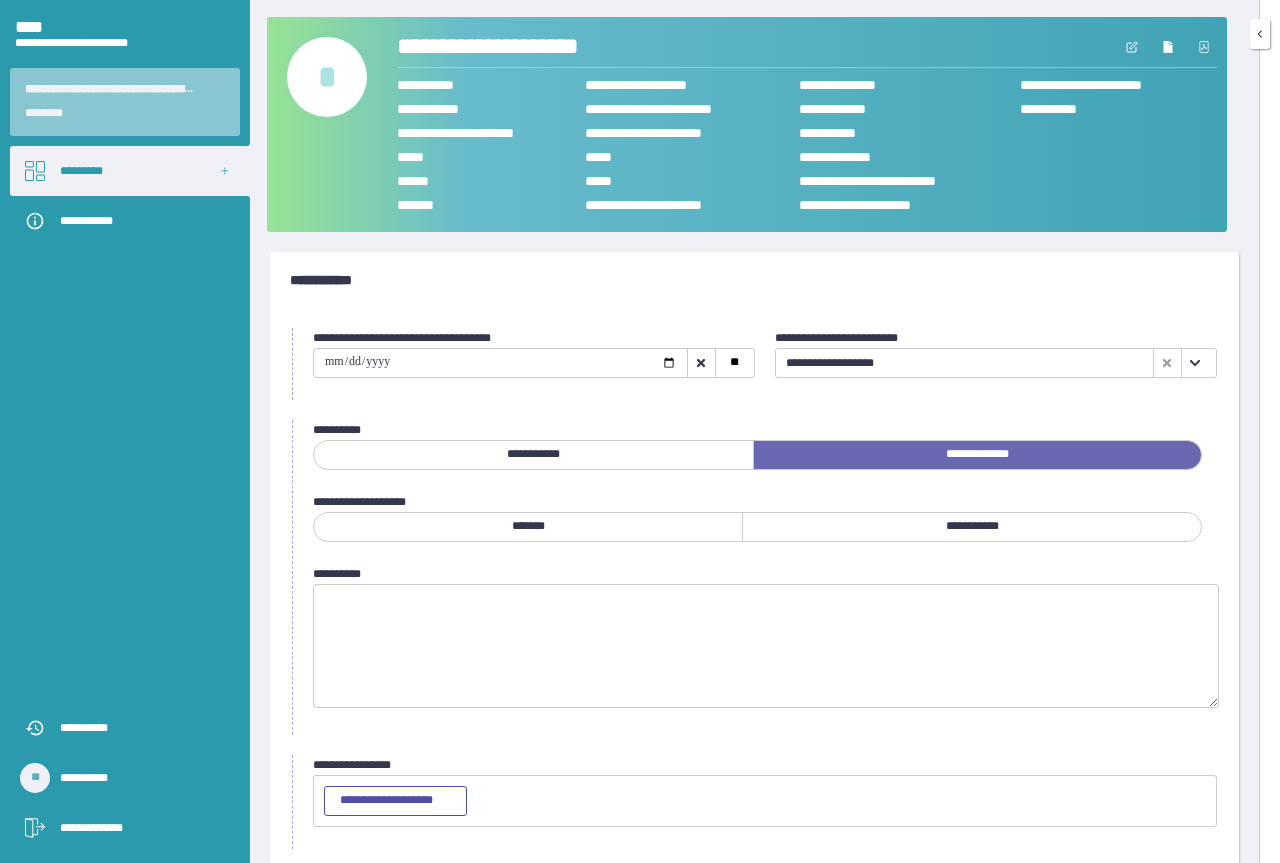 click on "*******" at bounding box center [528, 527] 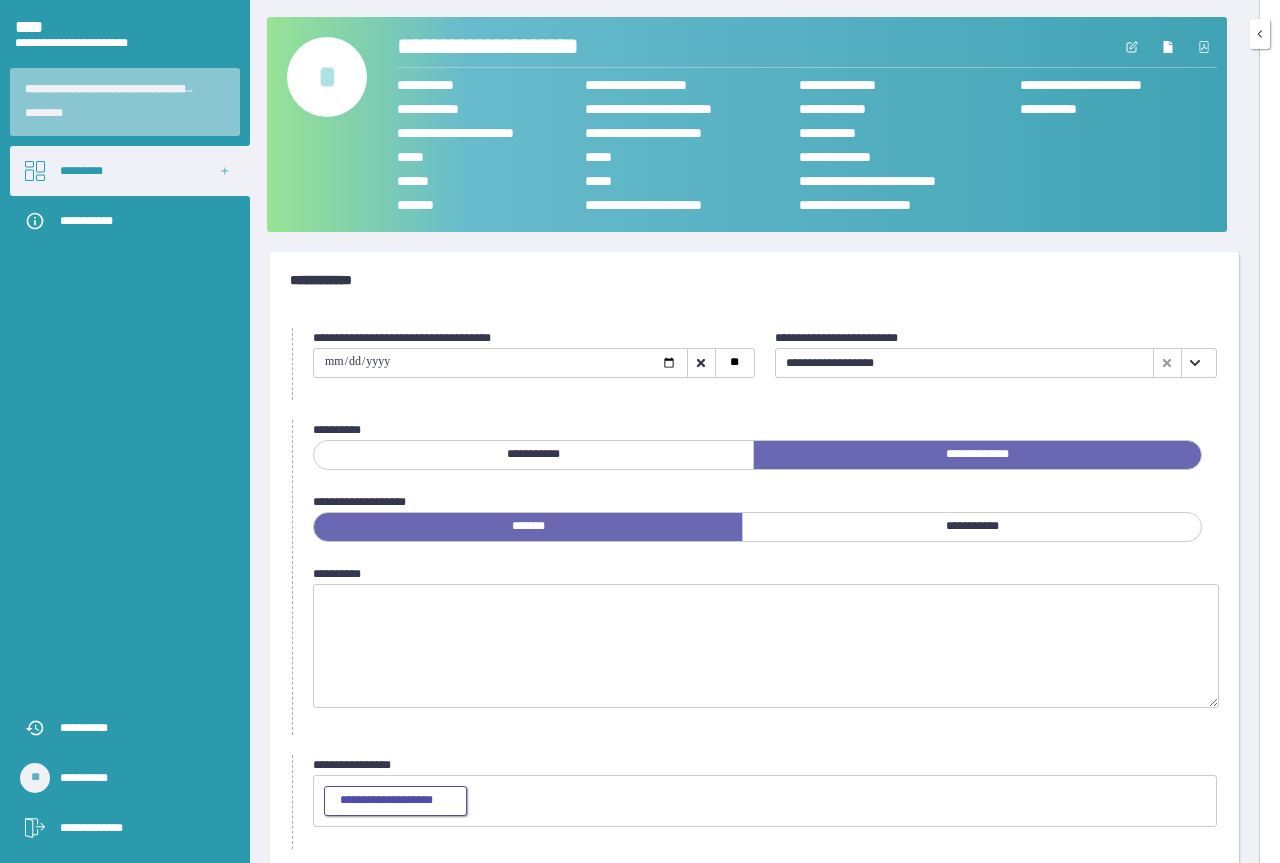 click on "**********" at bounding box center (395, 801) 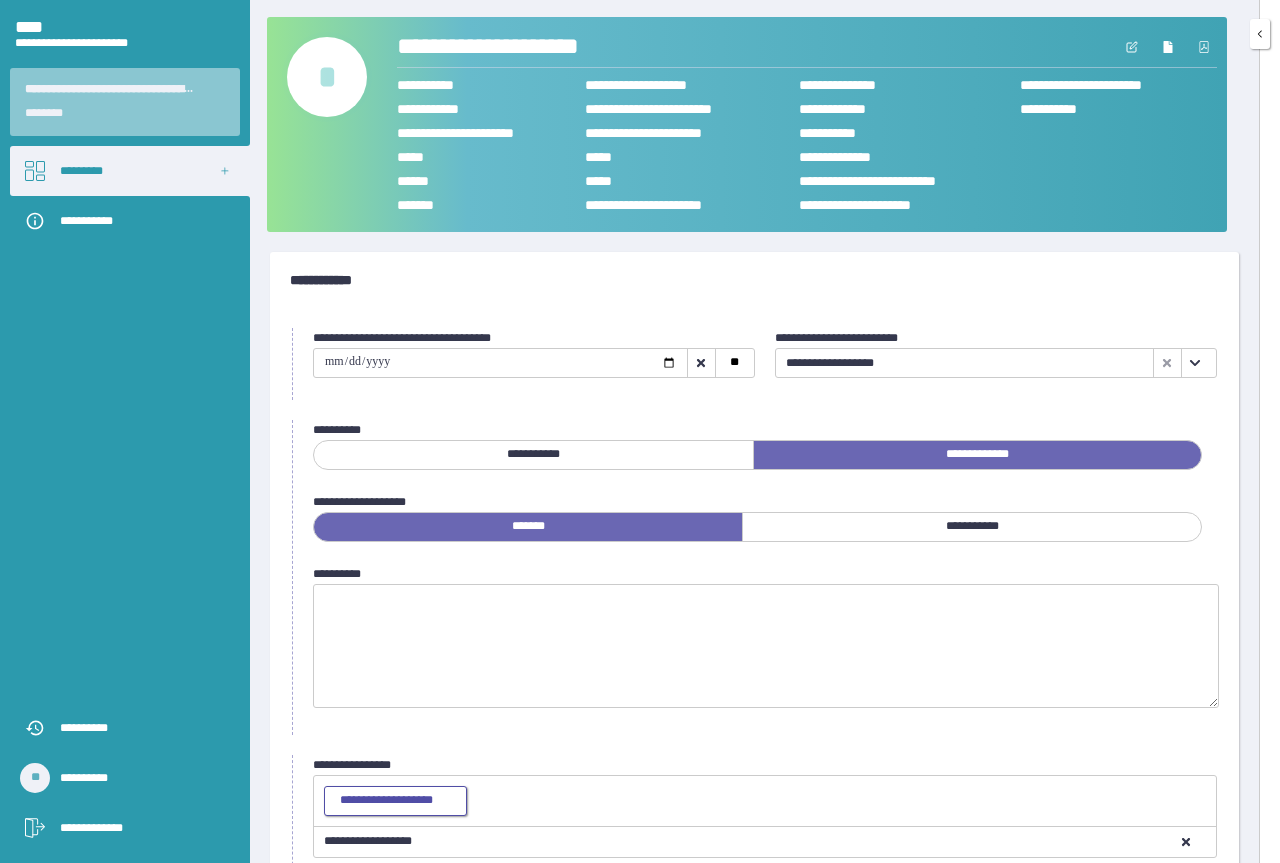 scroll, scrollTop: 125, scrollLeft: 0, axis: vertical 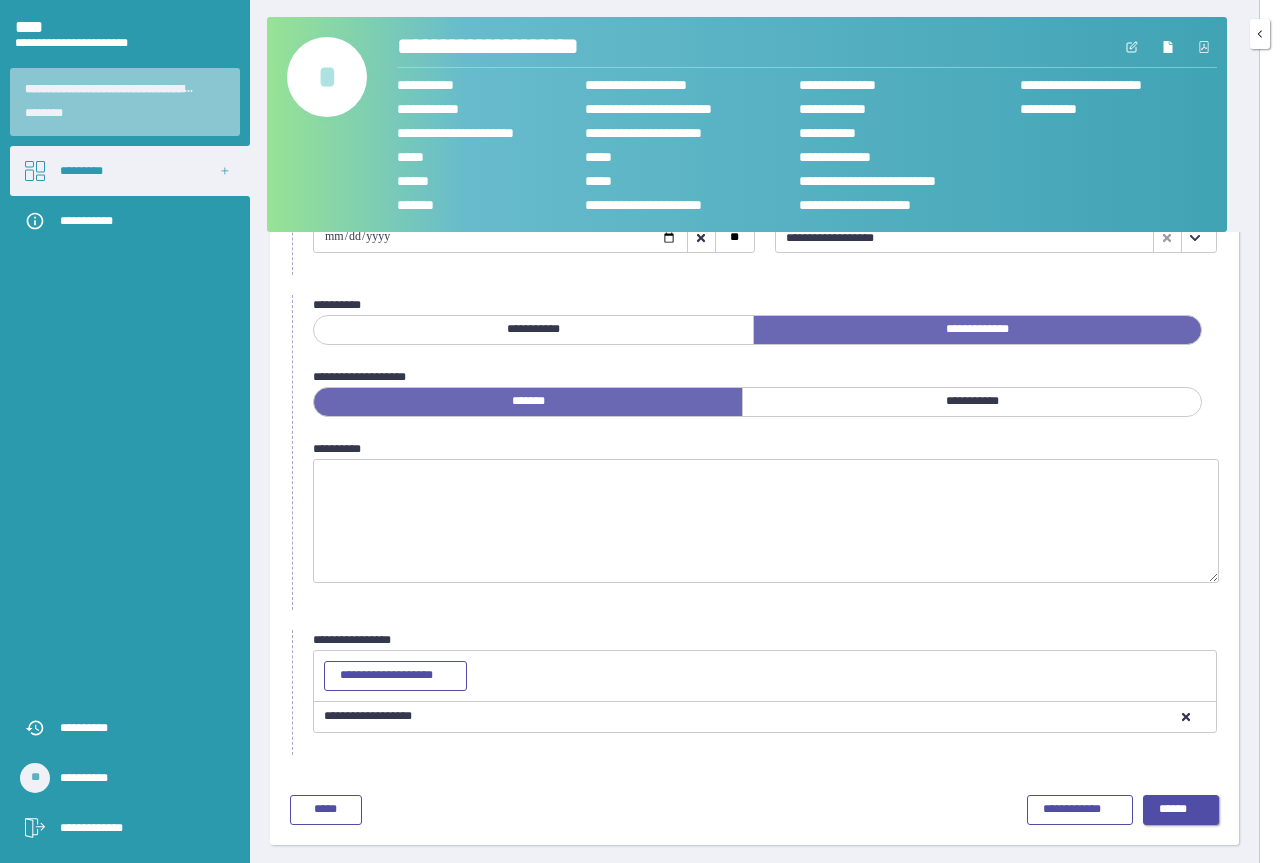click on "******" at bounding box center [1181, 810] 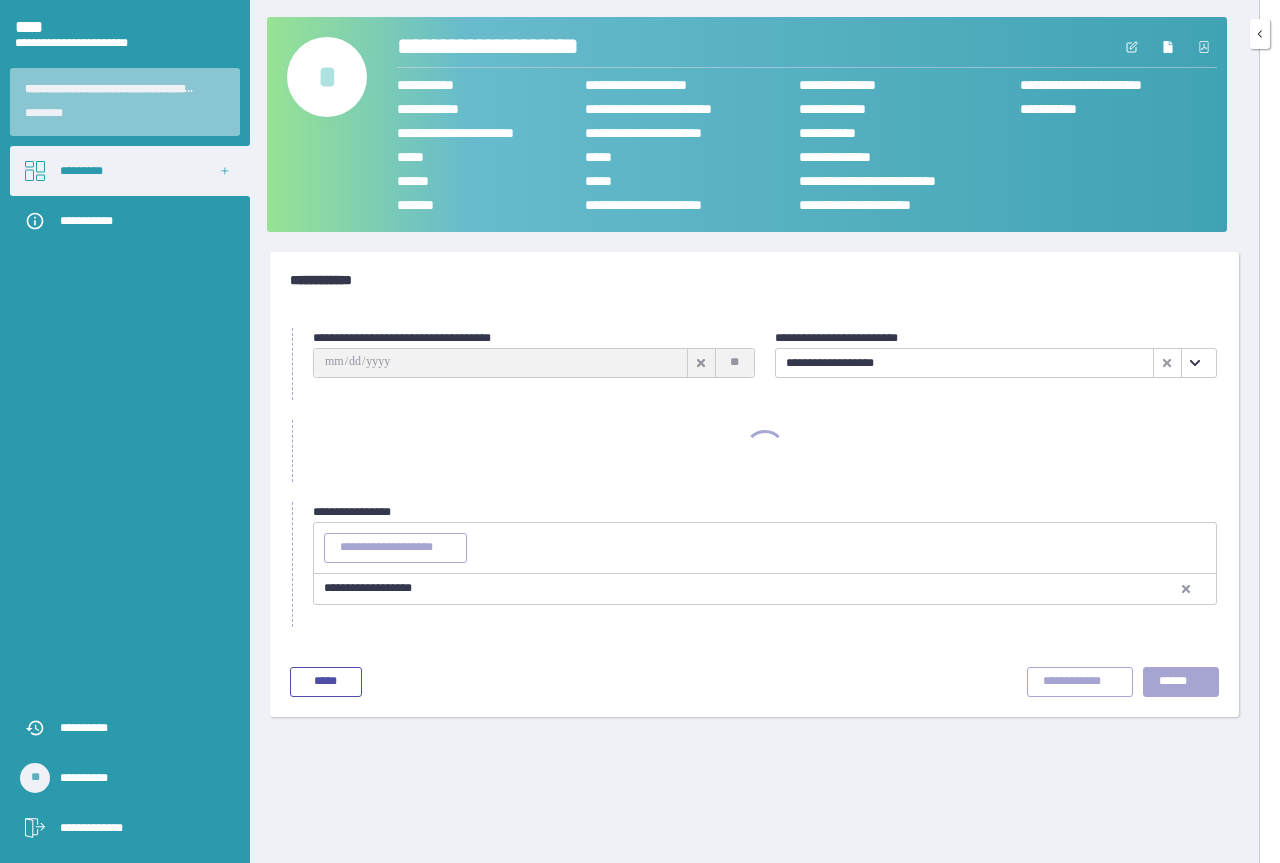 scroll, scrollTop: 0, scrollLeft: 0, axis: both 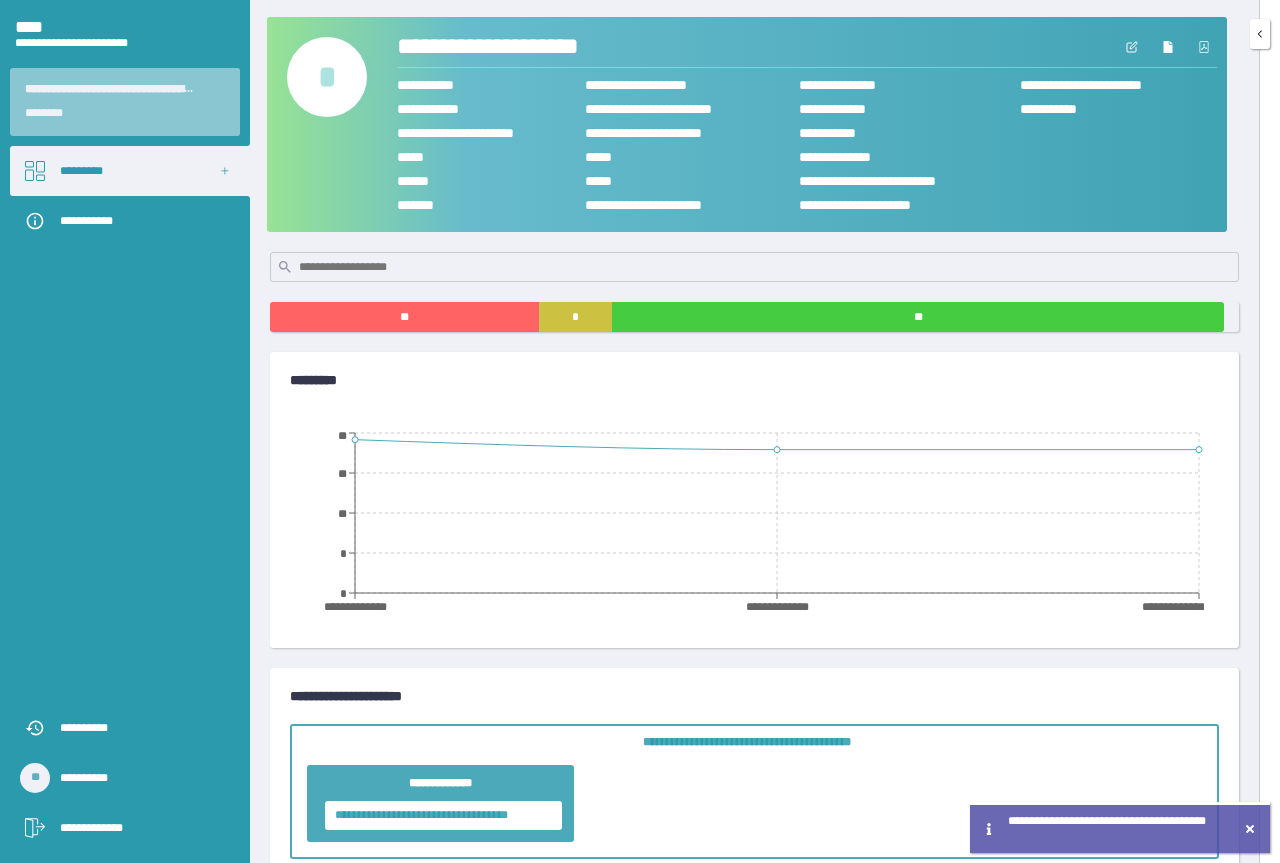 click on "[FIRST] [LAST] [CITY] [STATE] [POSTAL_CODE] [STREET_NAME] [STREET_NUMBER] [APARTMENT_NUMBER] [CITY] [STATE] [POSTAL_CODE] [COUNTRY] [PHONE] [EMAIL] [WEBSITE] [DATE] [TIME] [CREDIT_CARD] [EXPIRY_DATE] [CVV] [NAME_ON_CARD] [BILLING_ADDRESS] [BILLING_CITY] [BILLING_STATE] [BILLING_POSTAL_CODE] [BILLING_COUNTRY]" at bounding box center [754, 431] 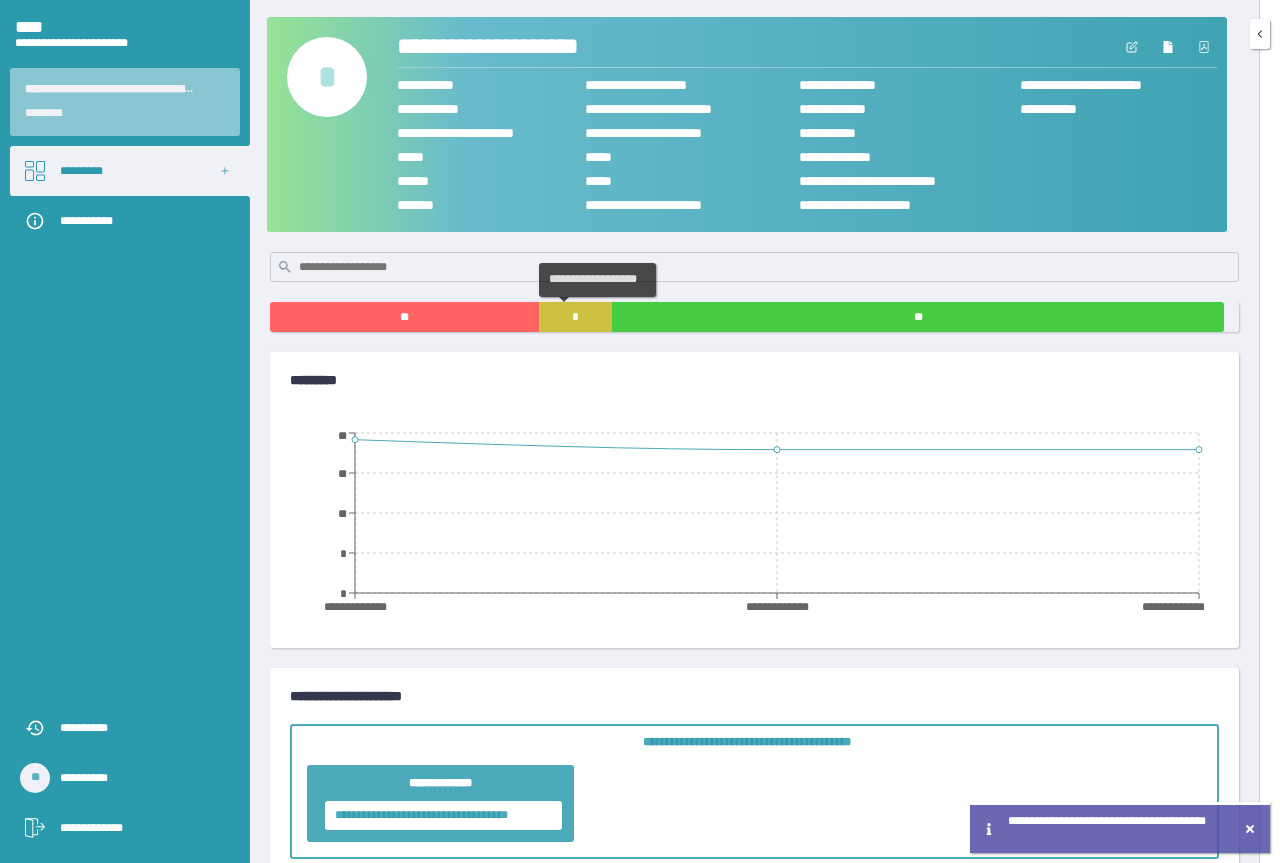 click on "*" at bounding box center [575, 317] 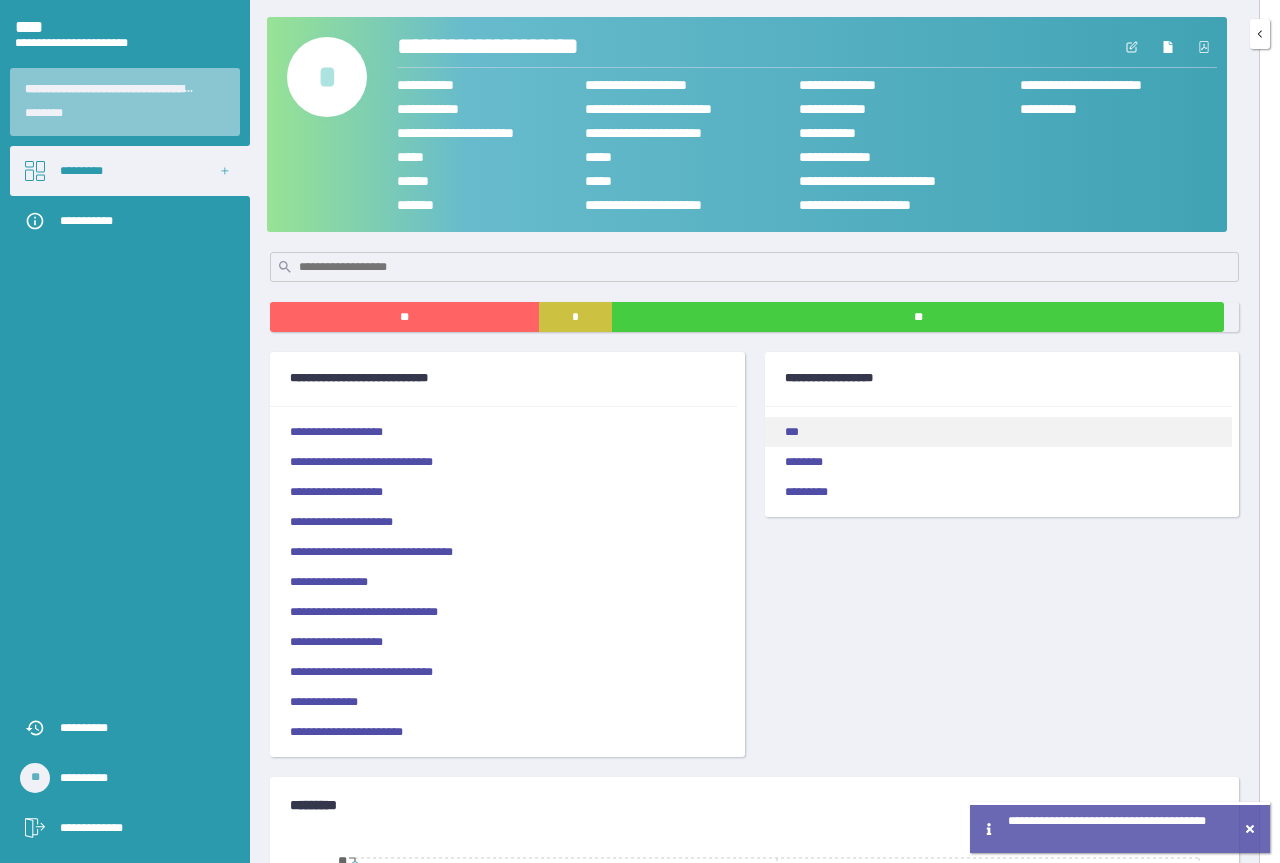 click on "***" at bounding box center [998, 432] 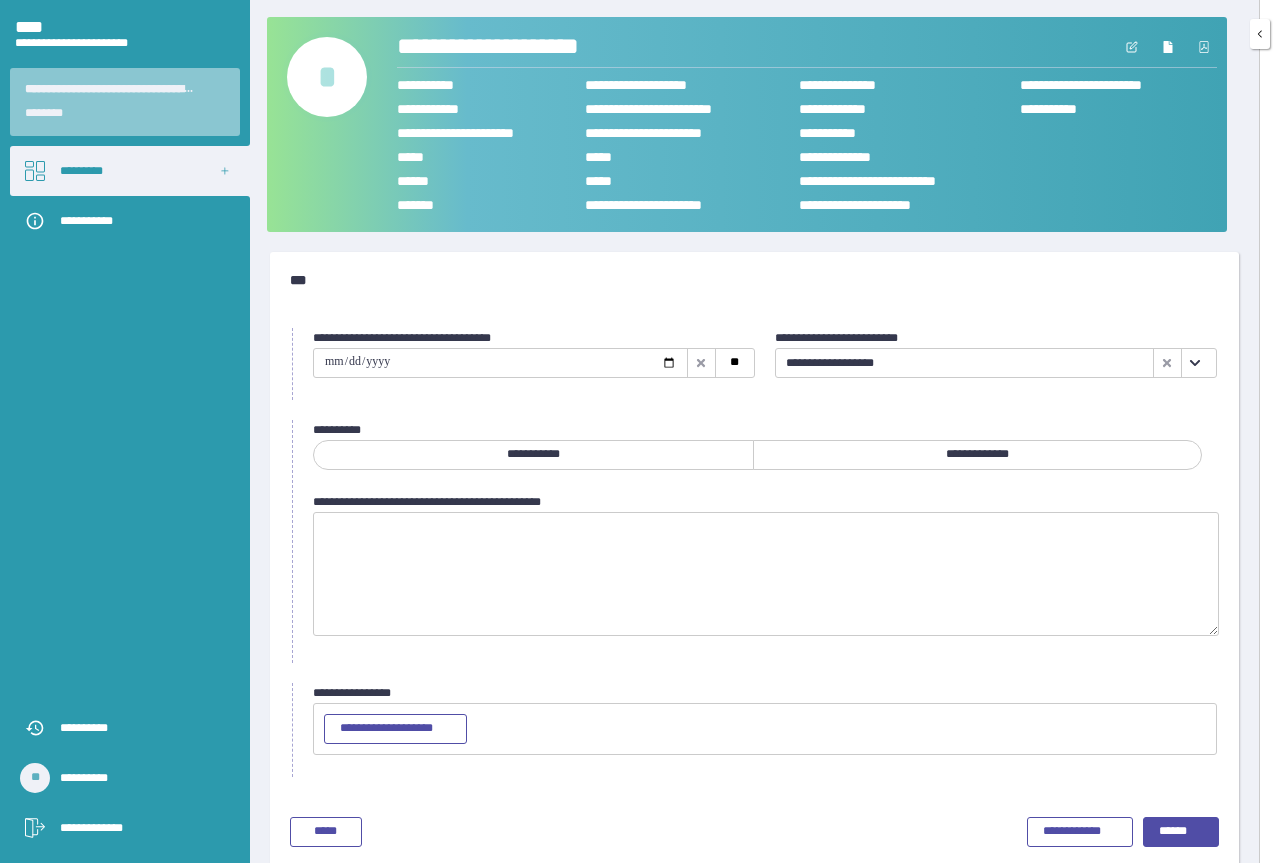 click at bounding box center [500, 363] 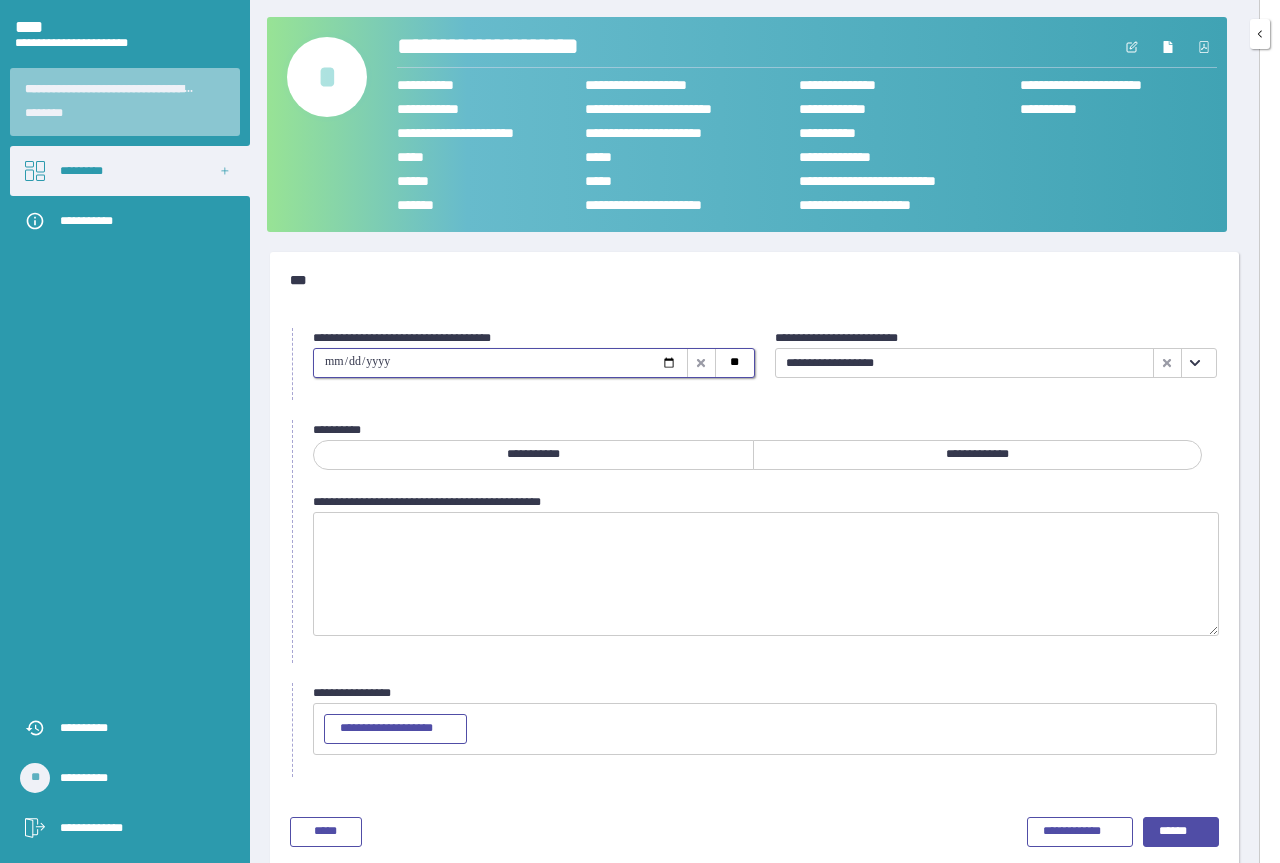 type on "**********" 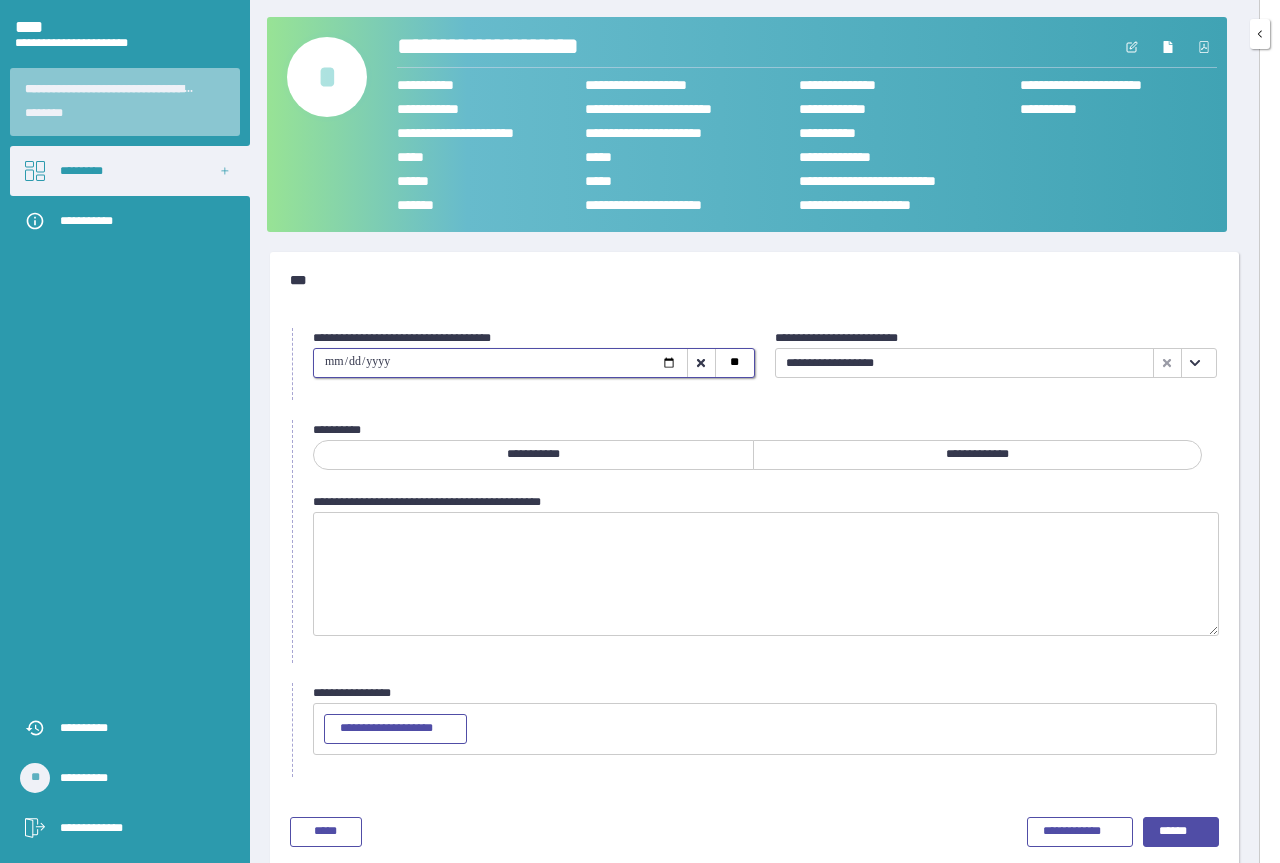click on "**********" at bounding box center (977, 455) 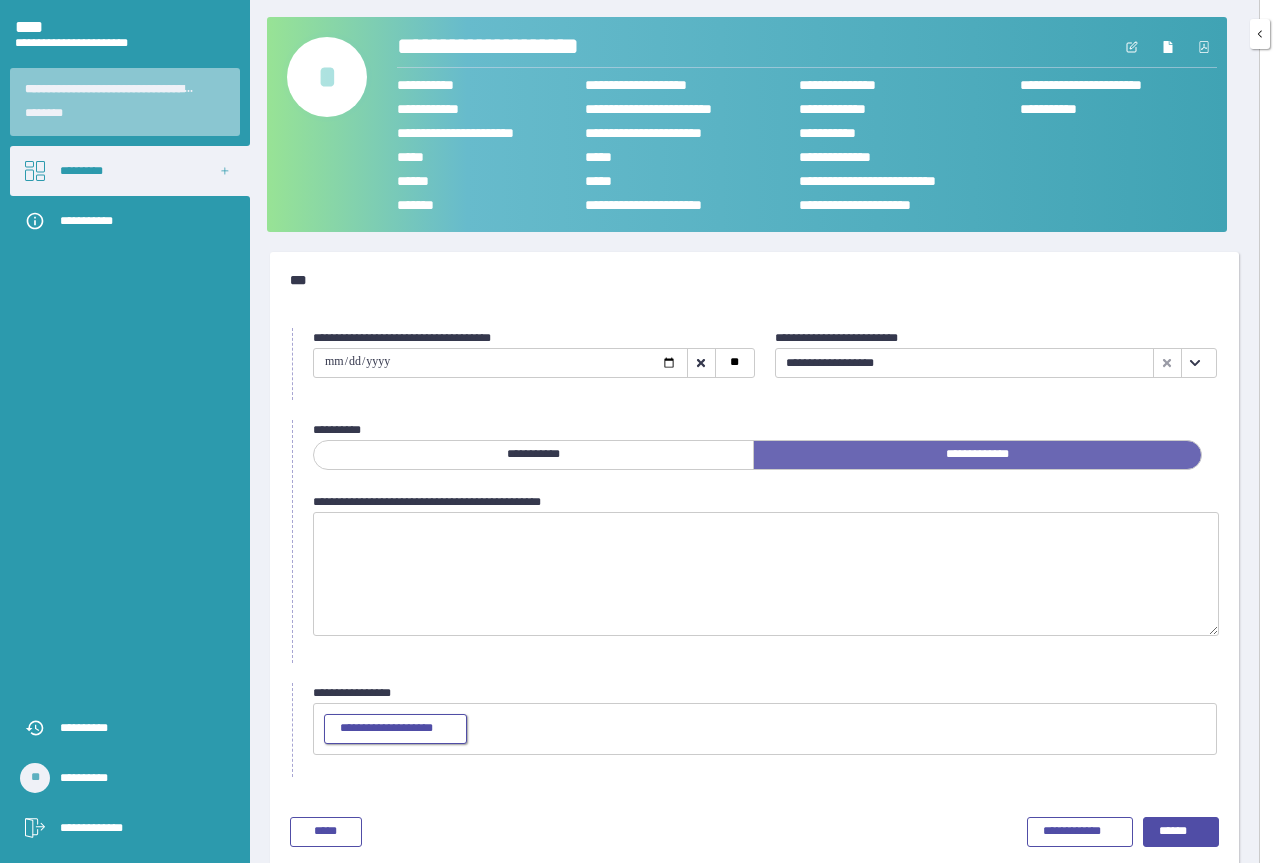 click on "**********" at bounding box center (395, 729) 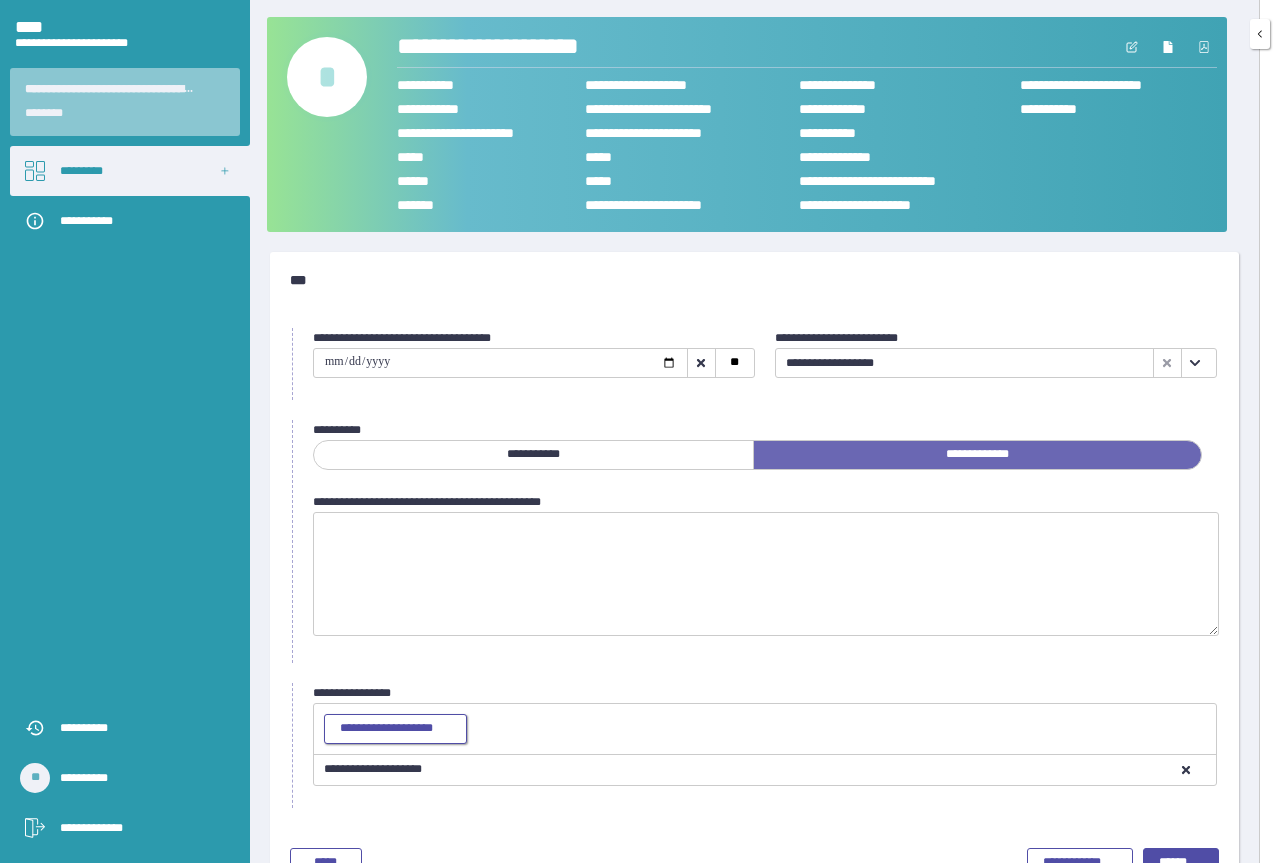 scroll, scrollTop: 53, scrollLeft: 0, axis: vertical 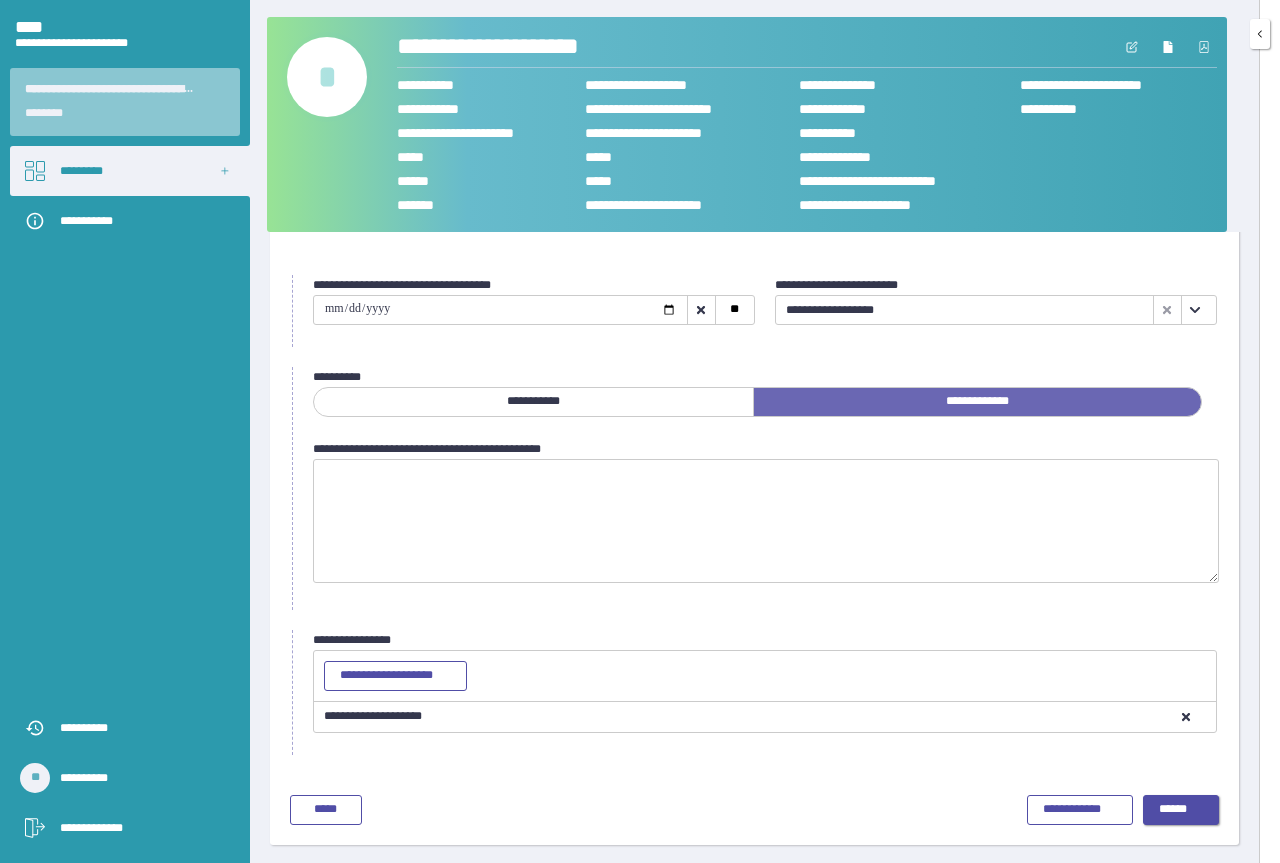click on "******" at bounding box center [1181, 810] 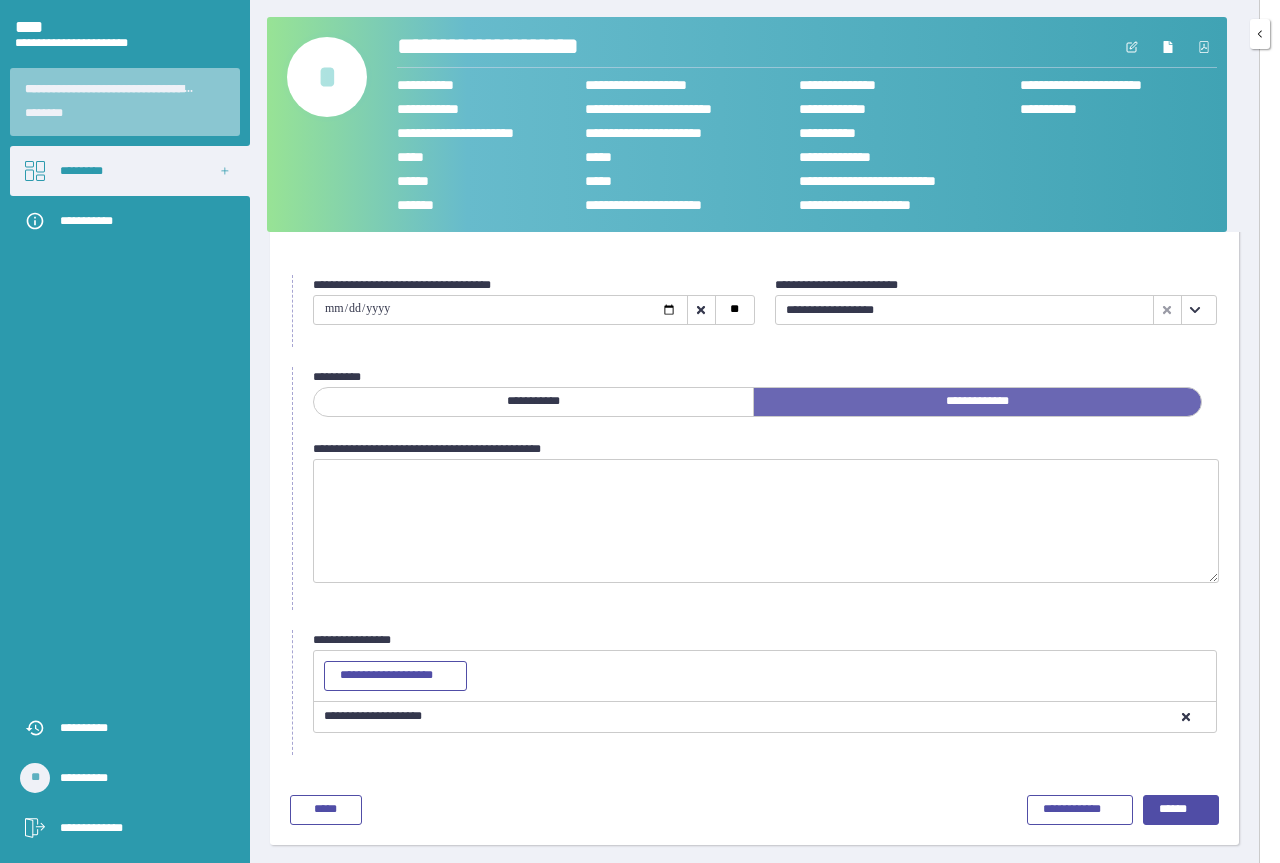 scroll, scrollTop: 0, scrollLeft: 0, axis: both 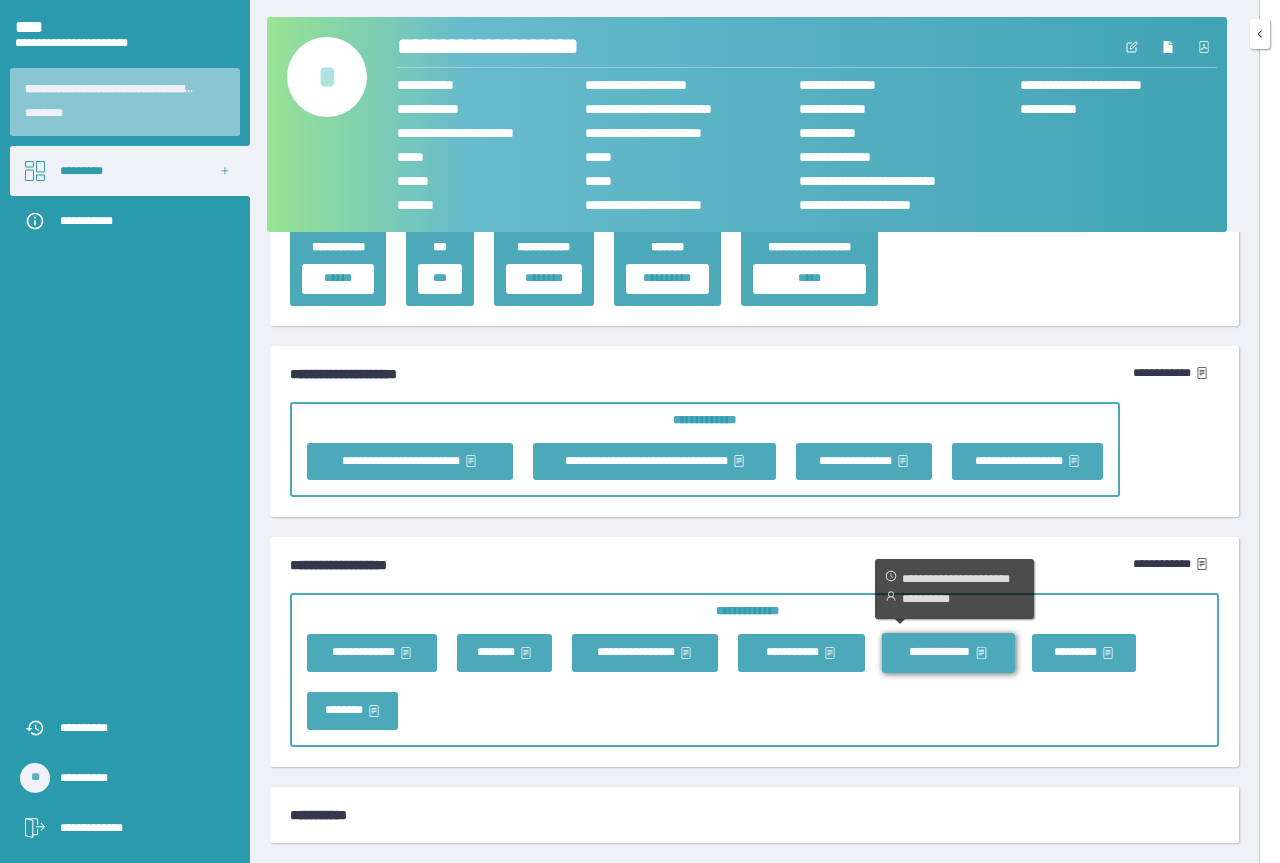 click 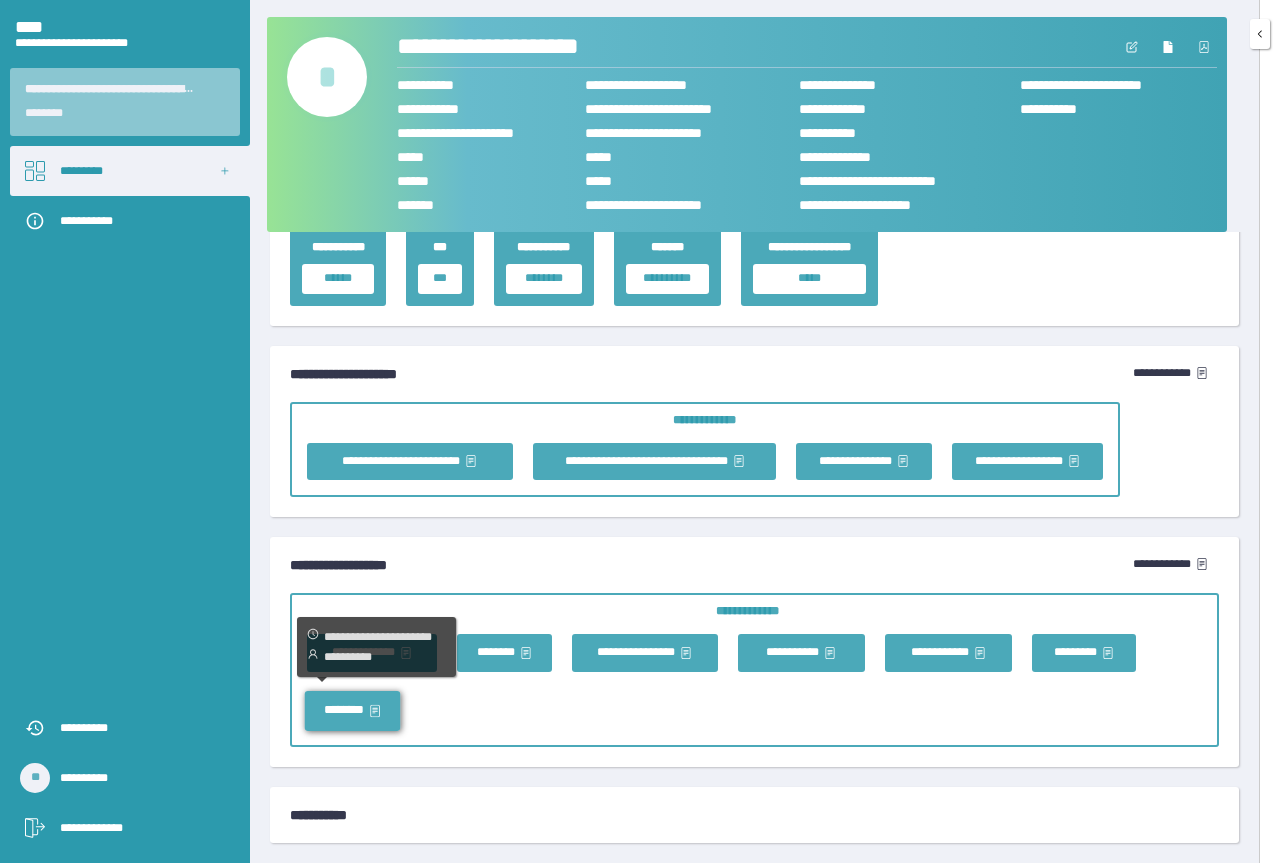 click 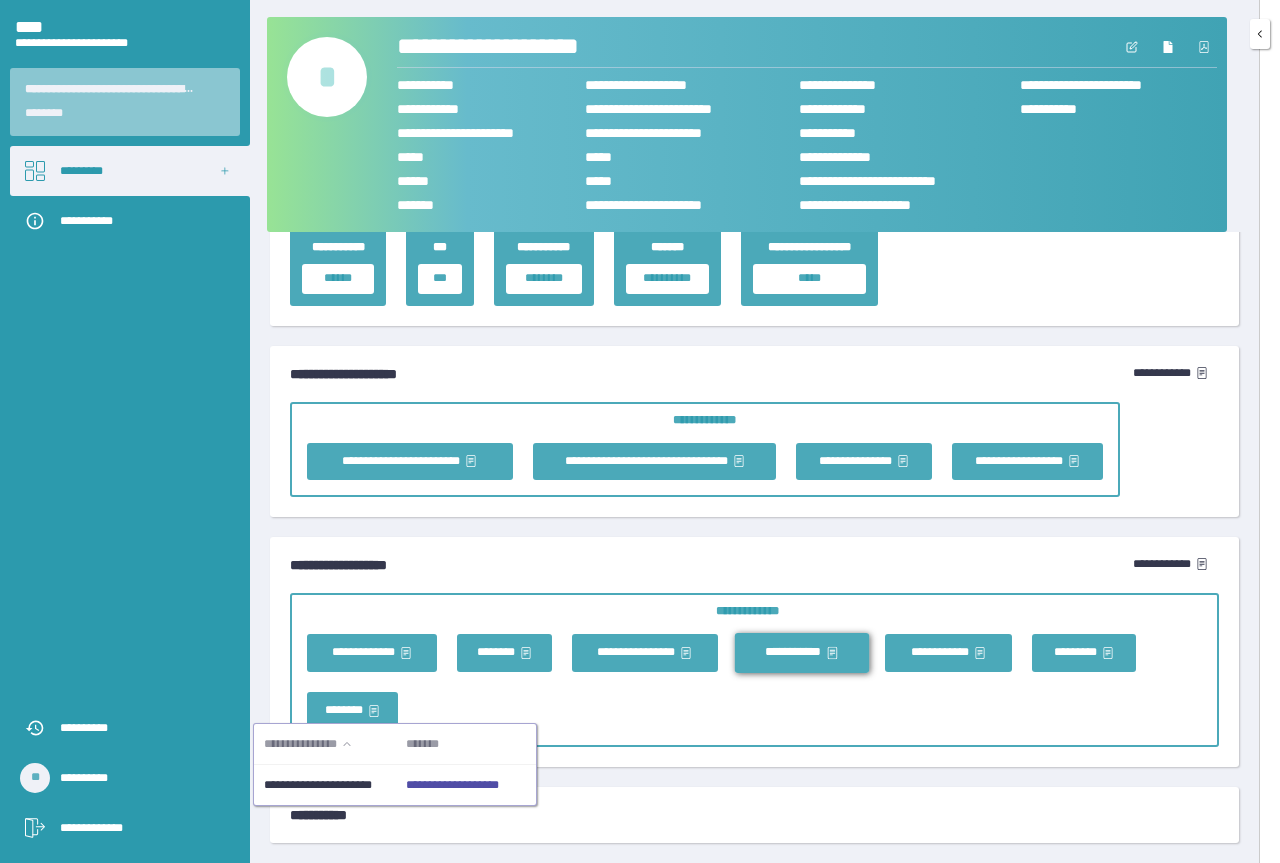 scroll, scrollTop: 3295, scrollLeft: 0, axis: vertical 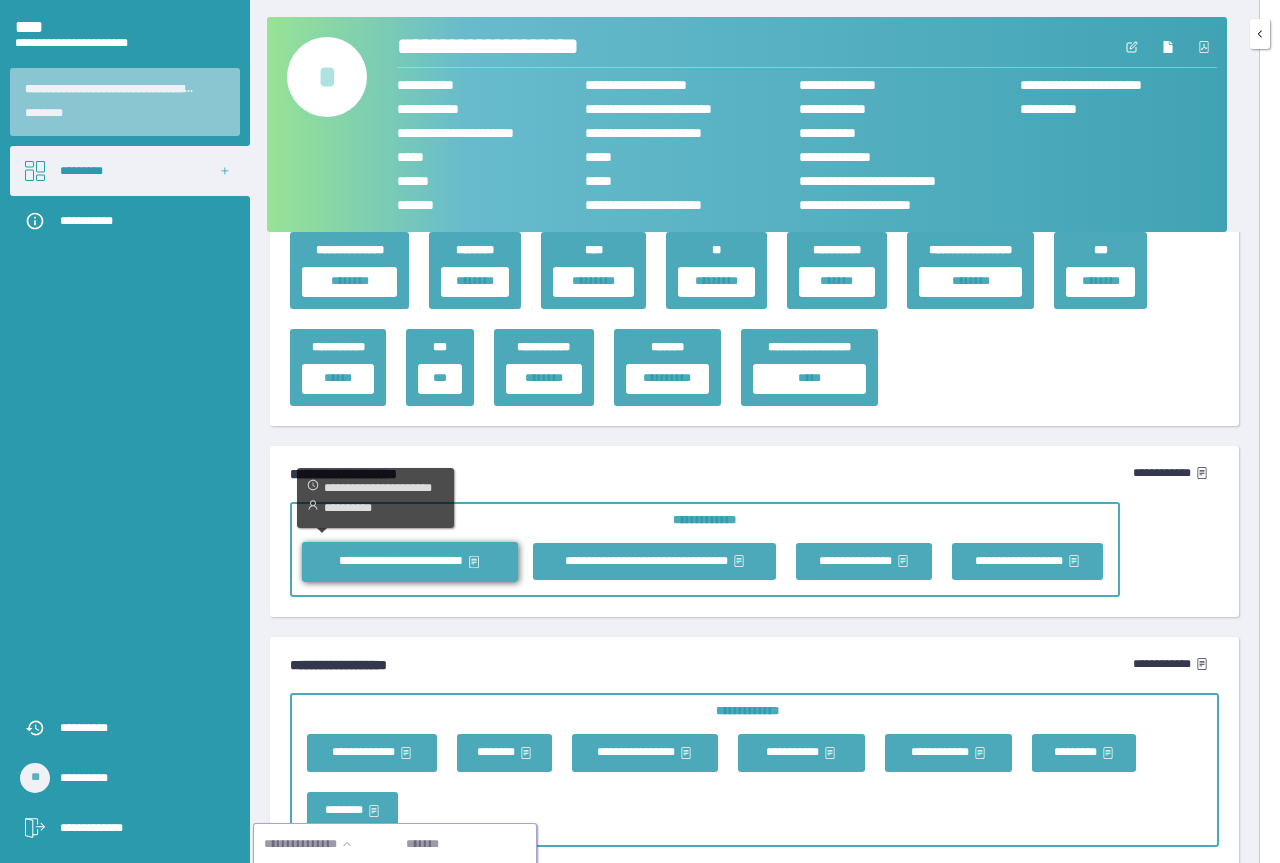 click 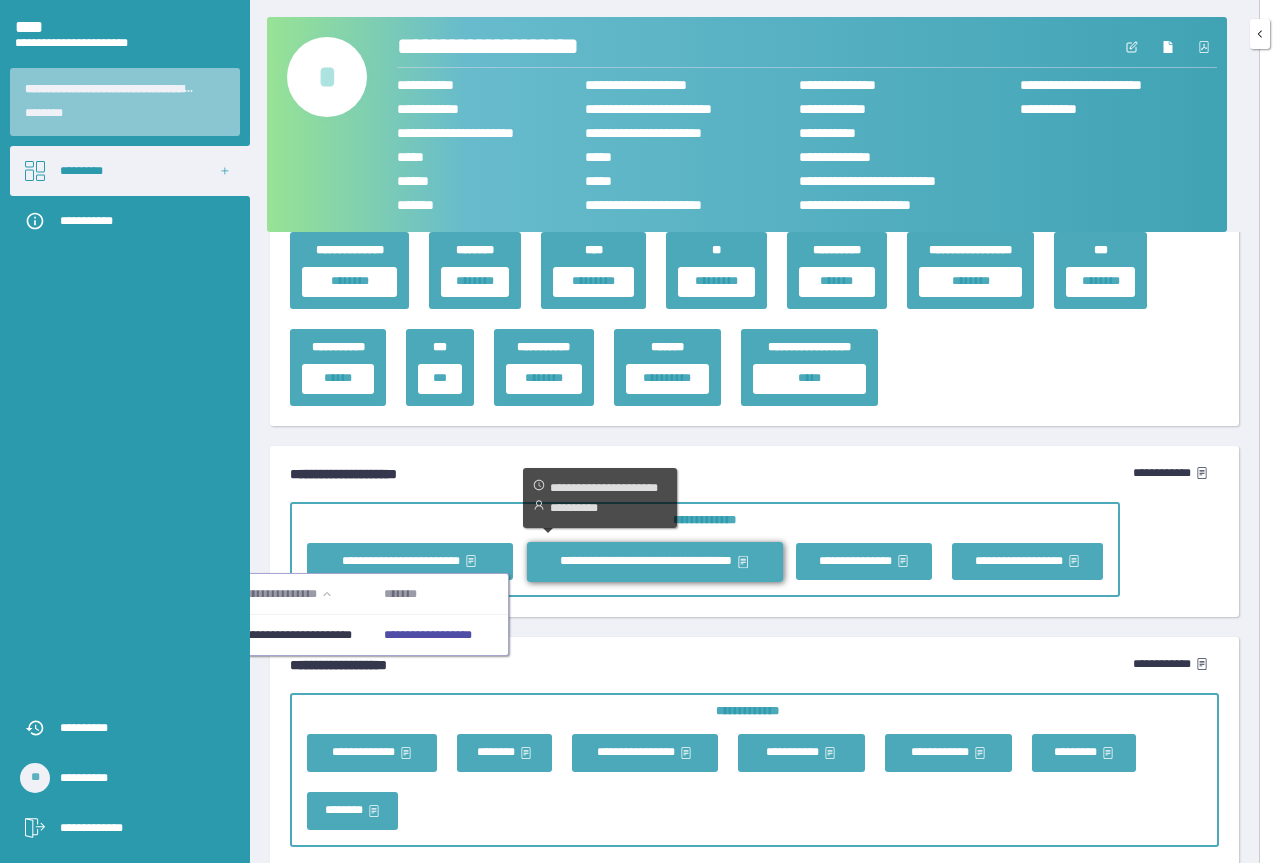 click 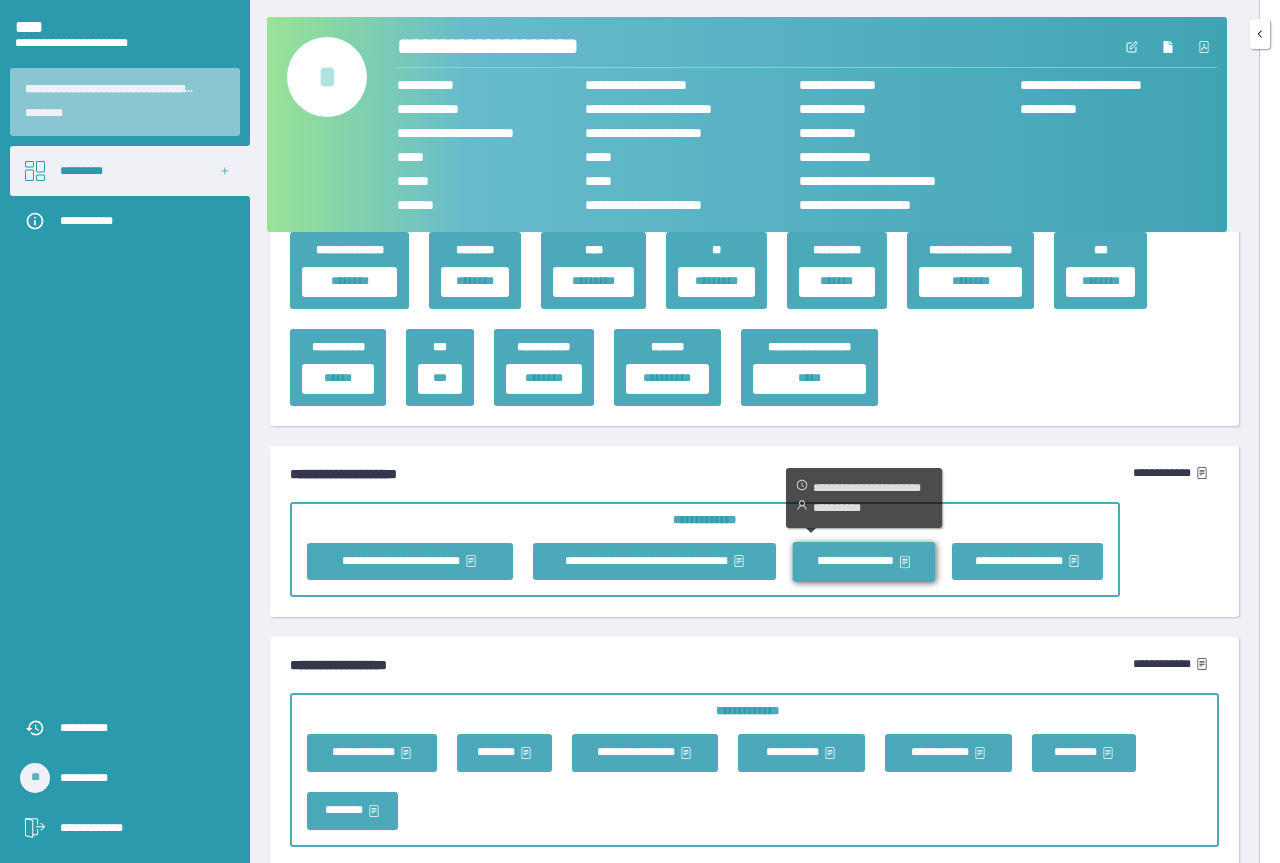 click 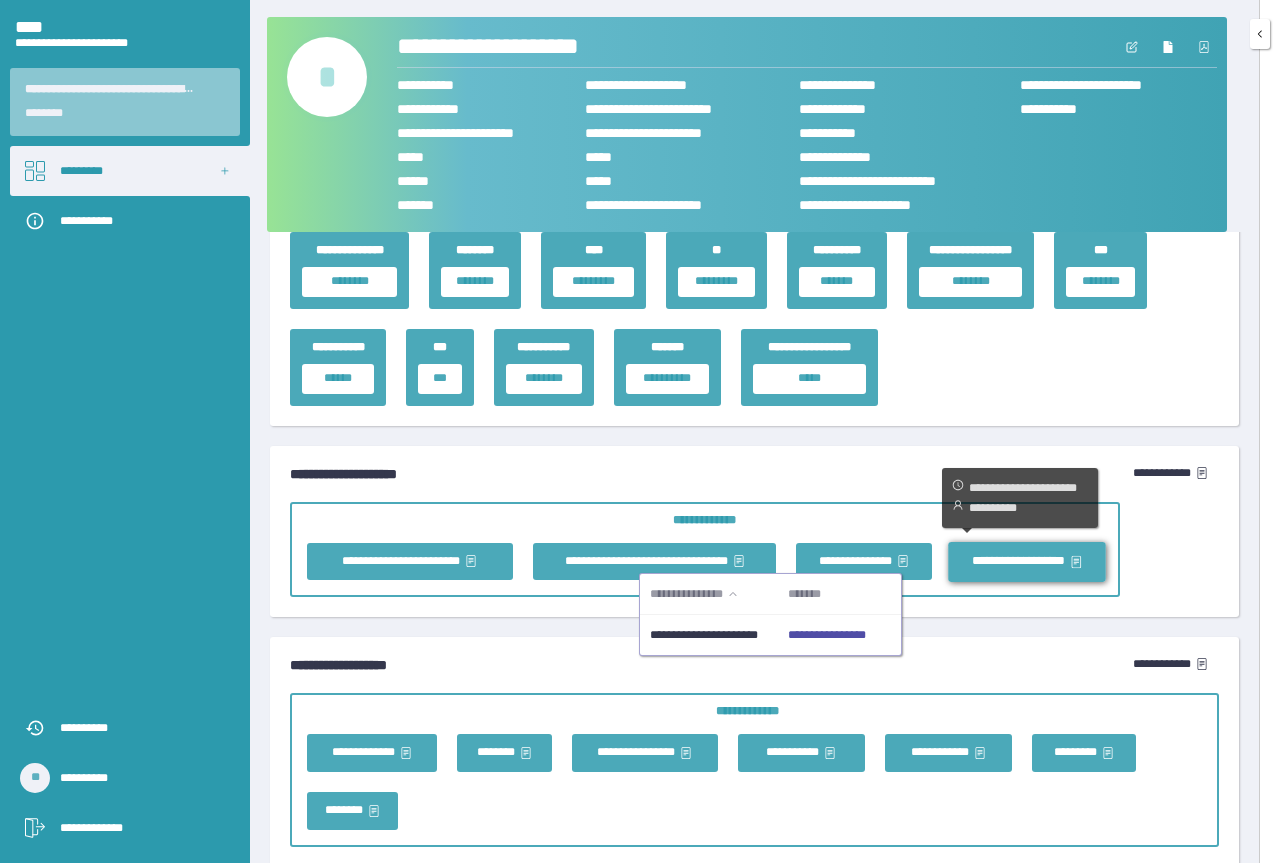 click 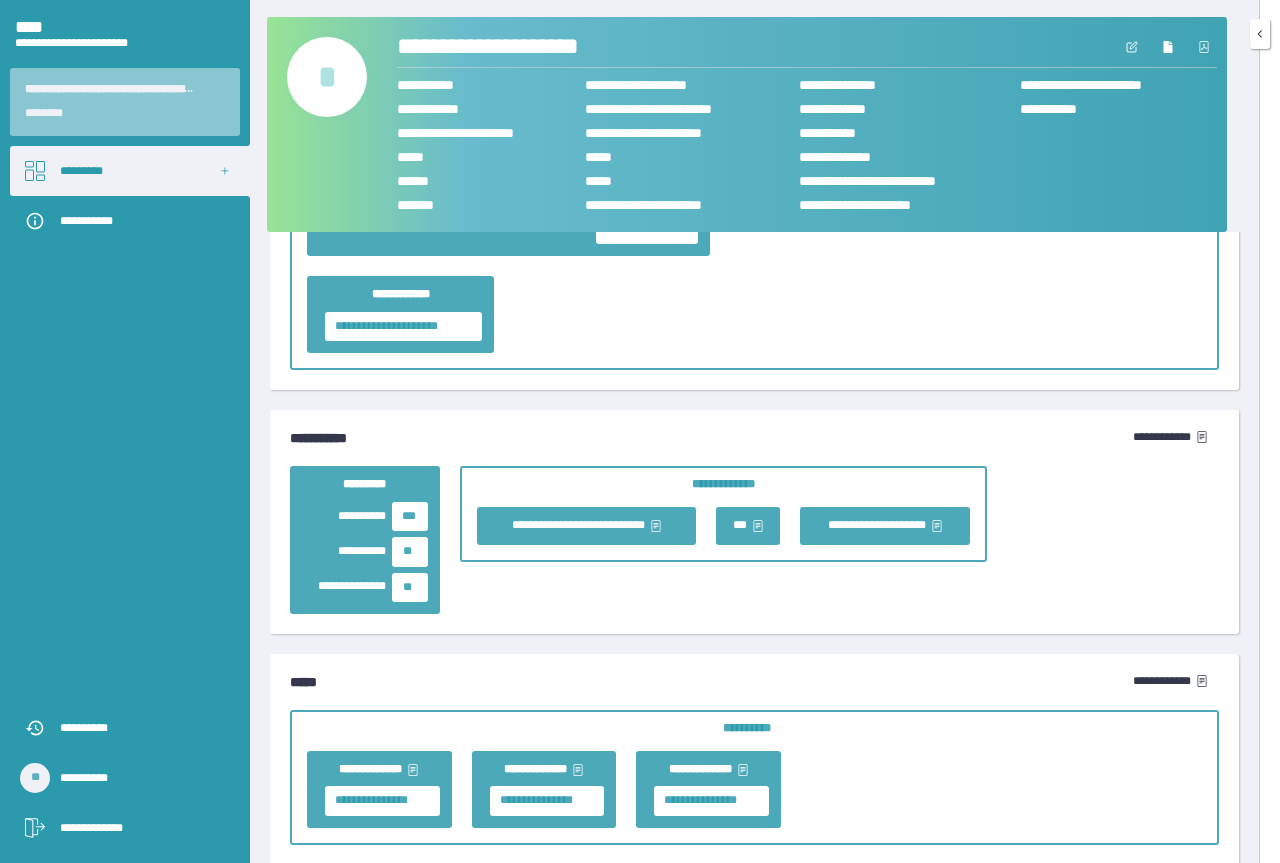 scroll, scrollTop: 2195, scrollLeft: 0, axis: vertical 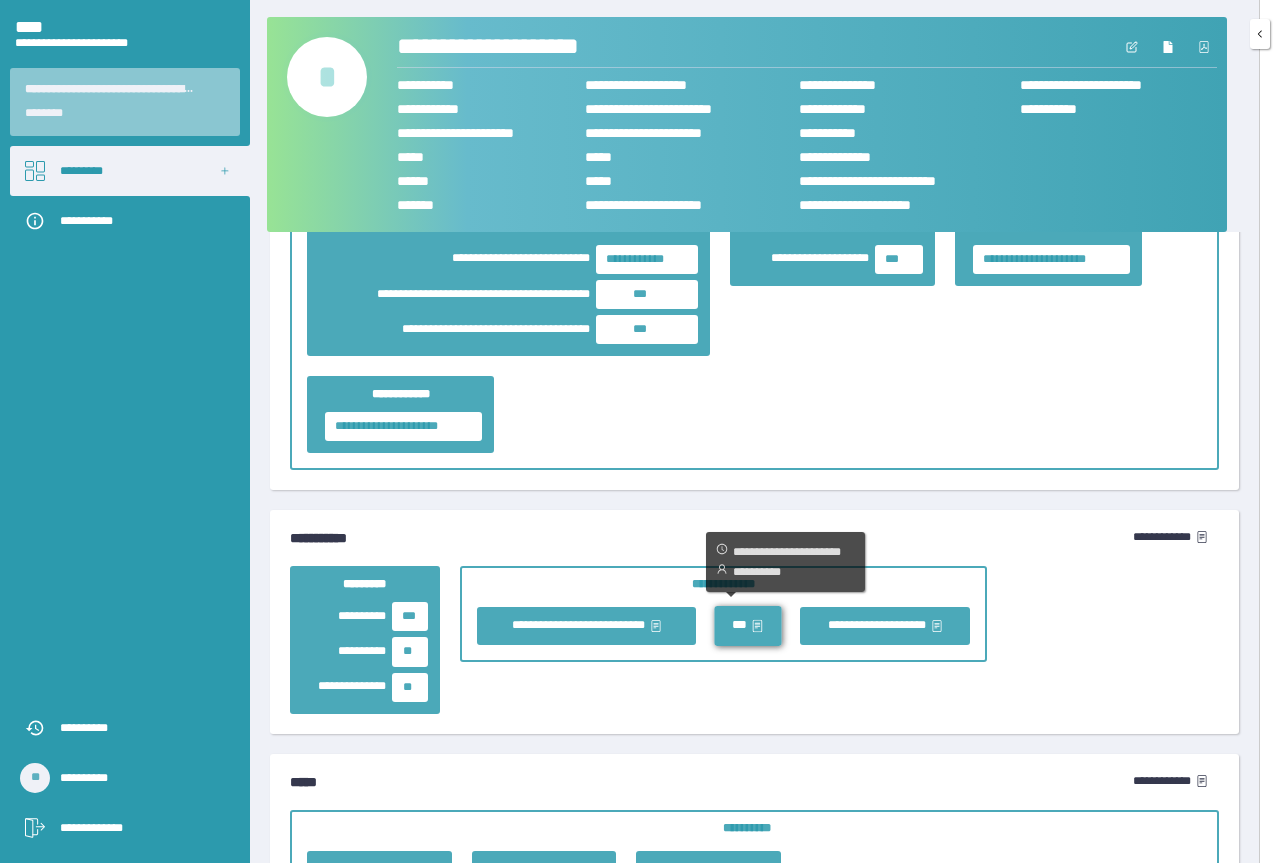 click 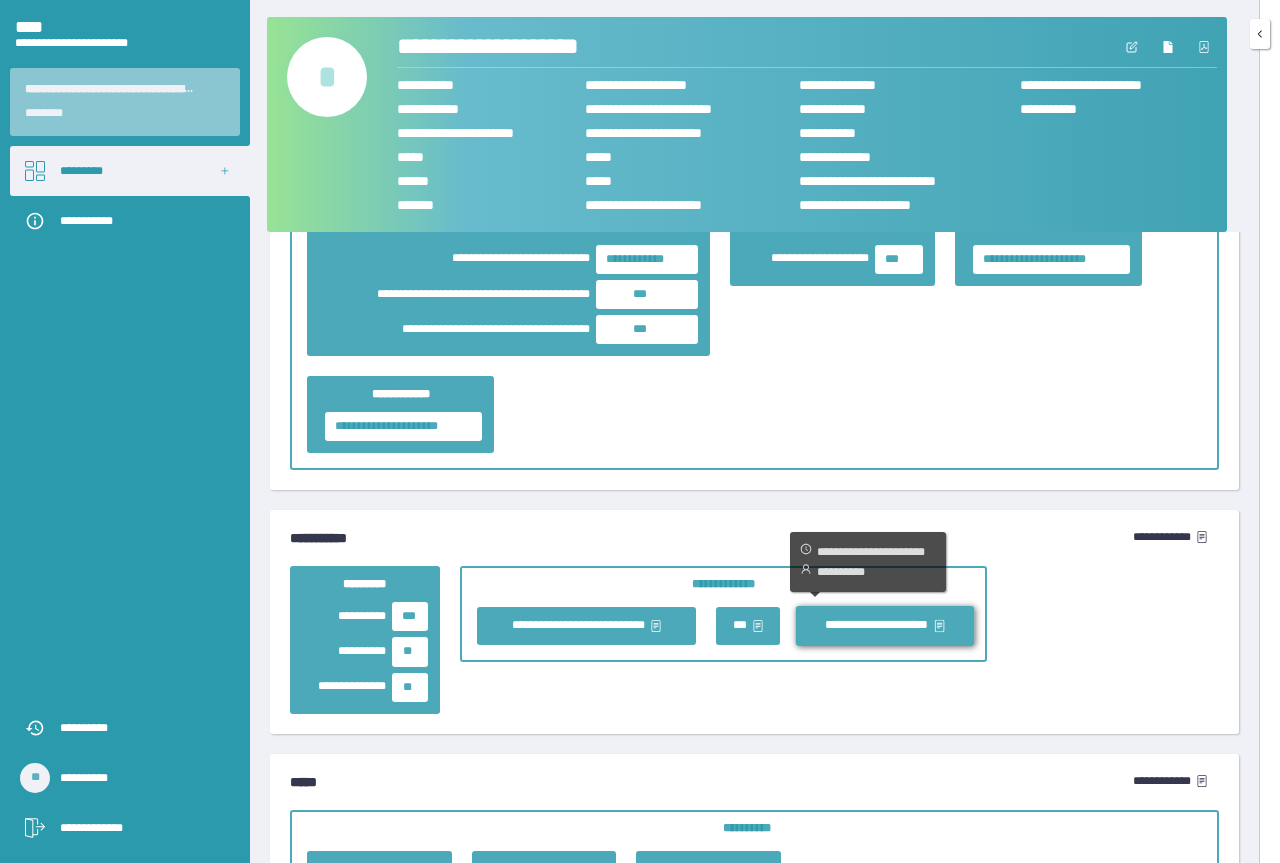 click 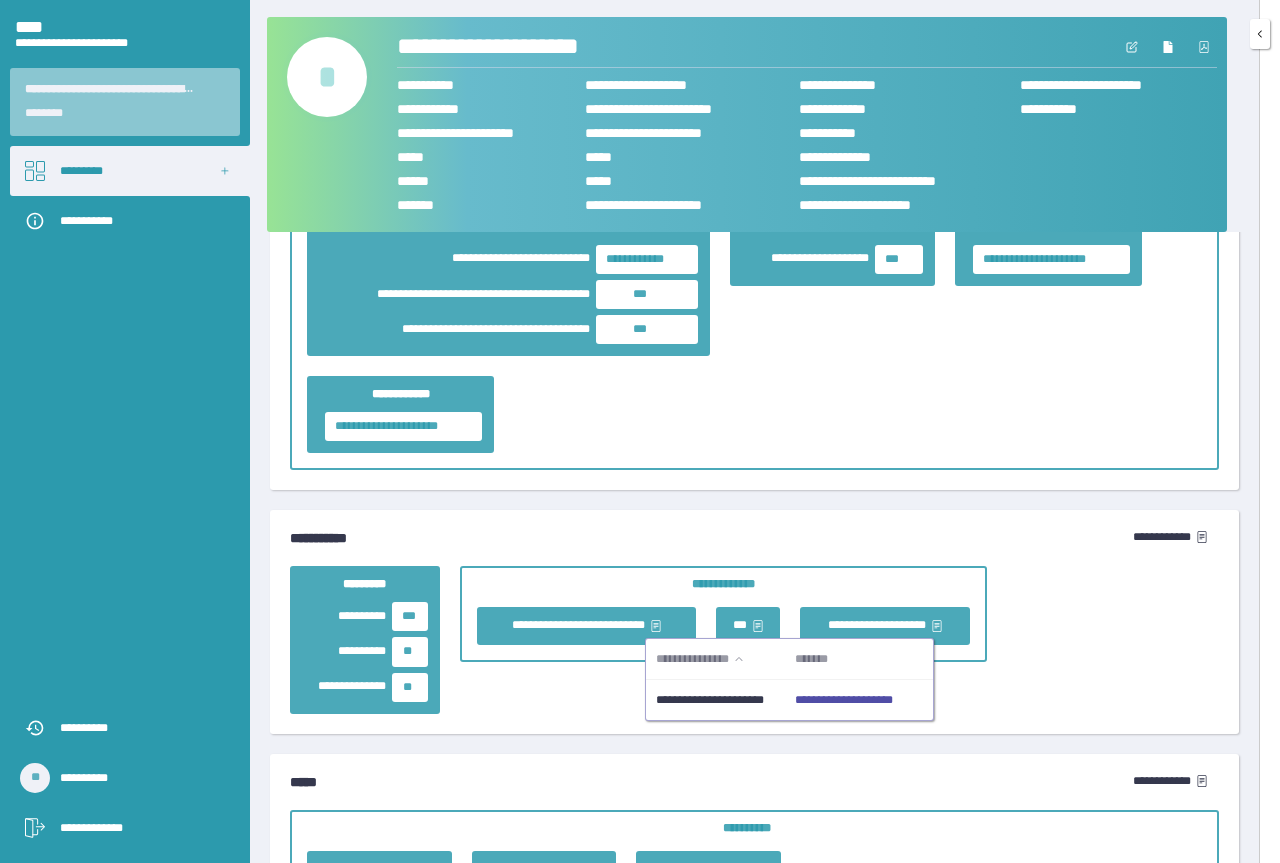 click on "[FIRST] [LAST] [CITY] [STATE] [PHONE] [EMAIL] [CITY] [STATE] [POSTAL_CODE] [POSTAL_CODE] [CITY] [STATE] [POSTAL_CODE]" at bounding box center [754, 639] 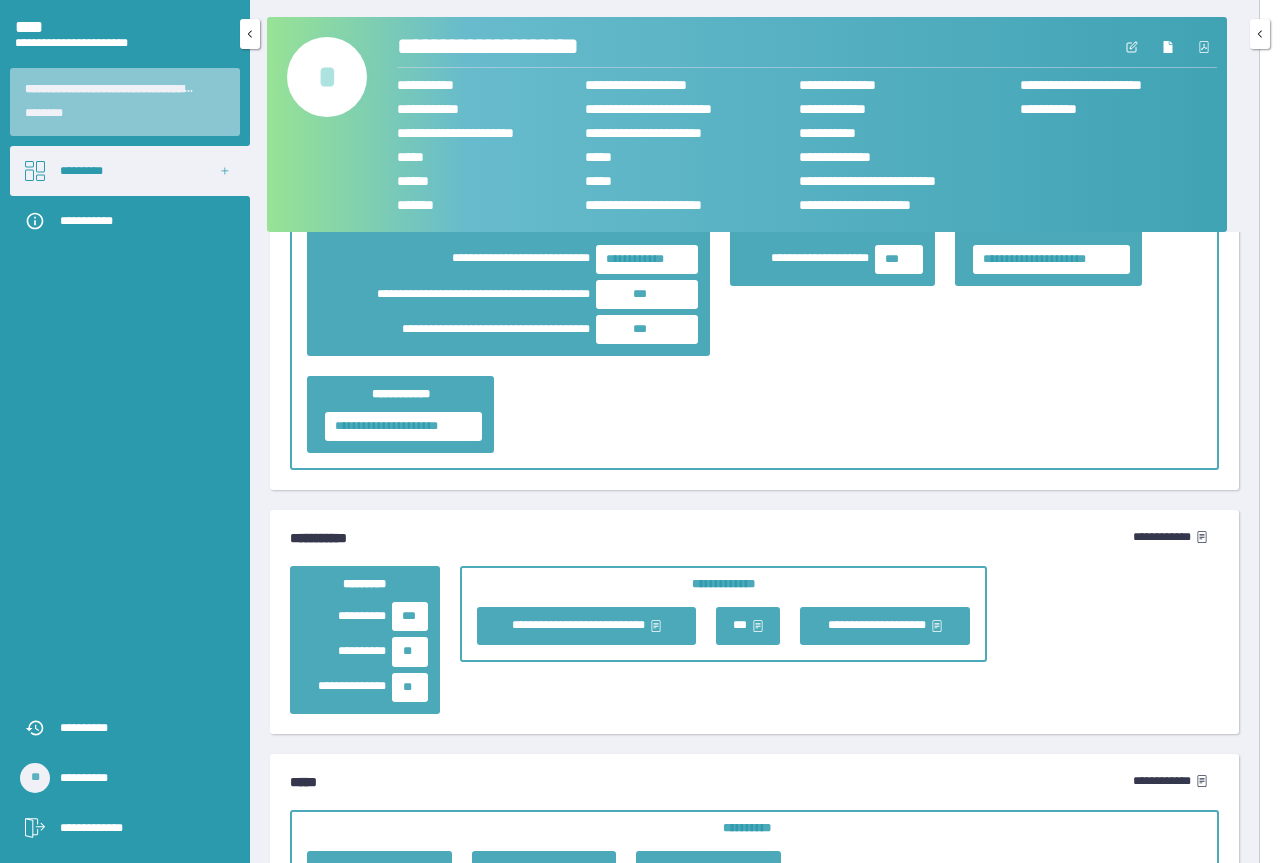 click on "*********" at bounding box center [130, 171] 